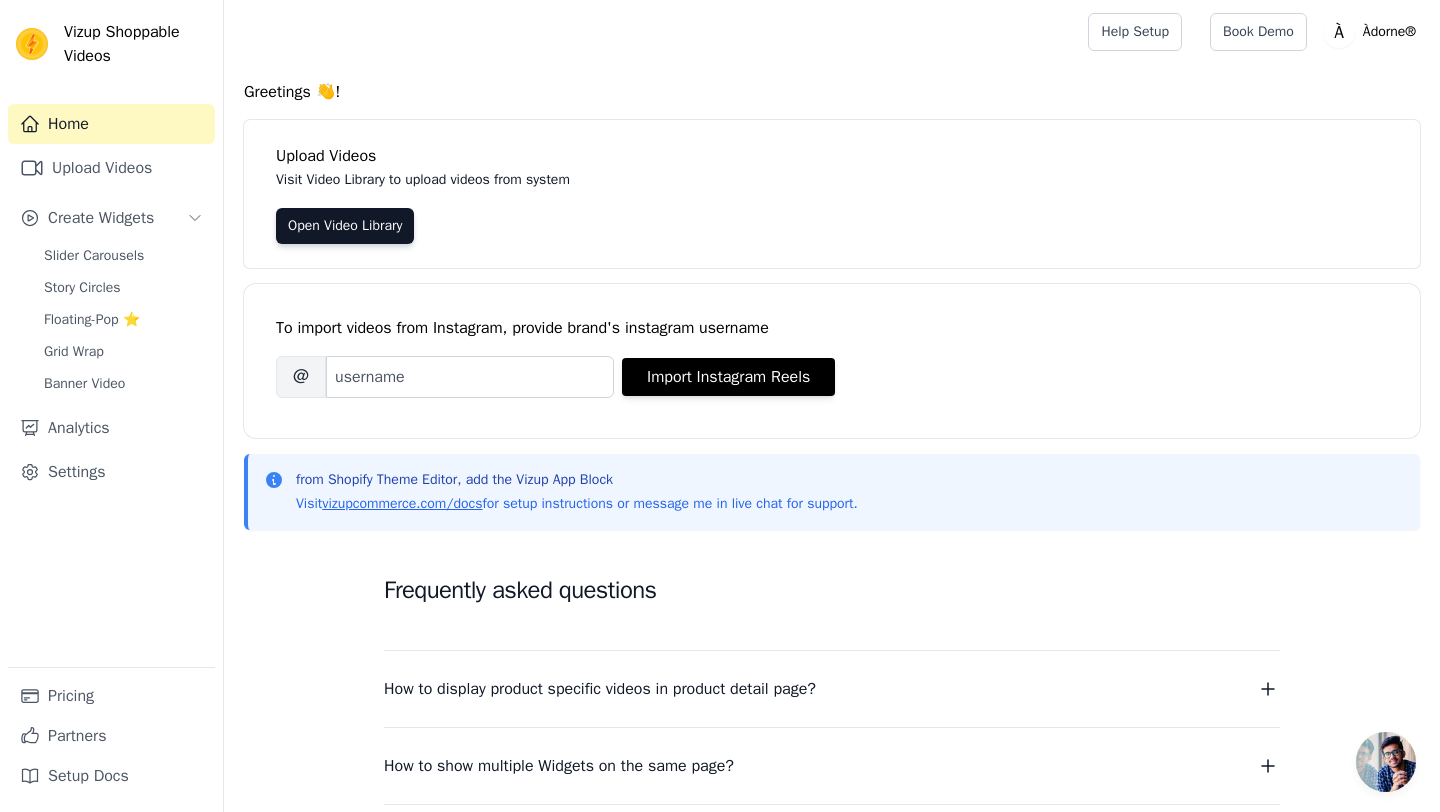 scroll, scrollTop: 0, scrollLeft: 0, axis: both 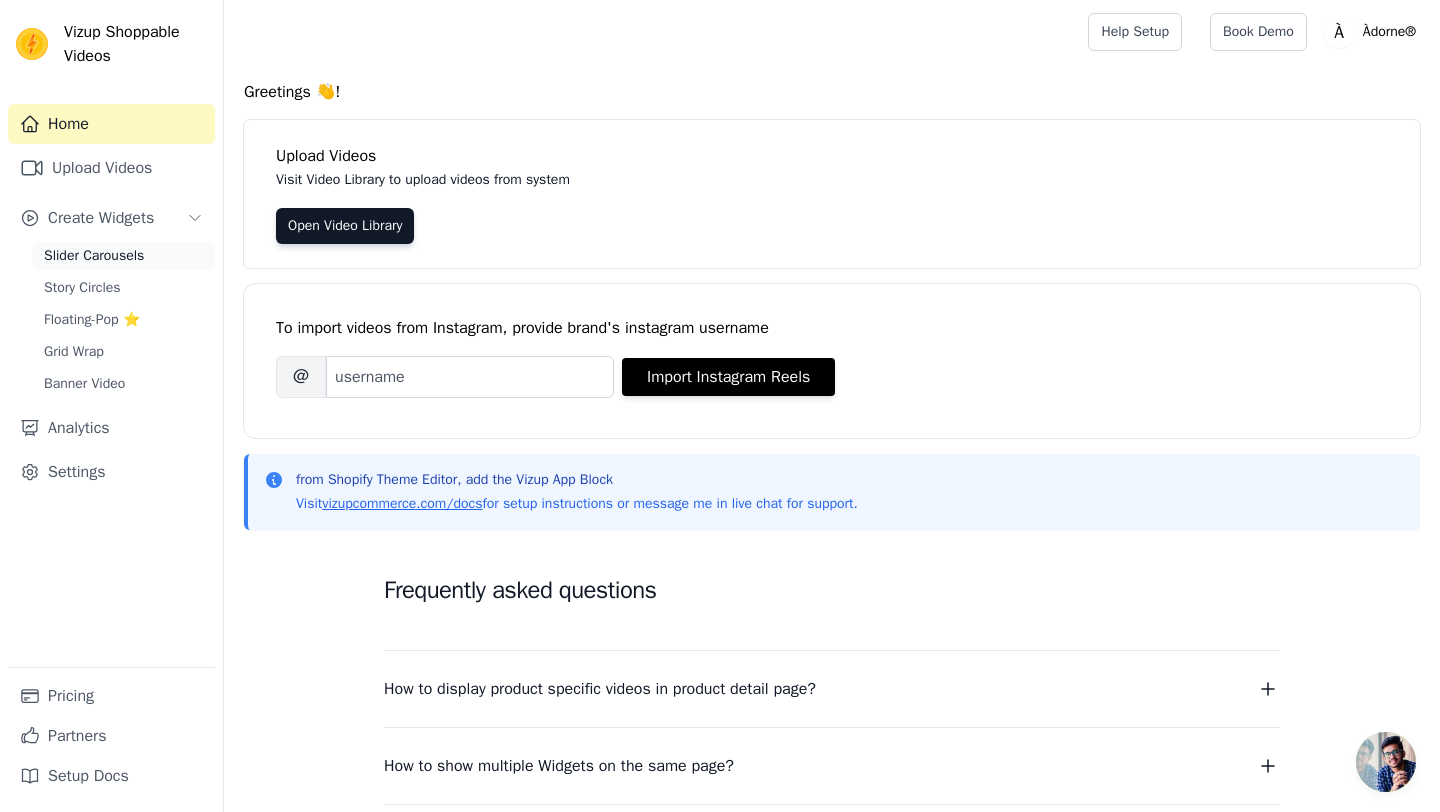 click on "Slider Carousels" at bounding box center (123, 256) 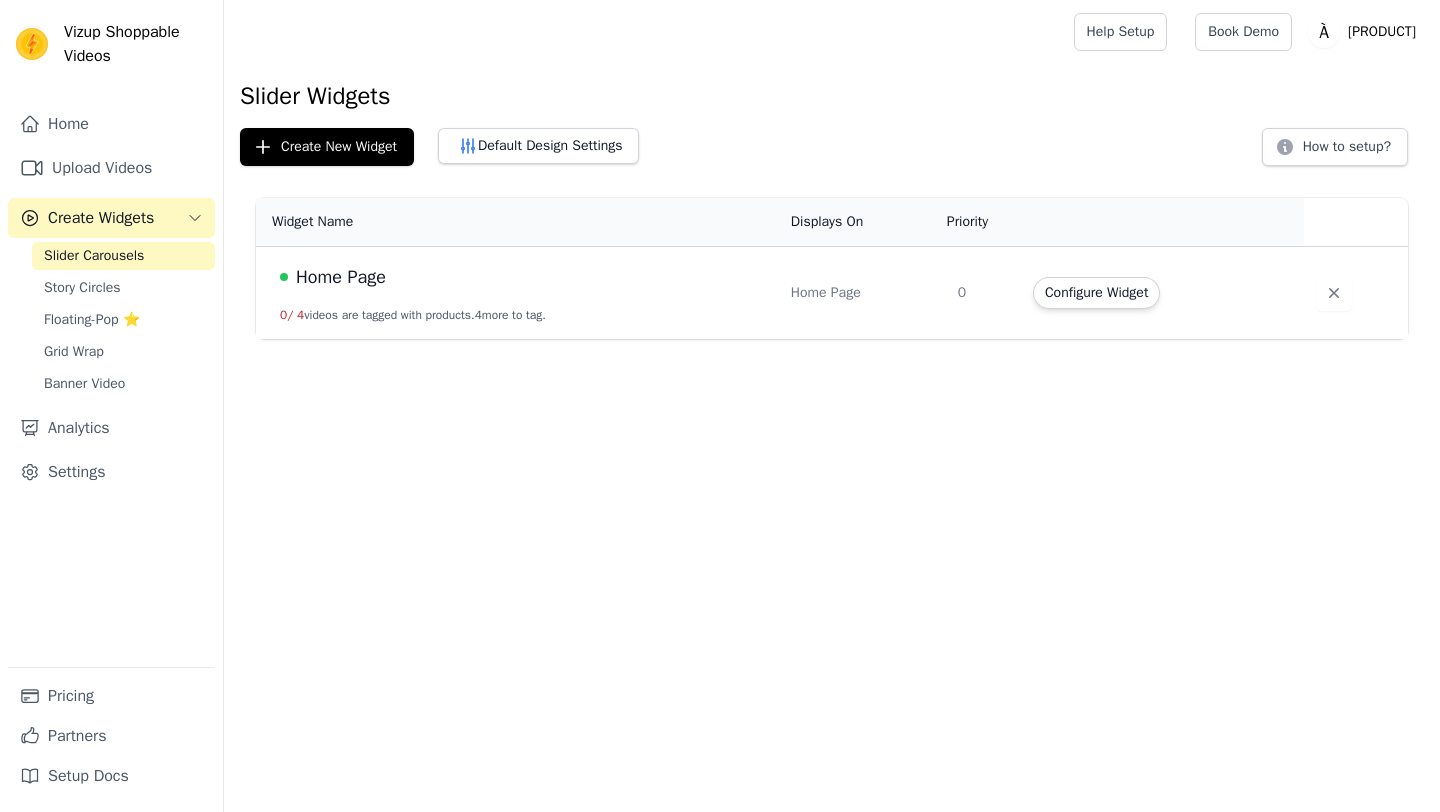 scroll, scrollTop: 0, scrollLeft: 0, axis: both 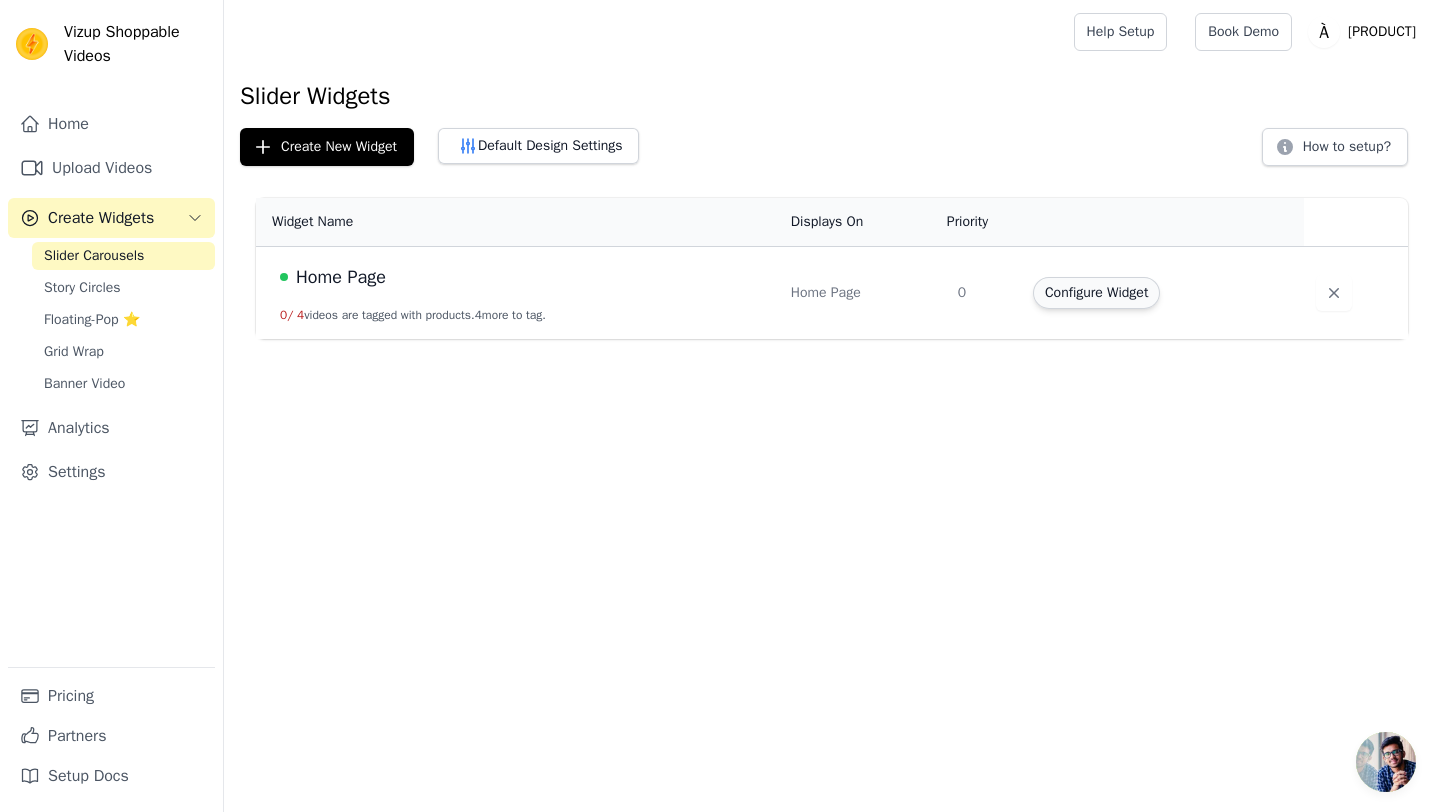 click on "Configure Widget" at bounding box center [1096, 293] 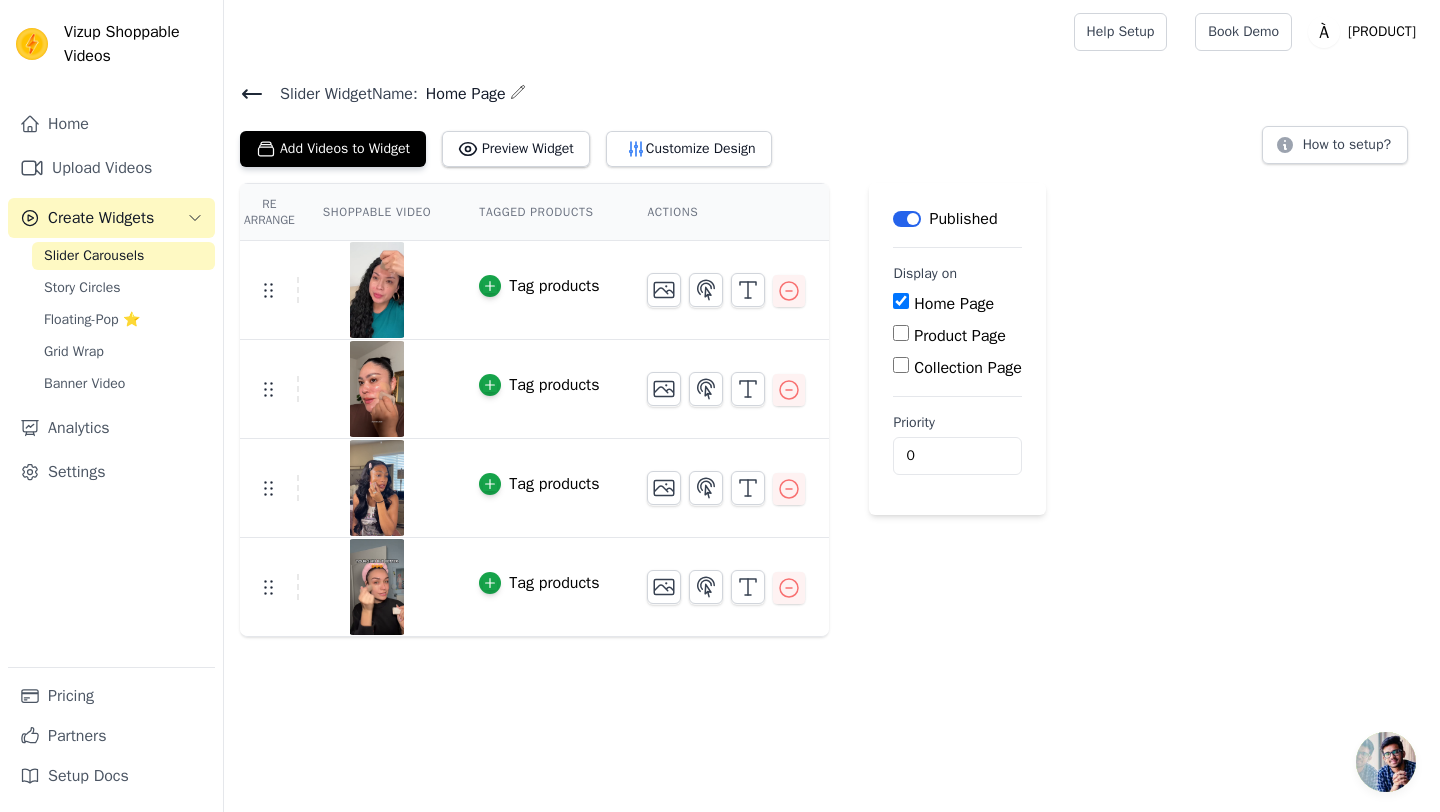 click on "Product Page" at bounding box center [957, 336] 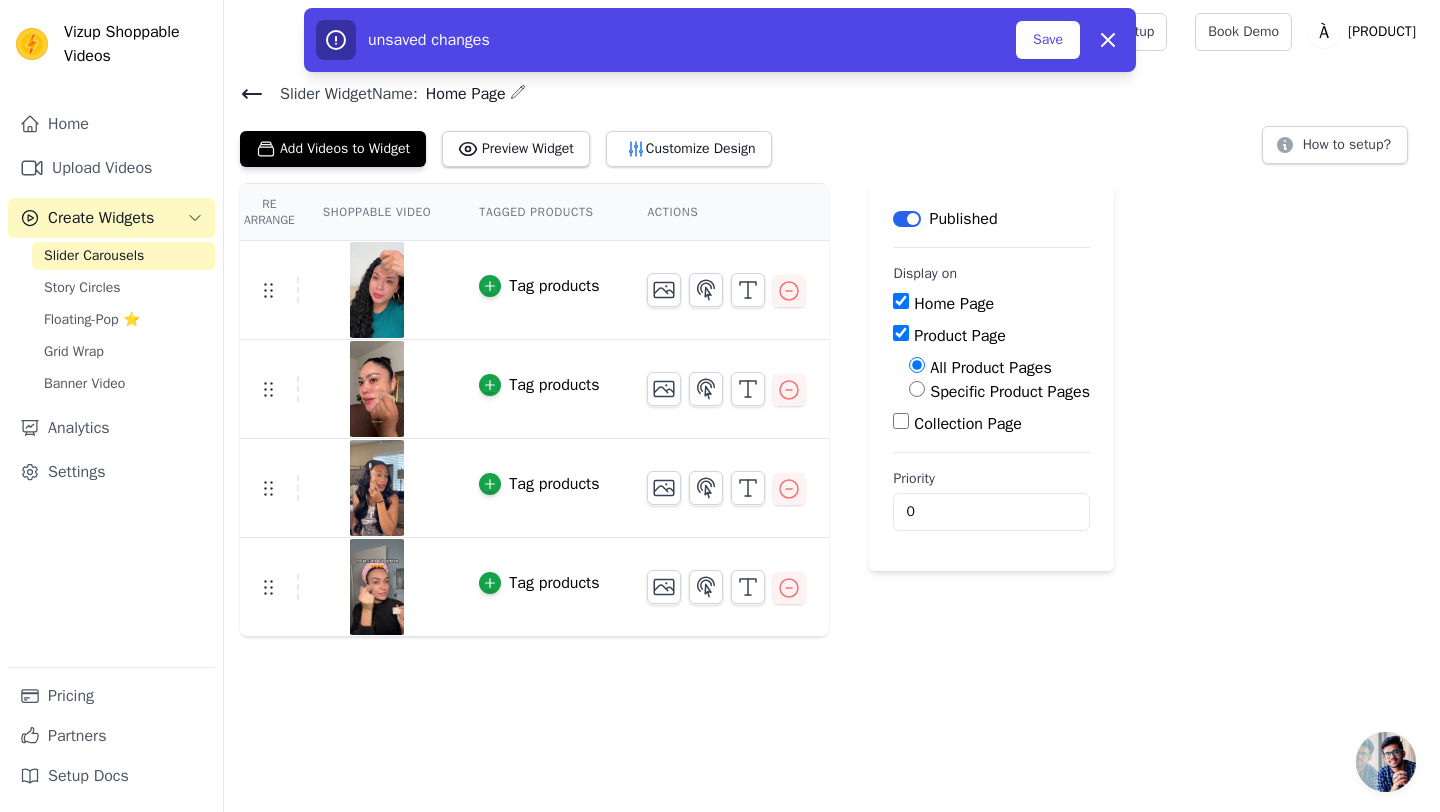 click on "Specific Product Pages" at bounding box center [917, 389] 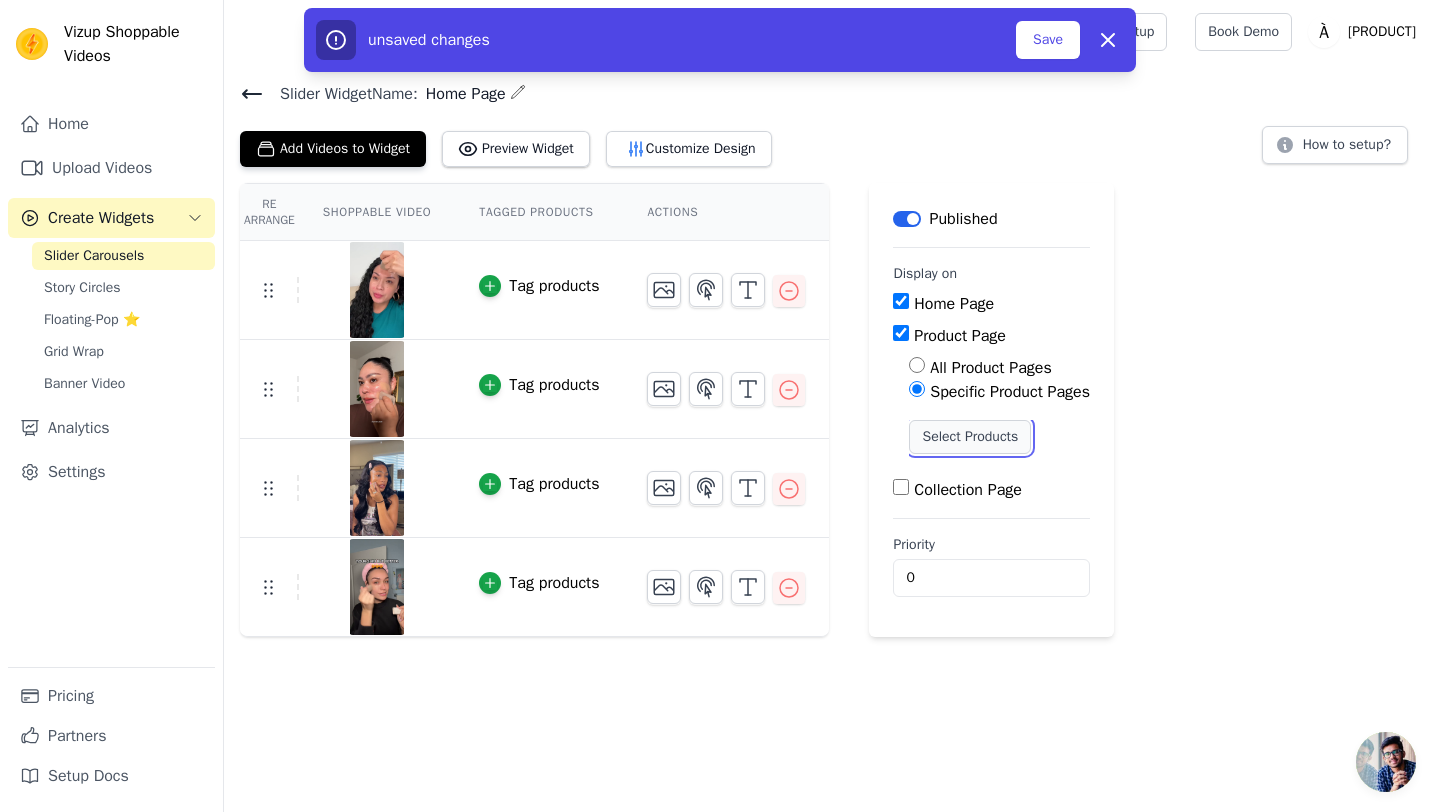 click on "Select Products" at bounding box center [970, 437] 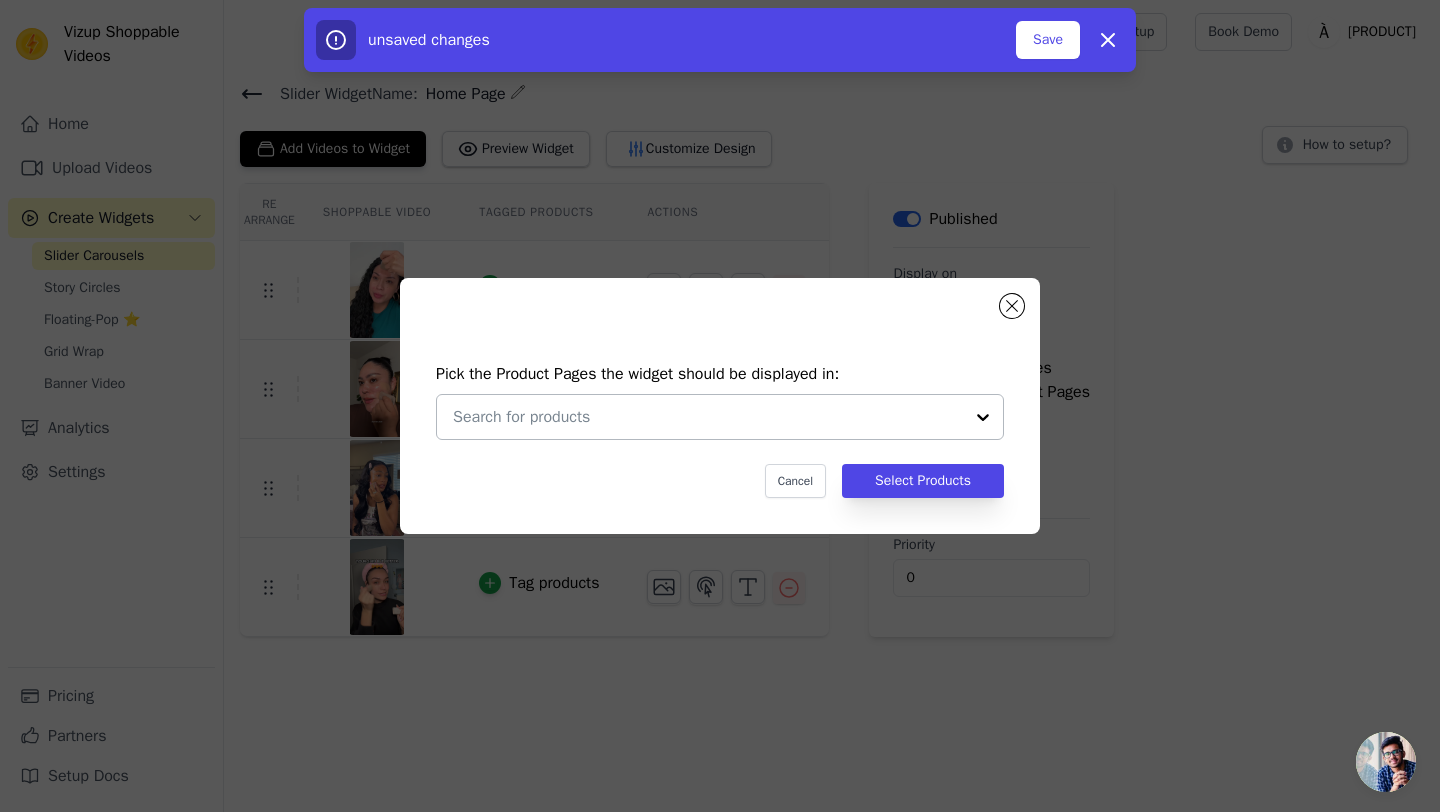 click at bounding box center (983, 417) 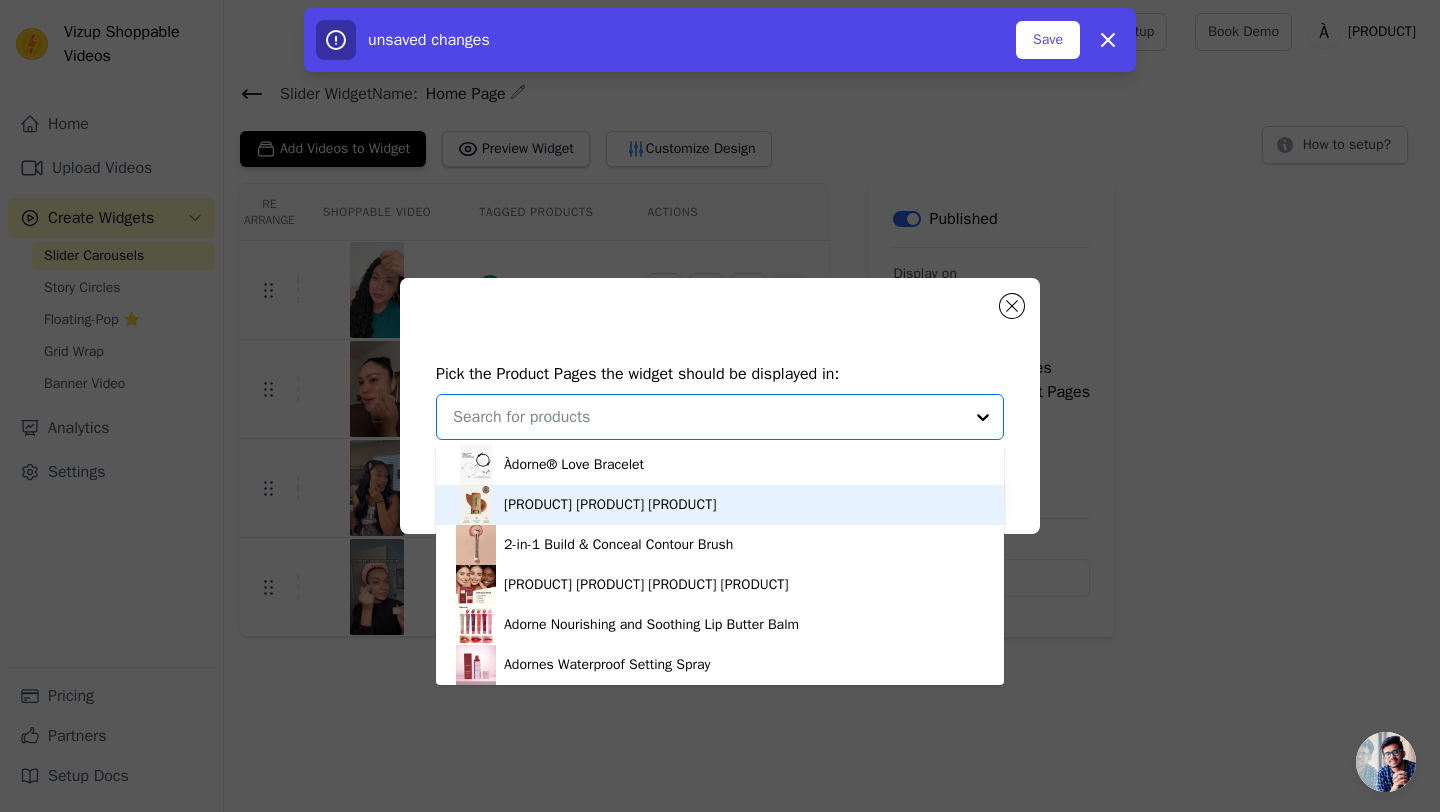 click on "[PRODUCT] [PRODUCT] [PRODUCT]" at bounding box center (610, 505) 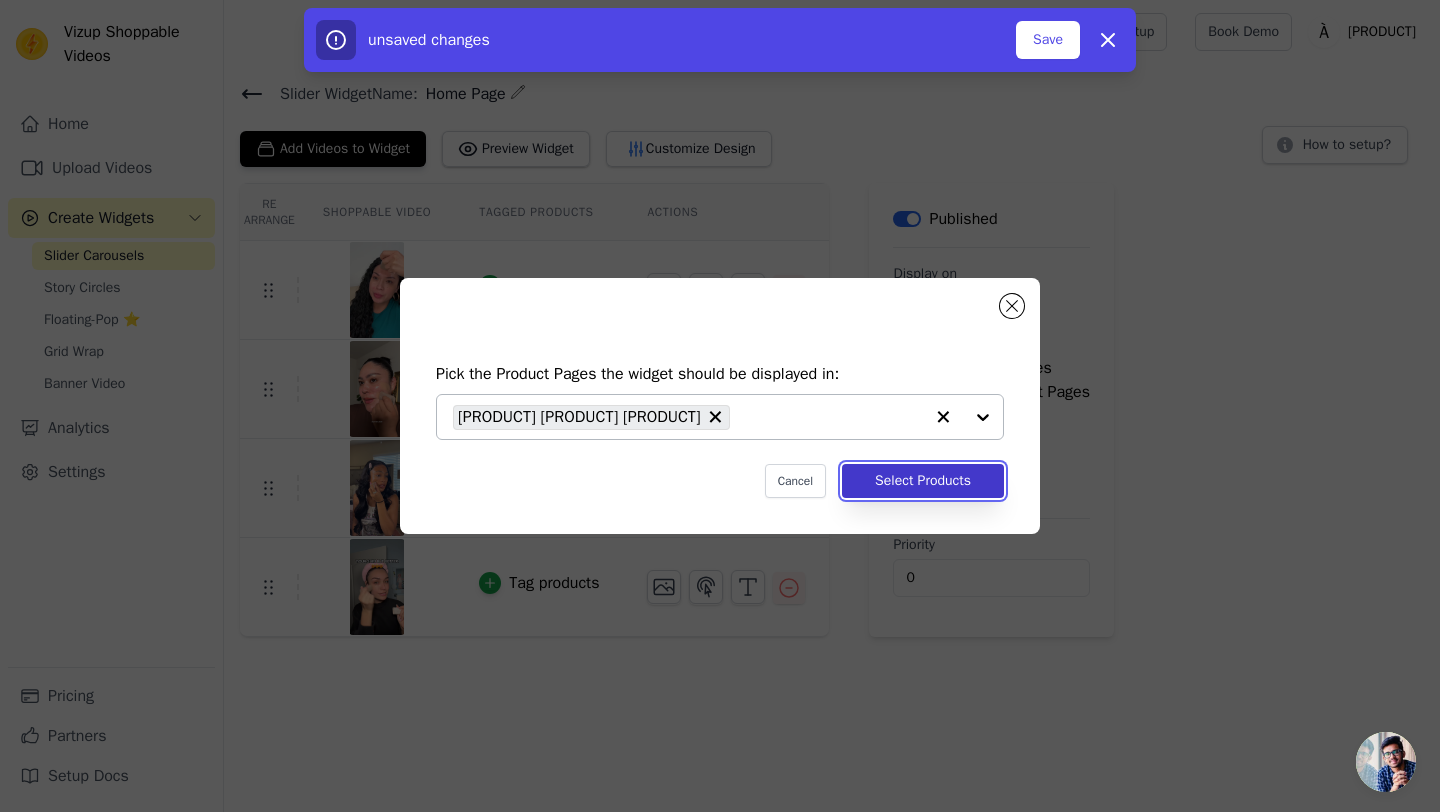 click on "Select Products" at bounding box center (923, 481) 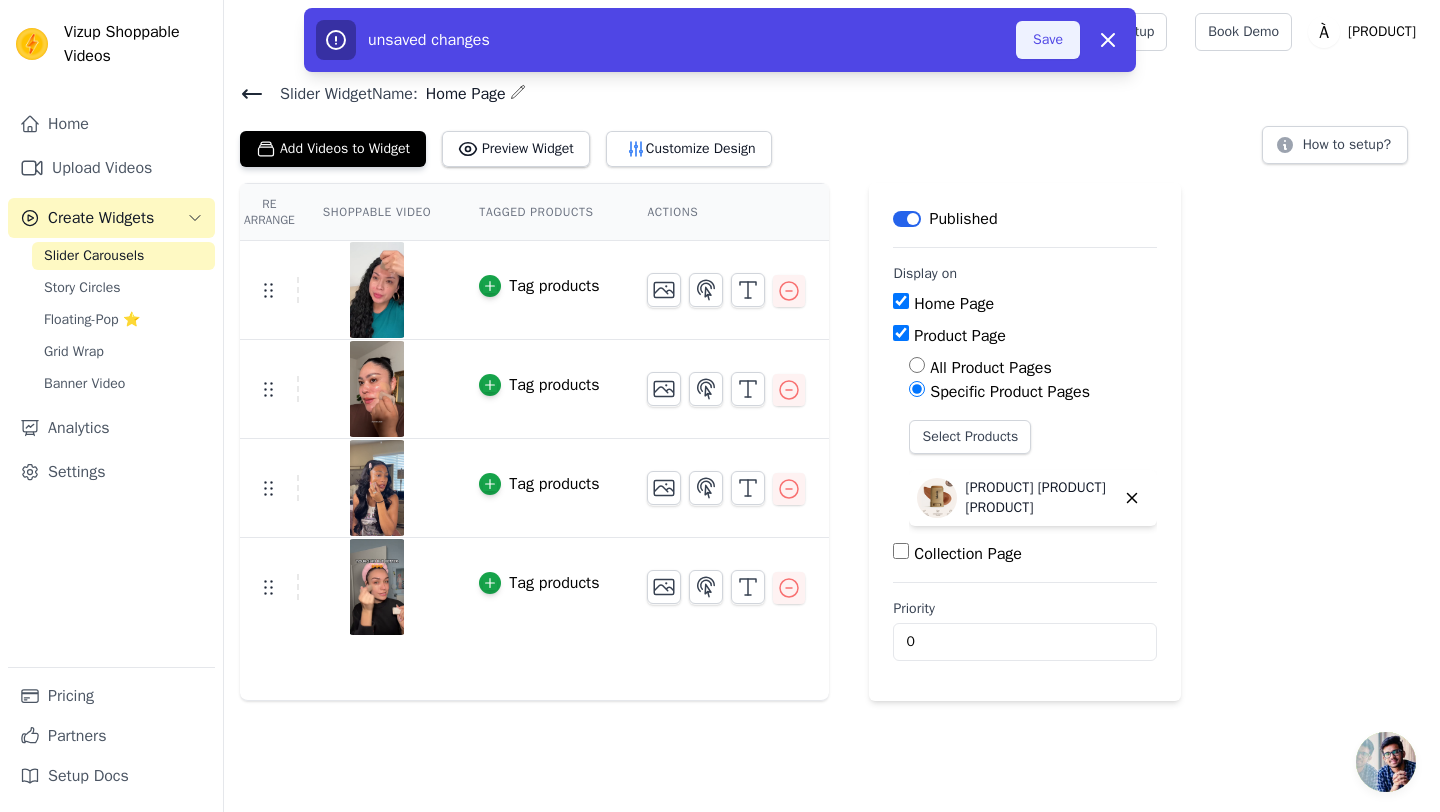 click on "Save" at bounding box center (1048, 40) 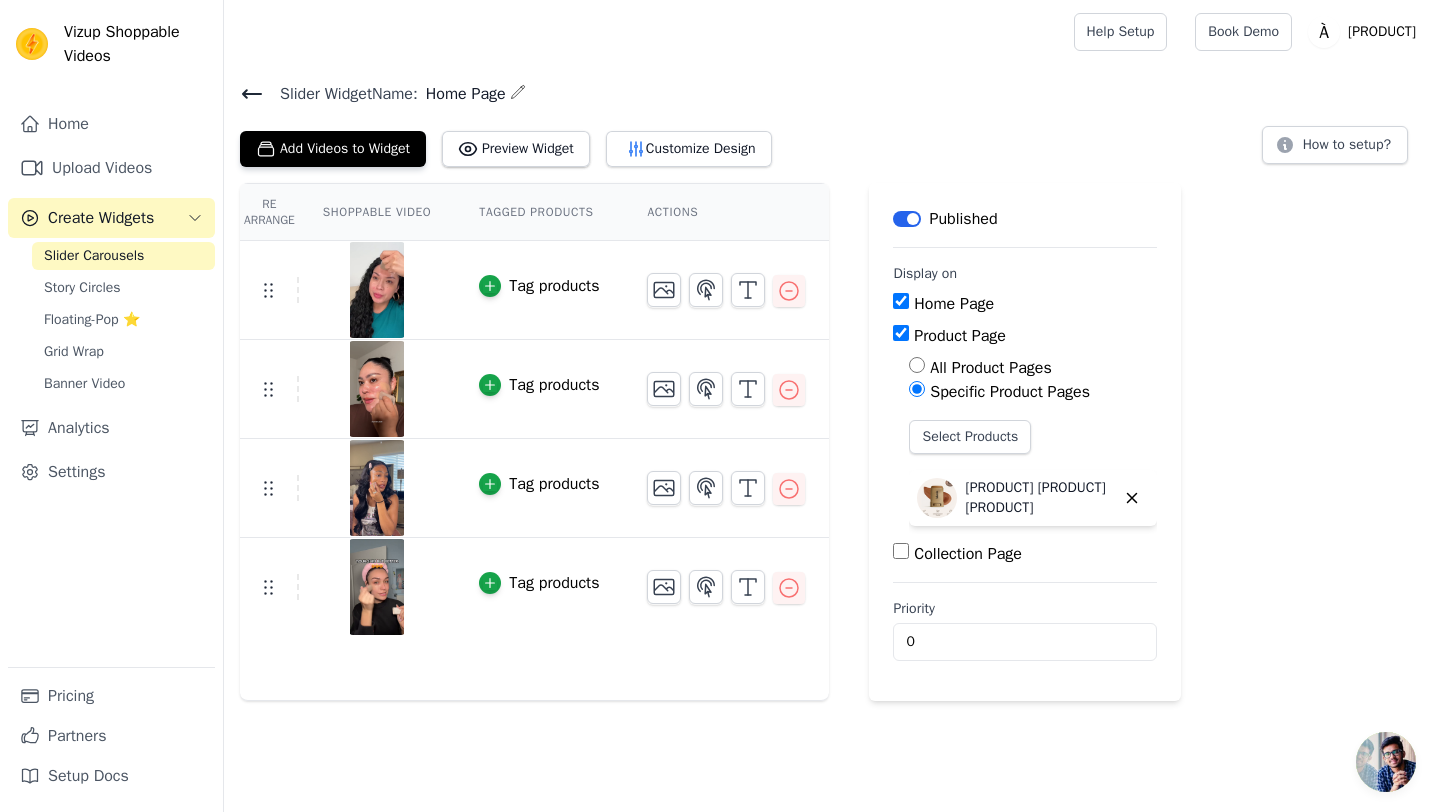 click 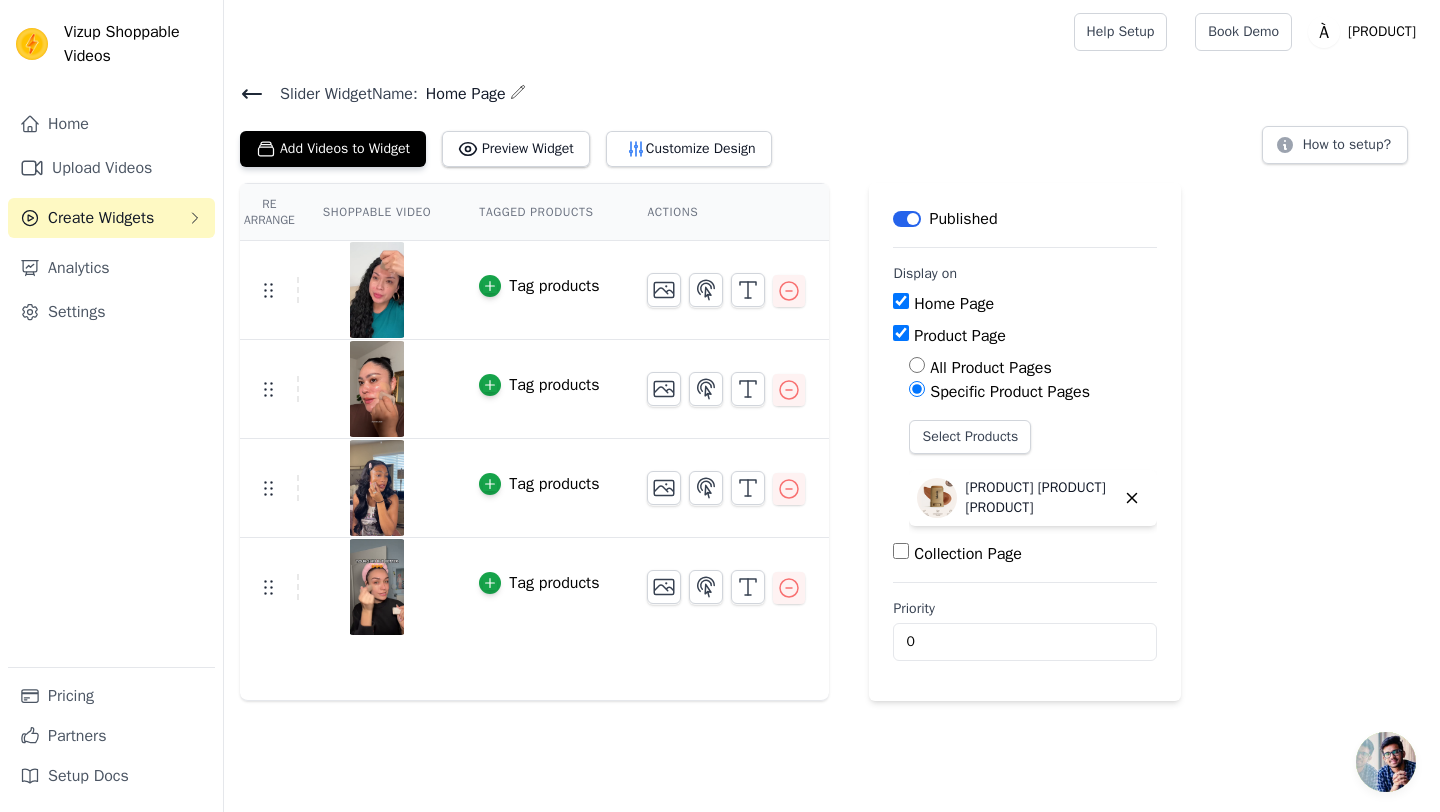 click 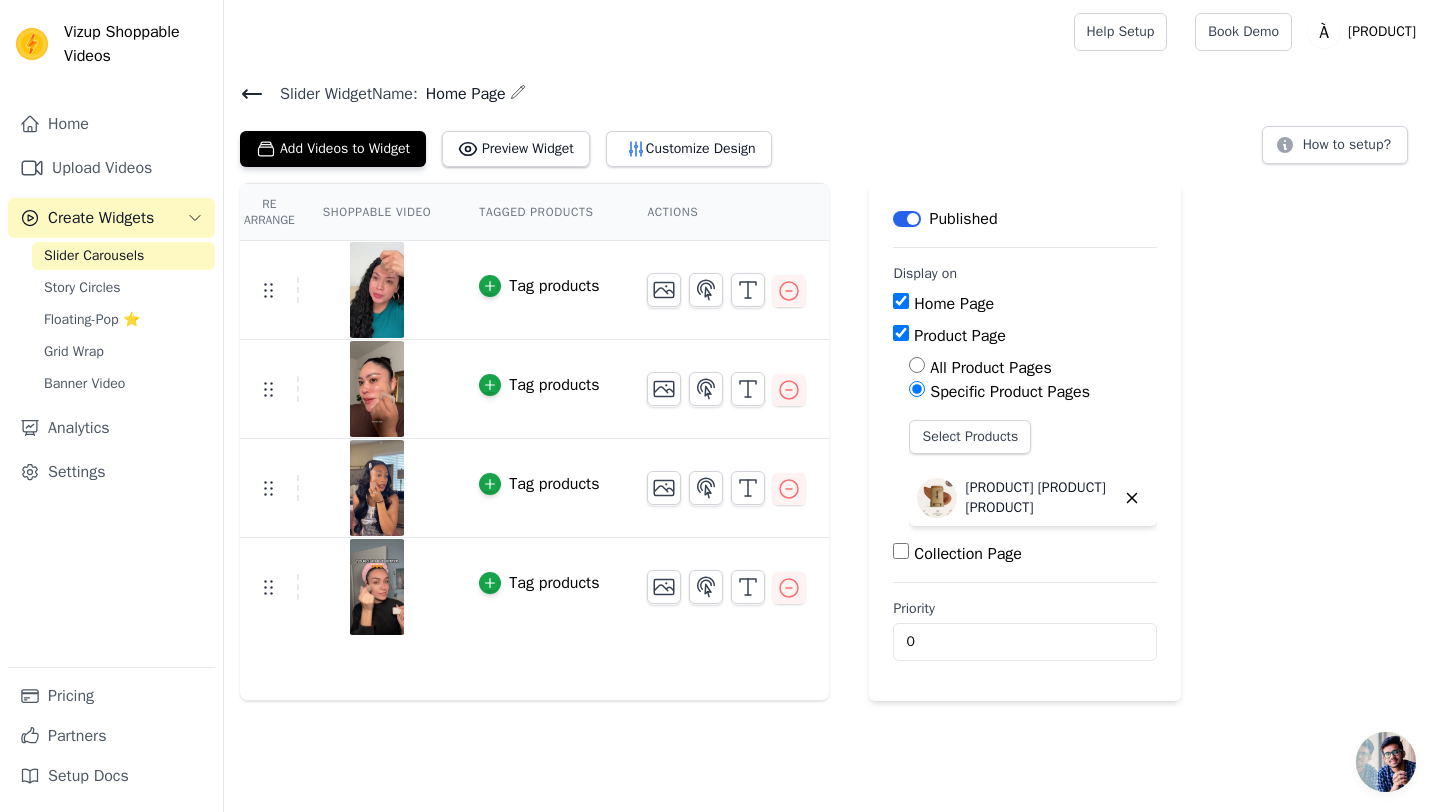 click on "Slider Carousels" at bounding box center (94, 256) 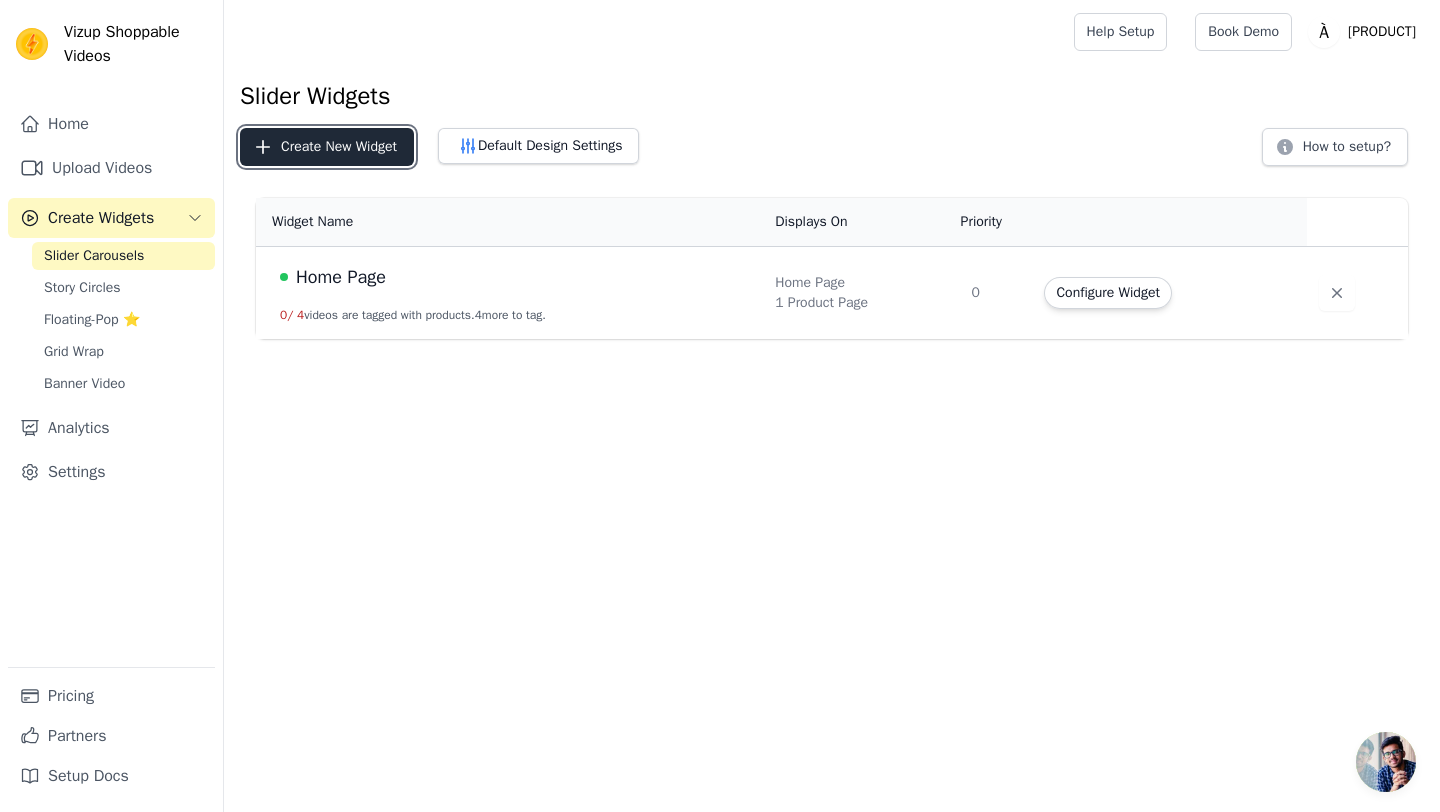 click on "Create New Widget" at bounding box center (327, 147) 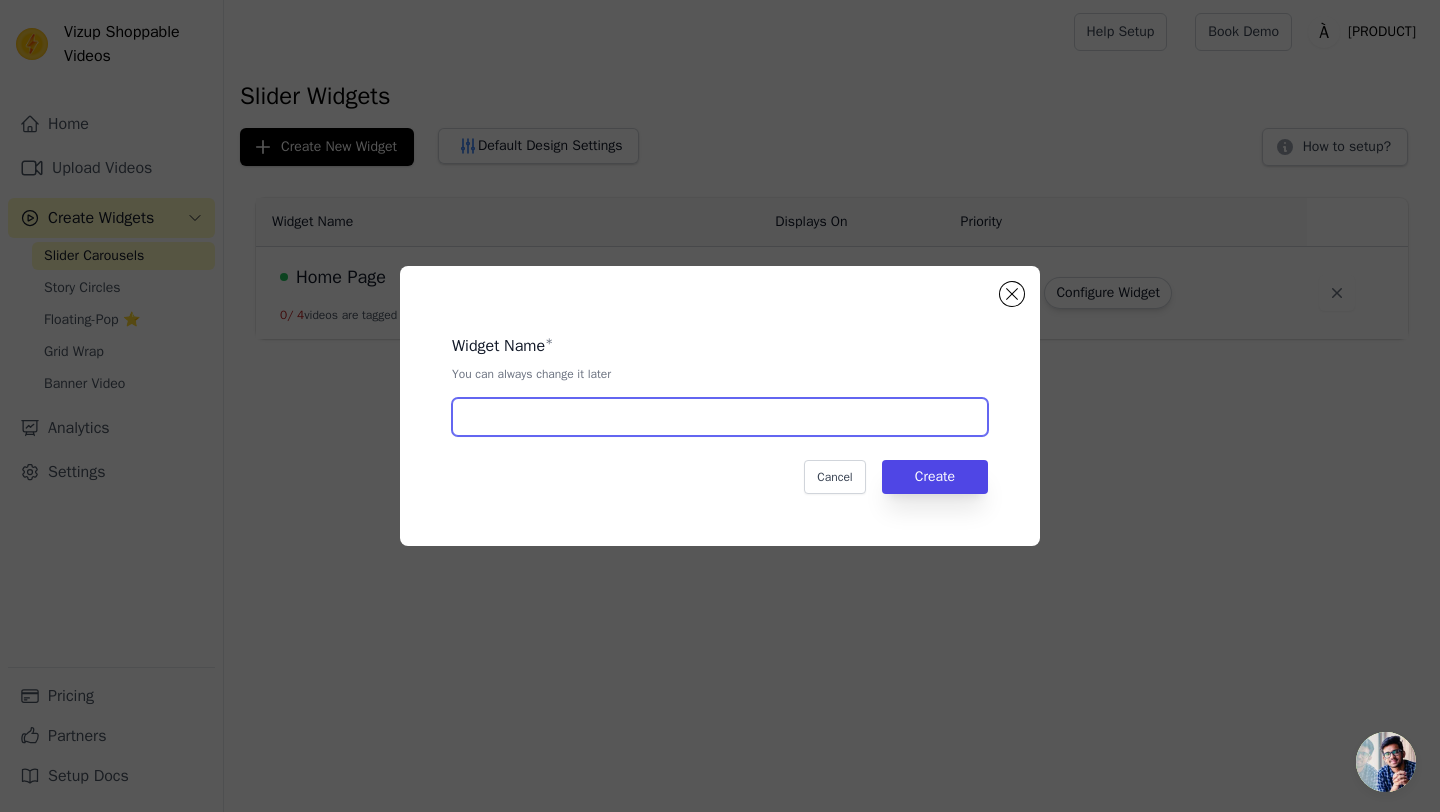 click at bounding box center [720, 417] 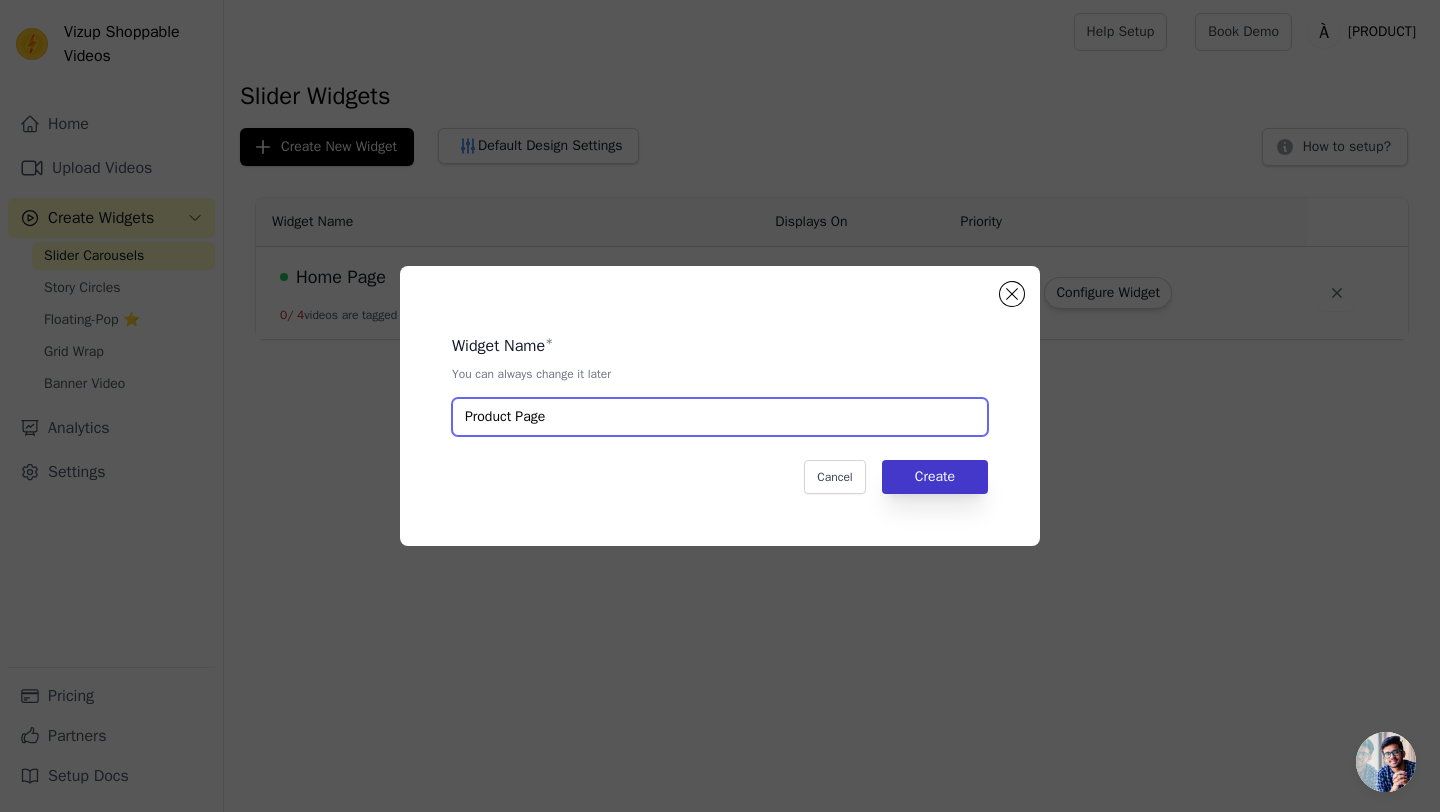 type on "Product Page" 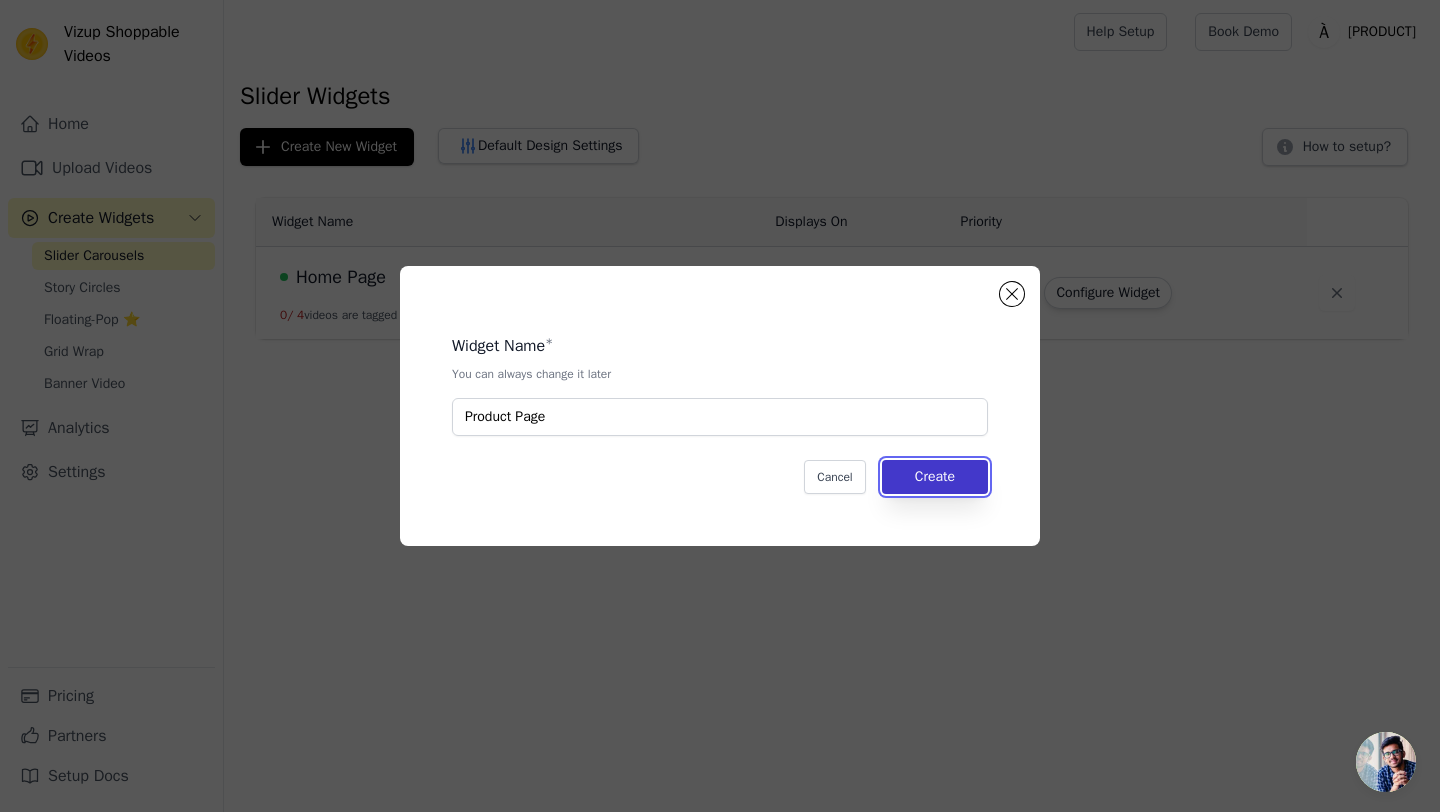 click on "Create" at bounding box center (935, 477) 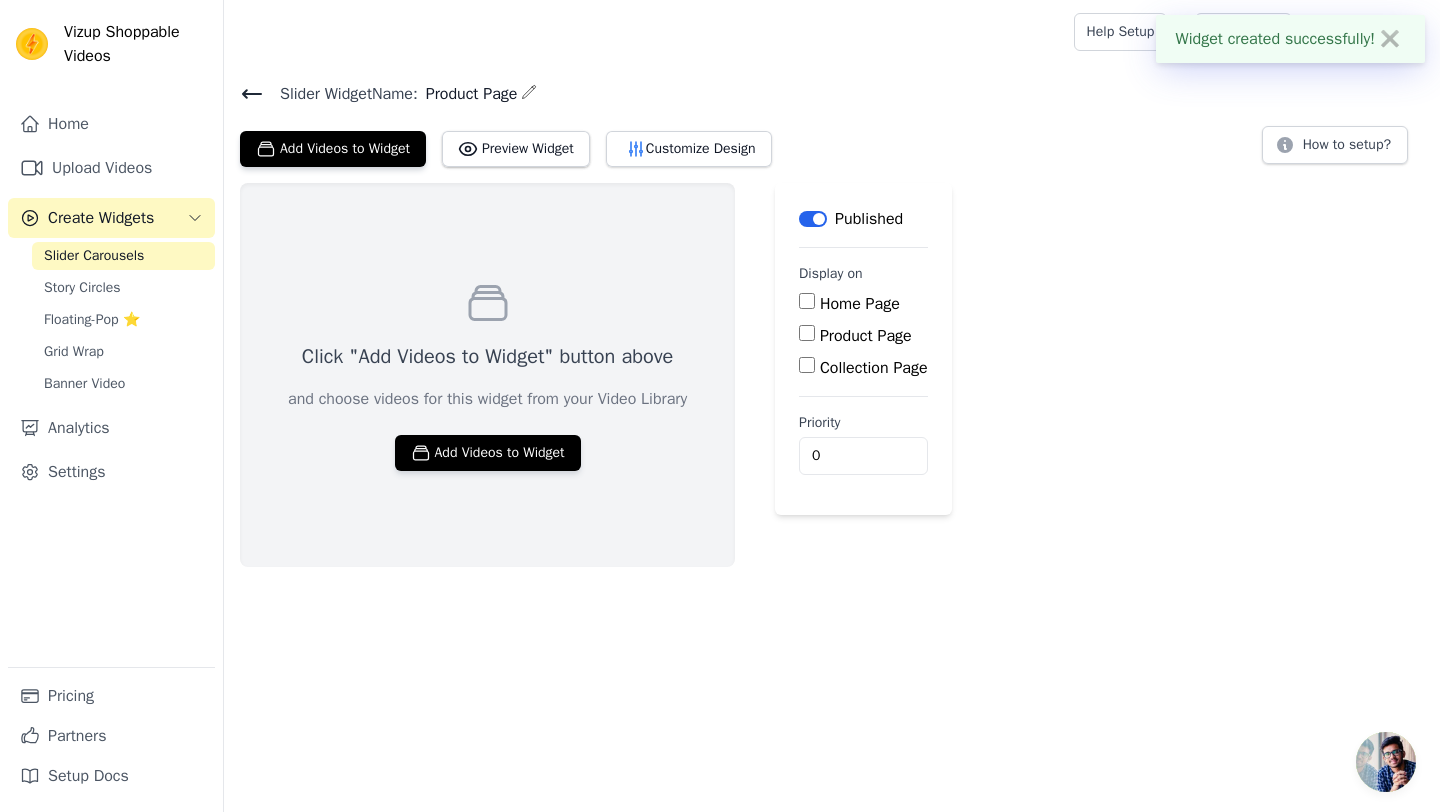 click on "Product Page" at bounding box center [807, 333] 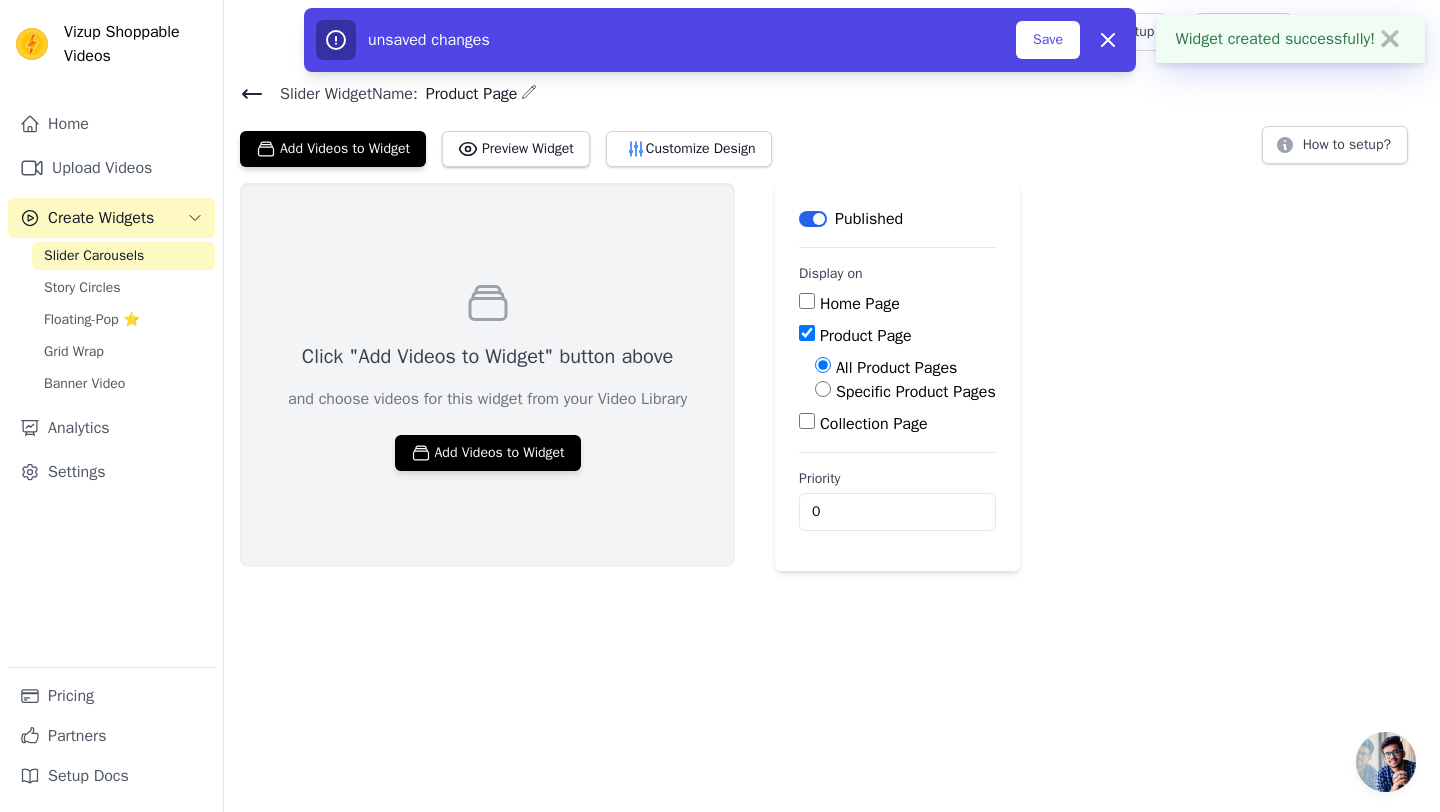 click on "Specific Product Pages" at bounding box center [916, 392] 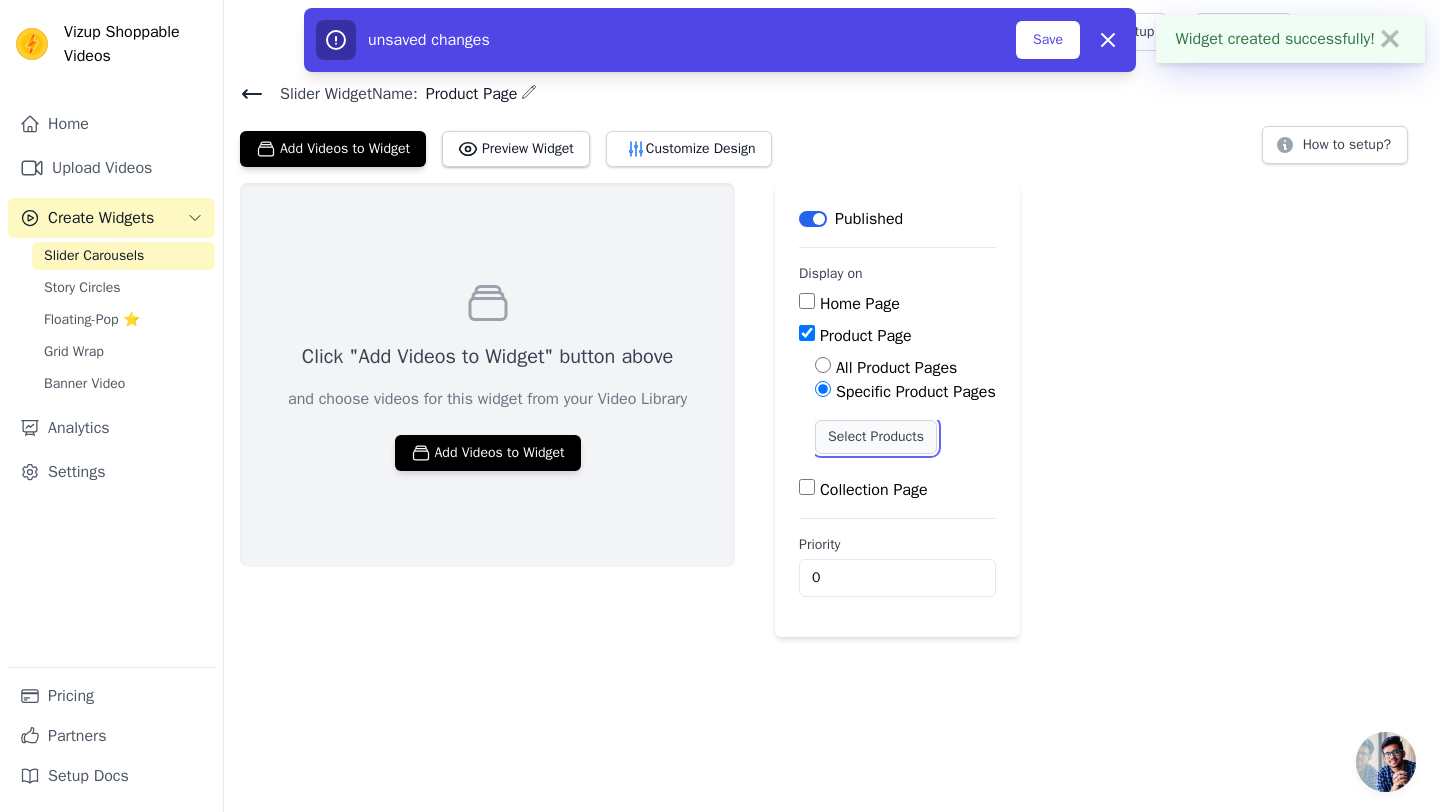 click on "Select Products" at bounding box center [876, 437] 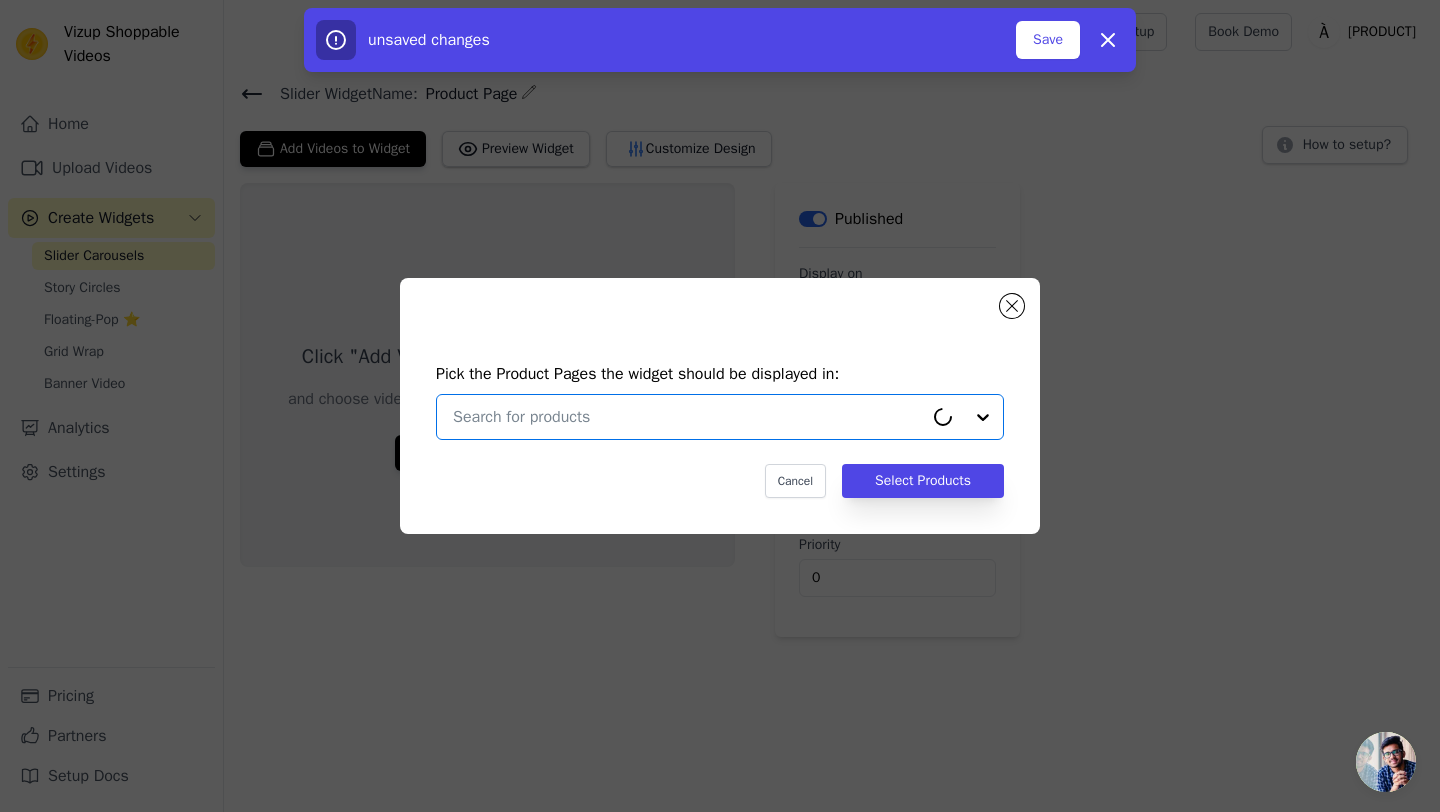 click at bounding box center [688, 417] 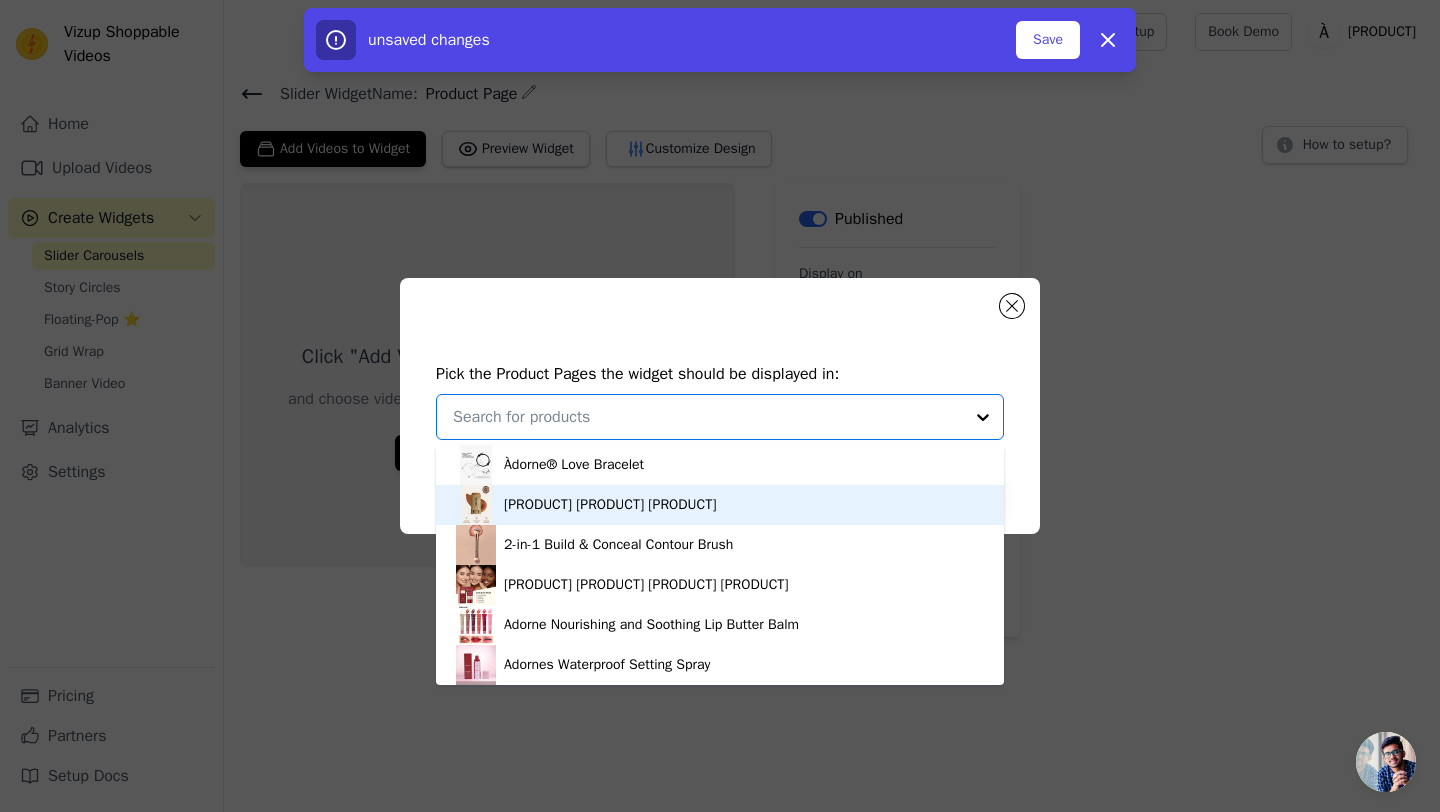 click on "[PRODUCT] [PRODUCT] [PRODUCT]" at bounding box center [610, 505] 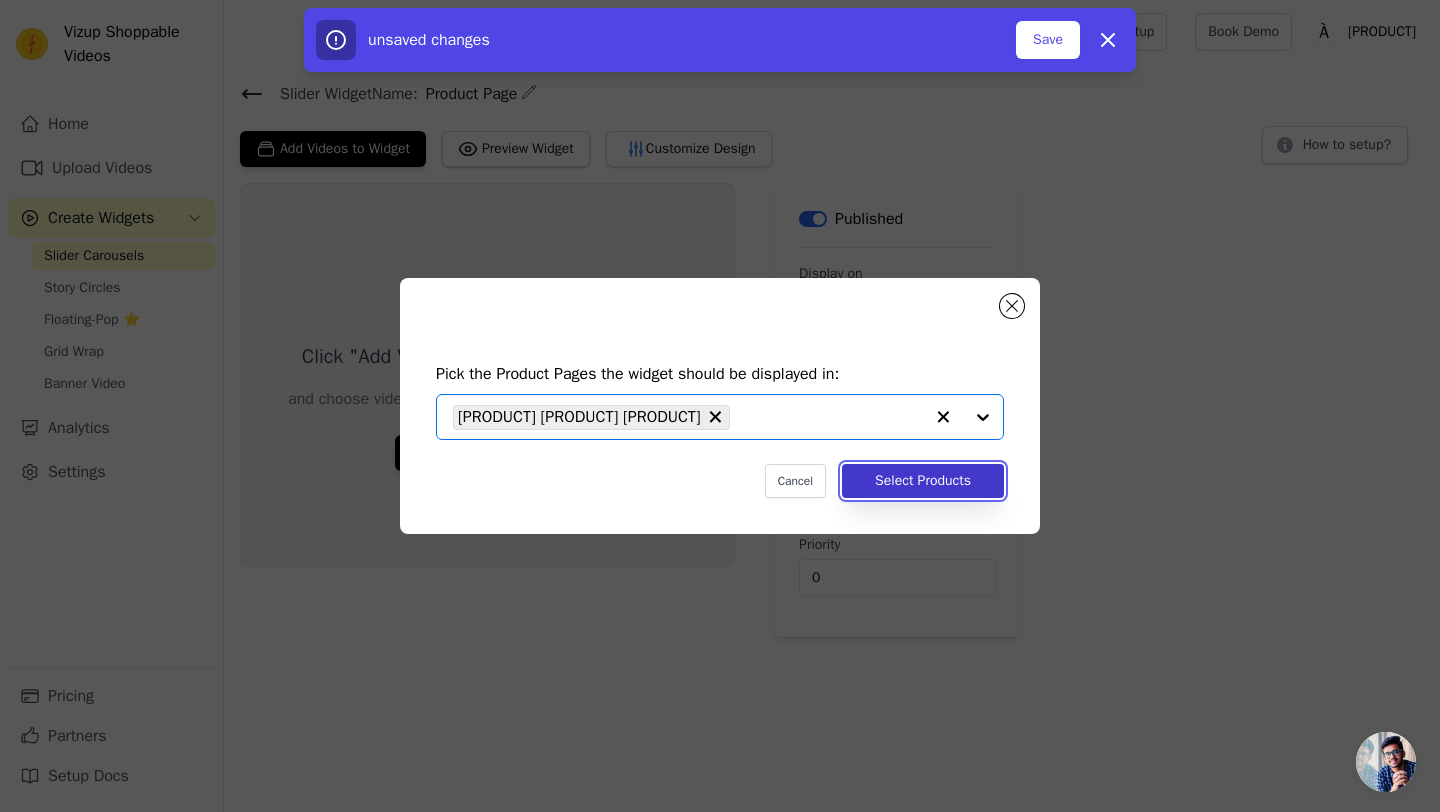 click on "Select Products" at bounding box center (923, 481) 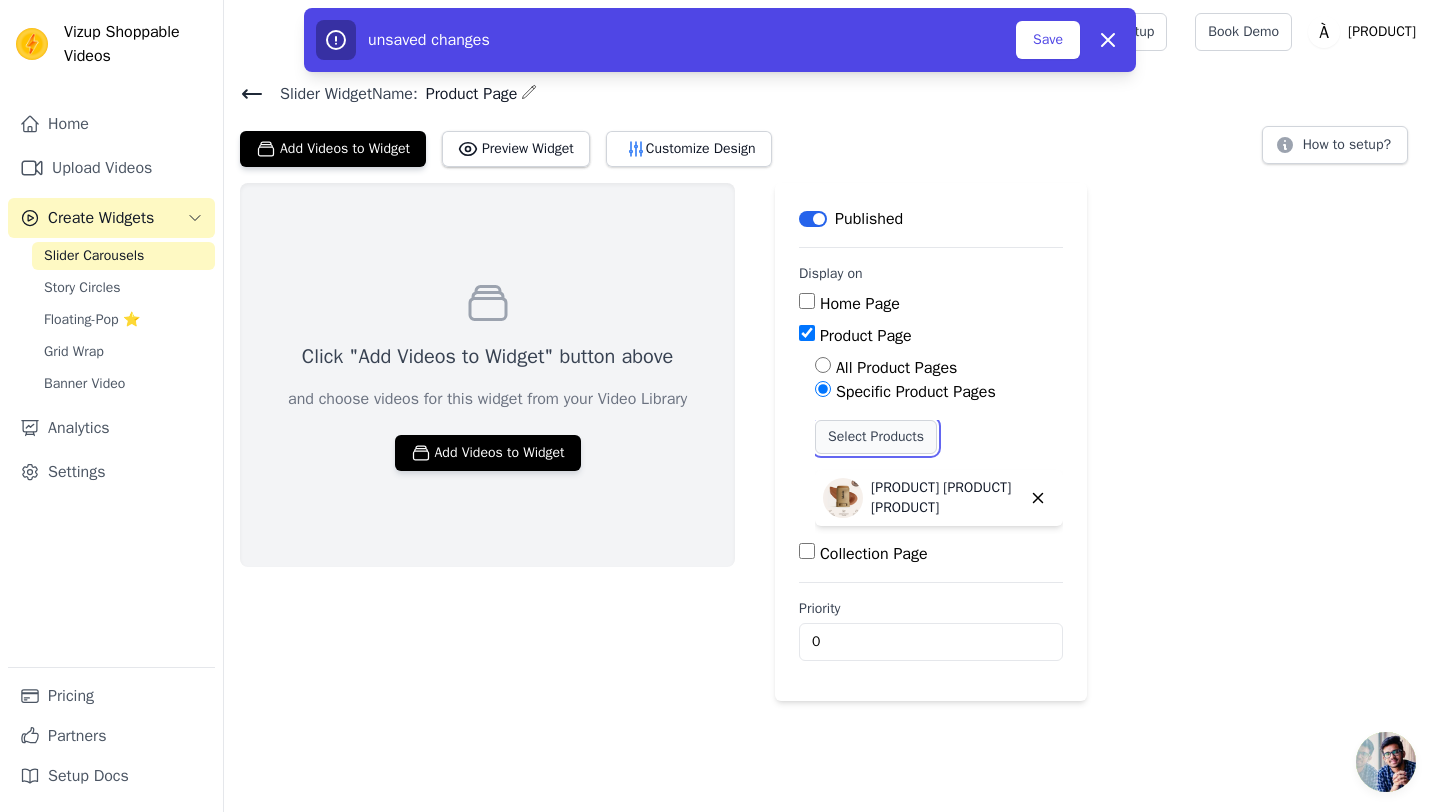 click on "Select Products" at bounding box center (876, 437) 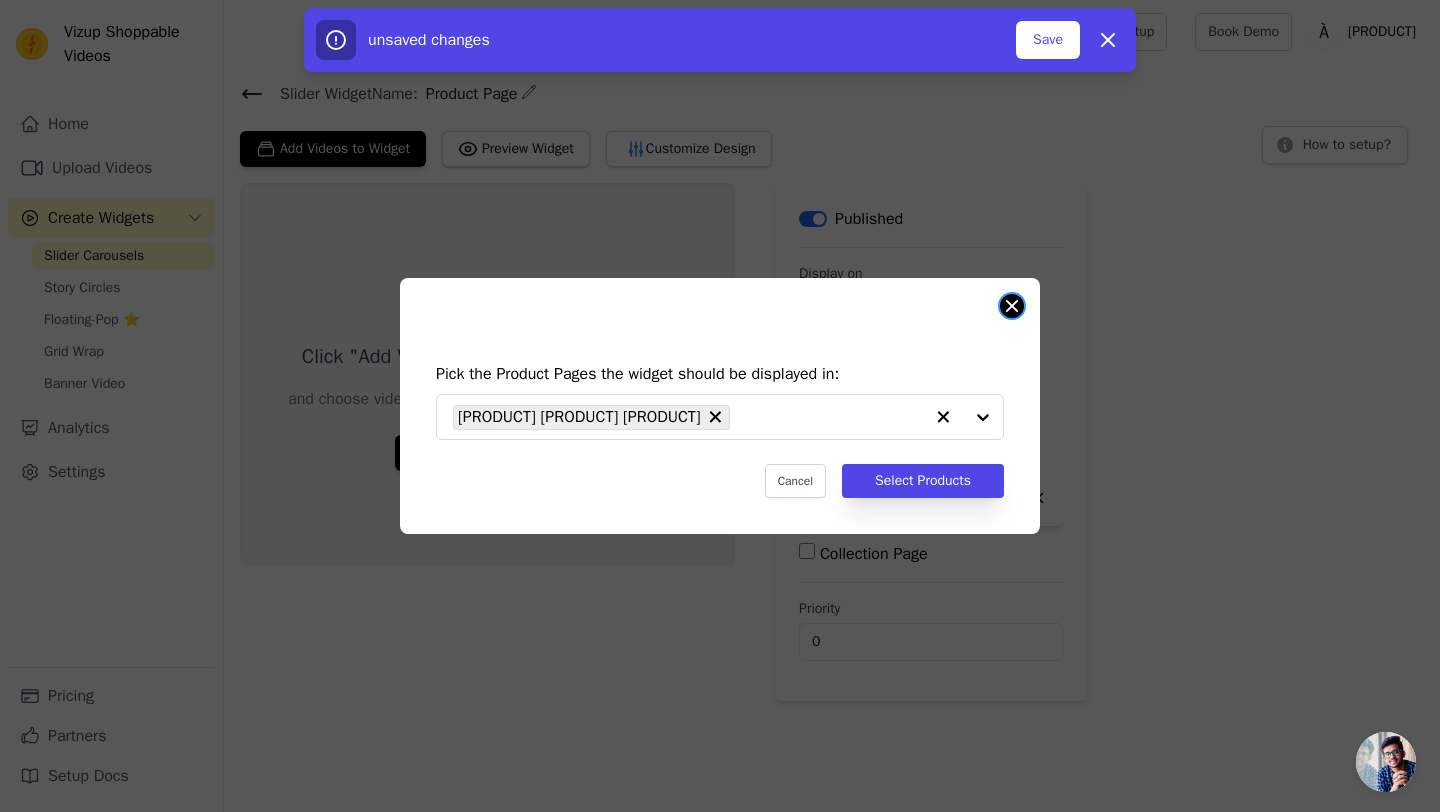 click at bounding box center (1012, 306) 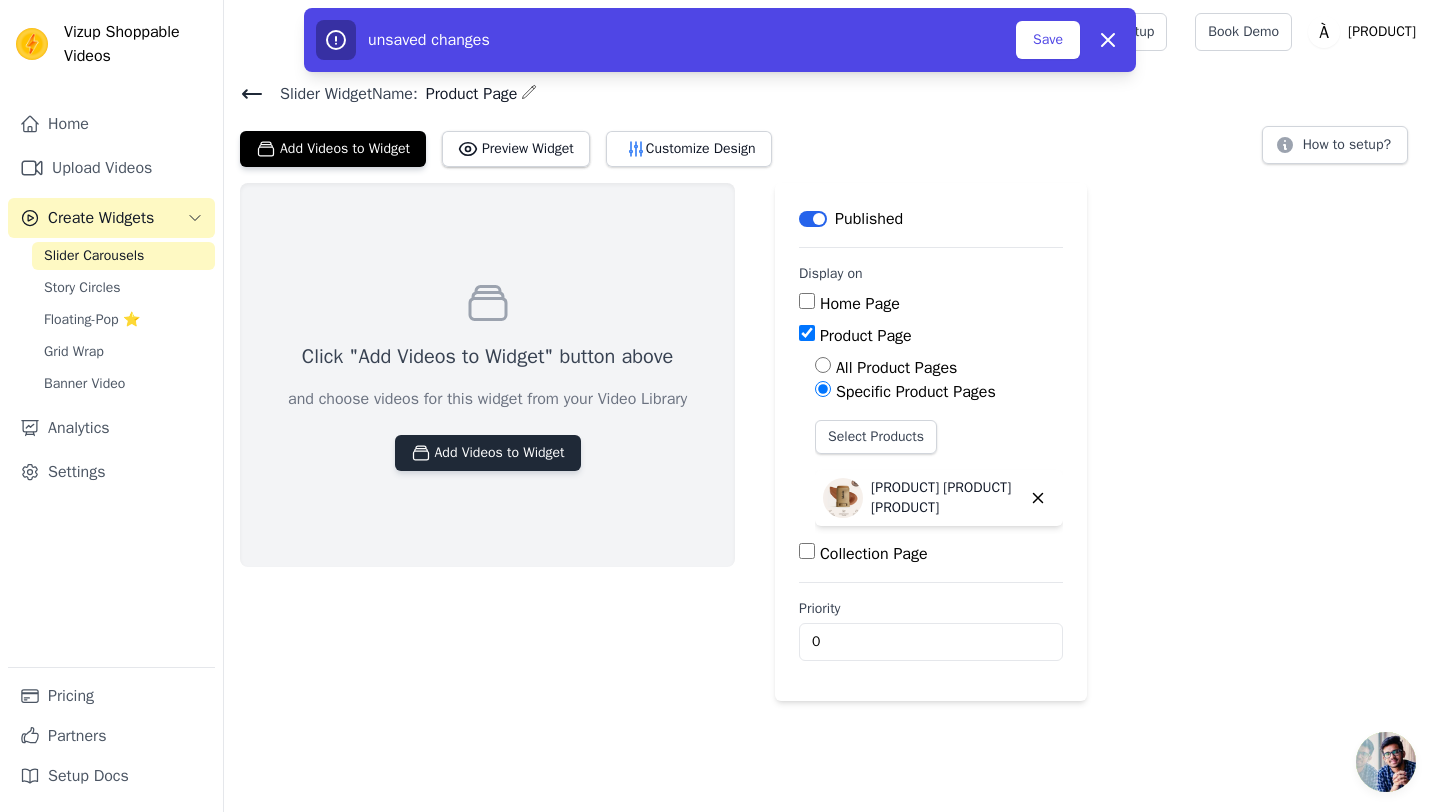 click on "Add Videos to Widget" at bounding box center (488, 453) 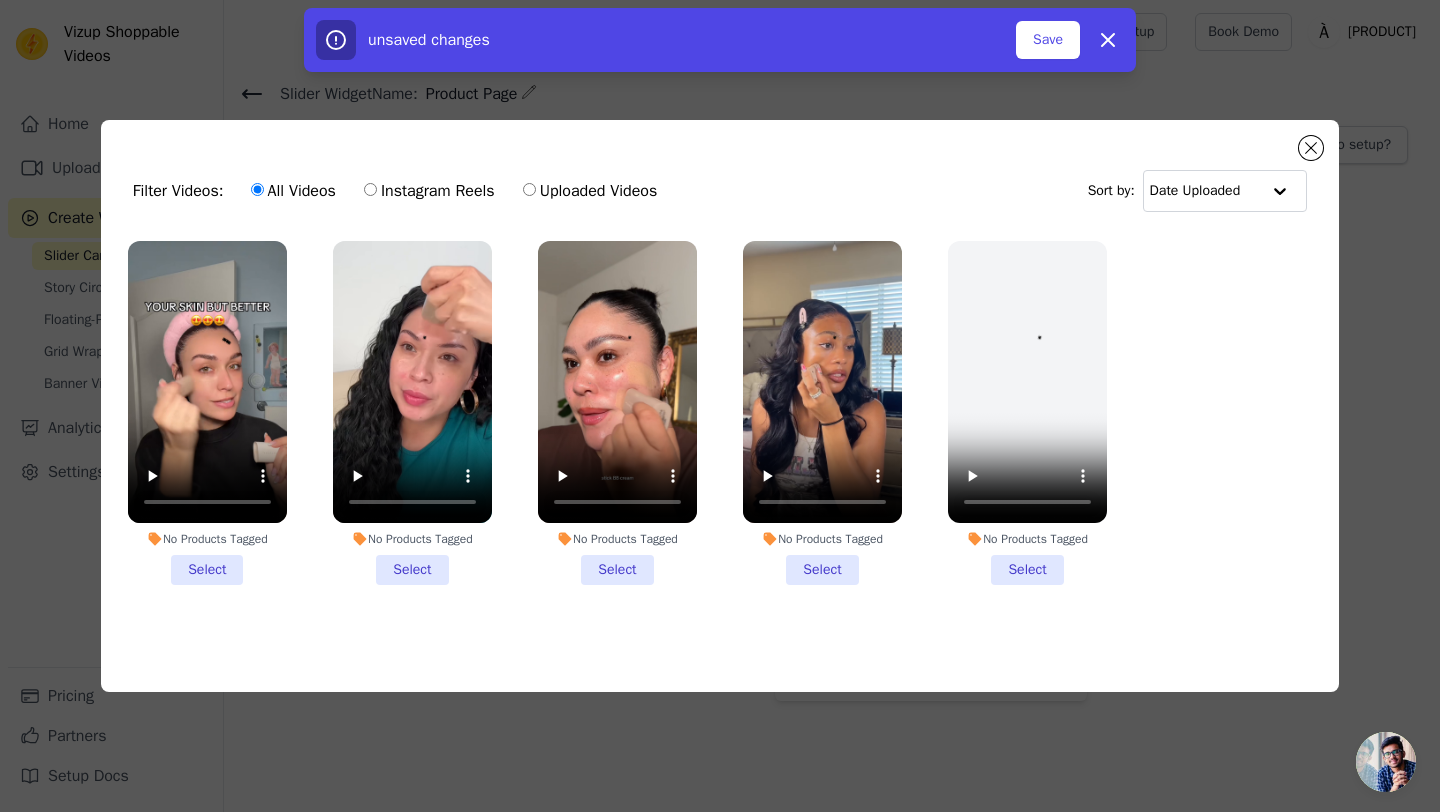 click on "No Products Tagged     Select" at bounding box center (207, 413) 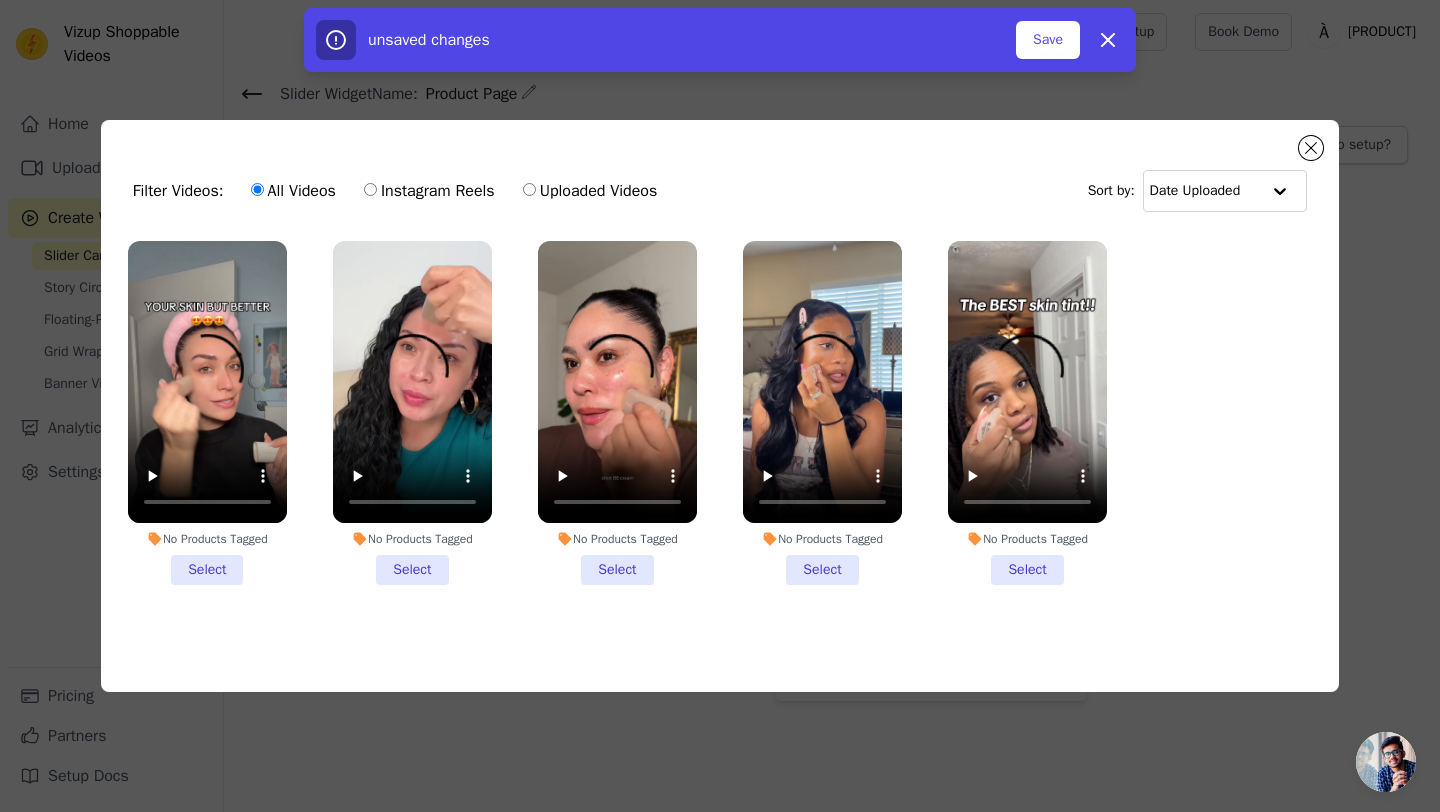 click on "No Products Tagged     Select" at bounding box center [0, 0] 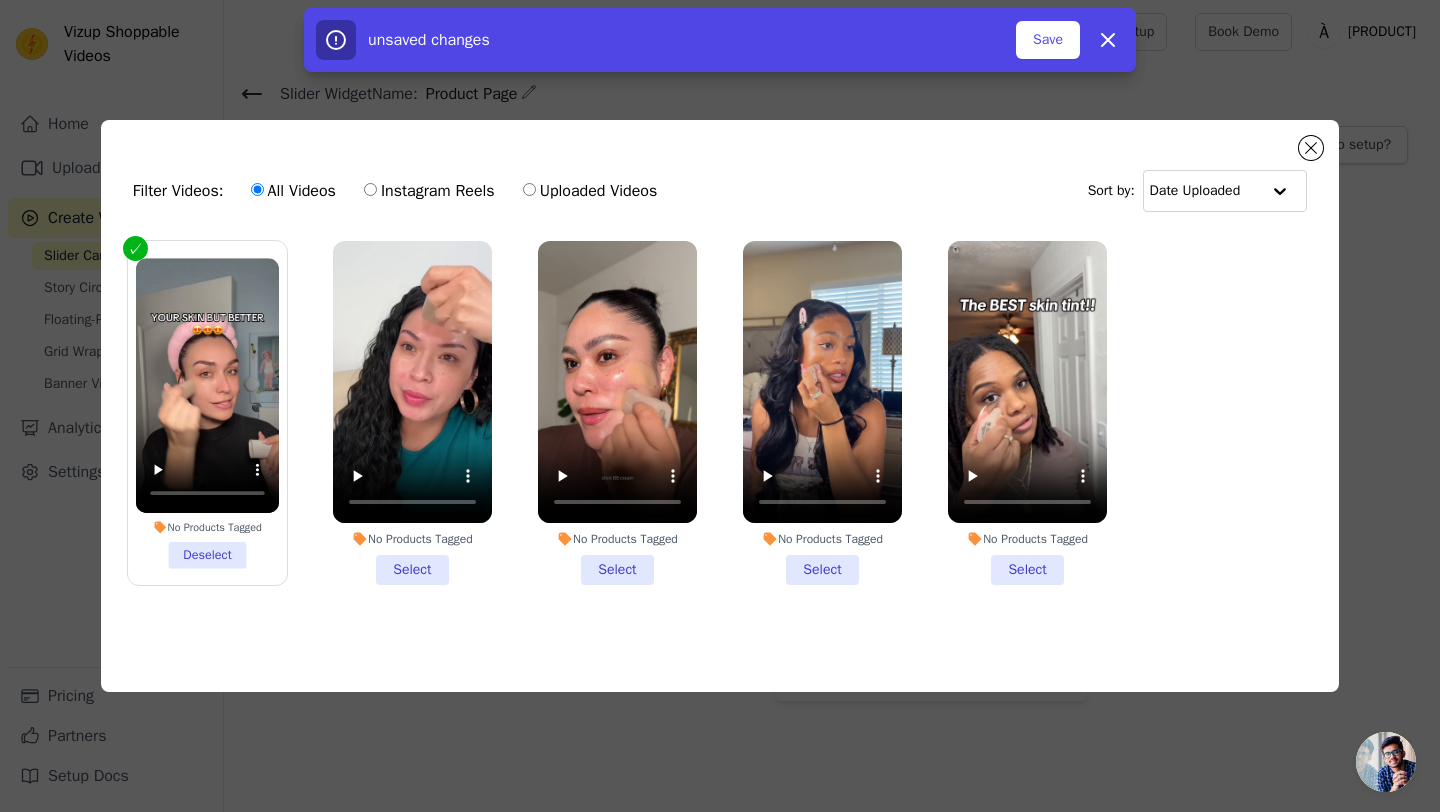 click on "No Products Tagged     Select" at bounding box center [412, 413] 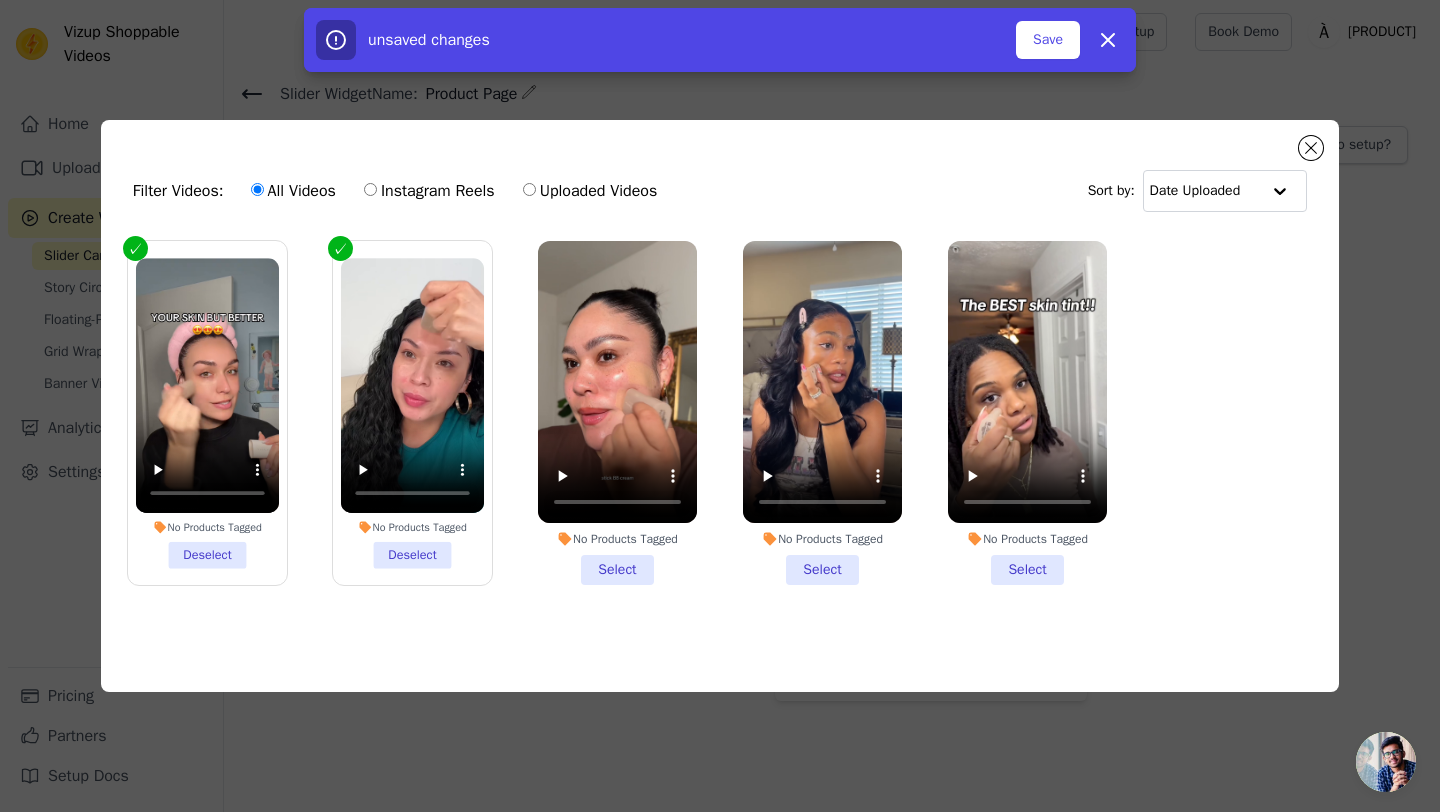 click on "No Products Tagged     Select" at bounding box center [617, 413] 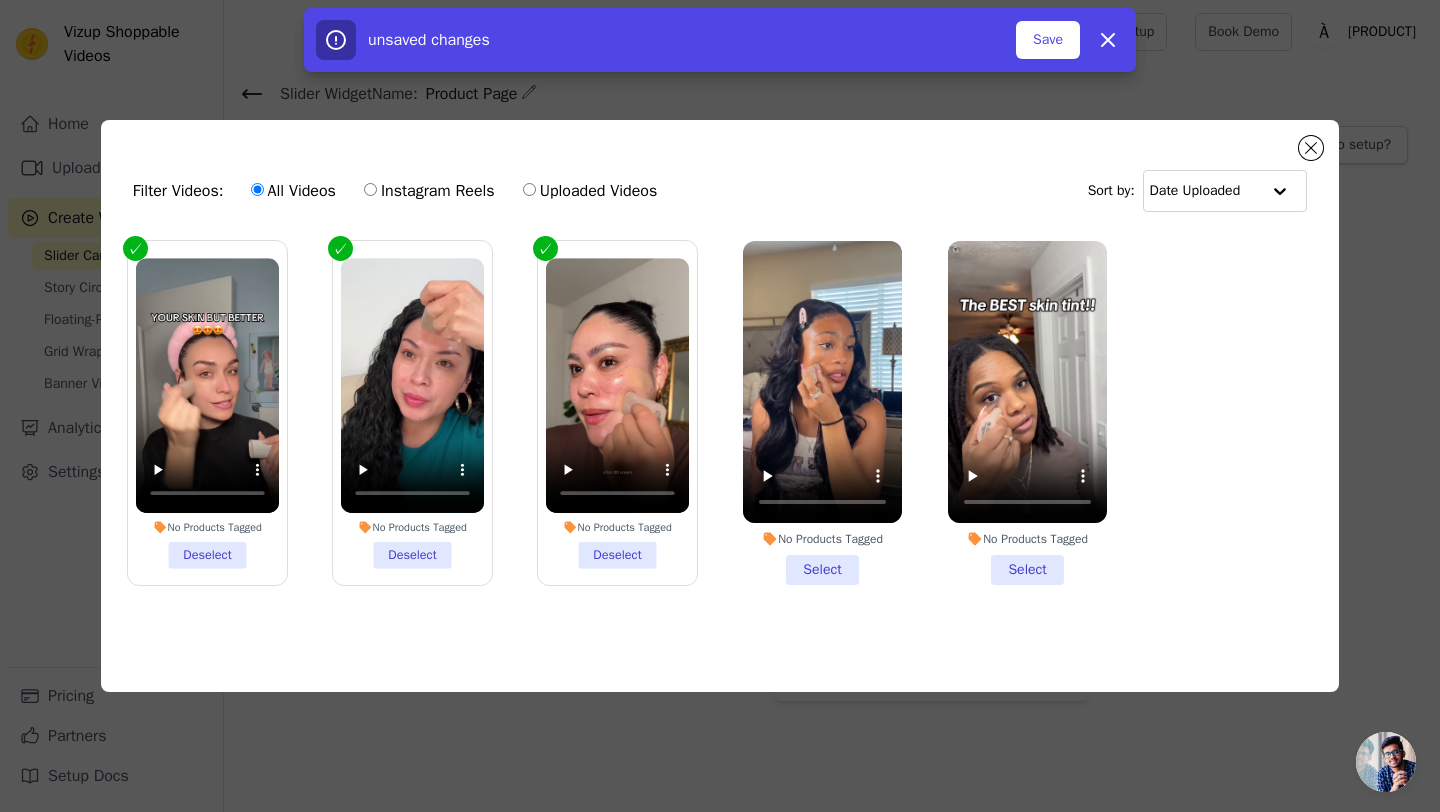 click on "No Products Tagged     Select" at bounding box center [822, 413] 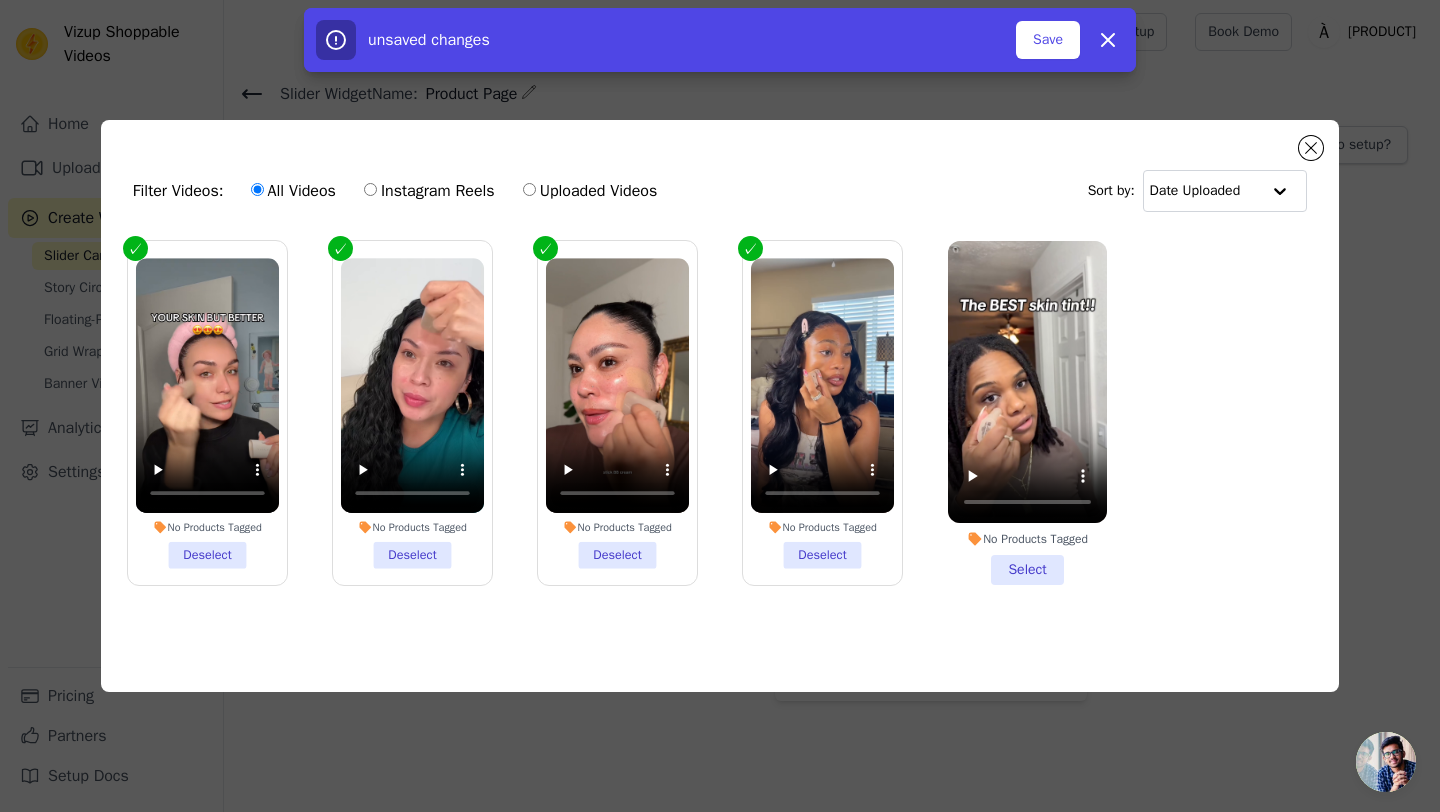 click on "No Products Tagged     Select" at bounding box center (1027, 413) 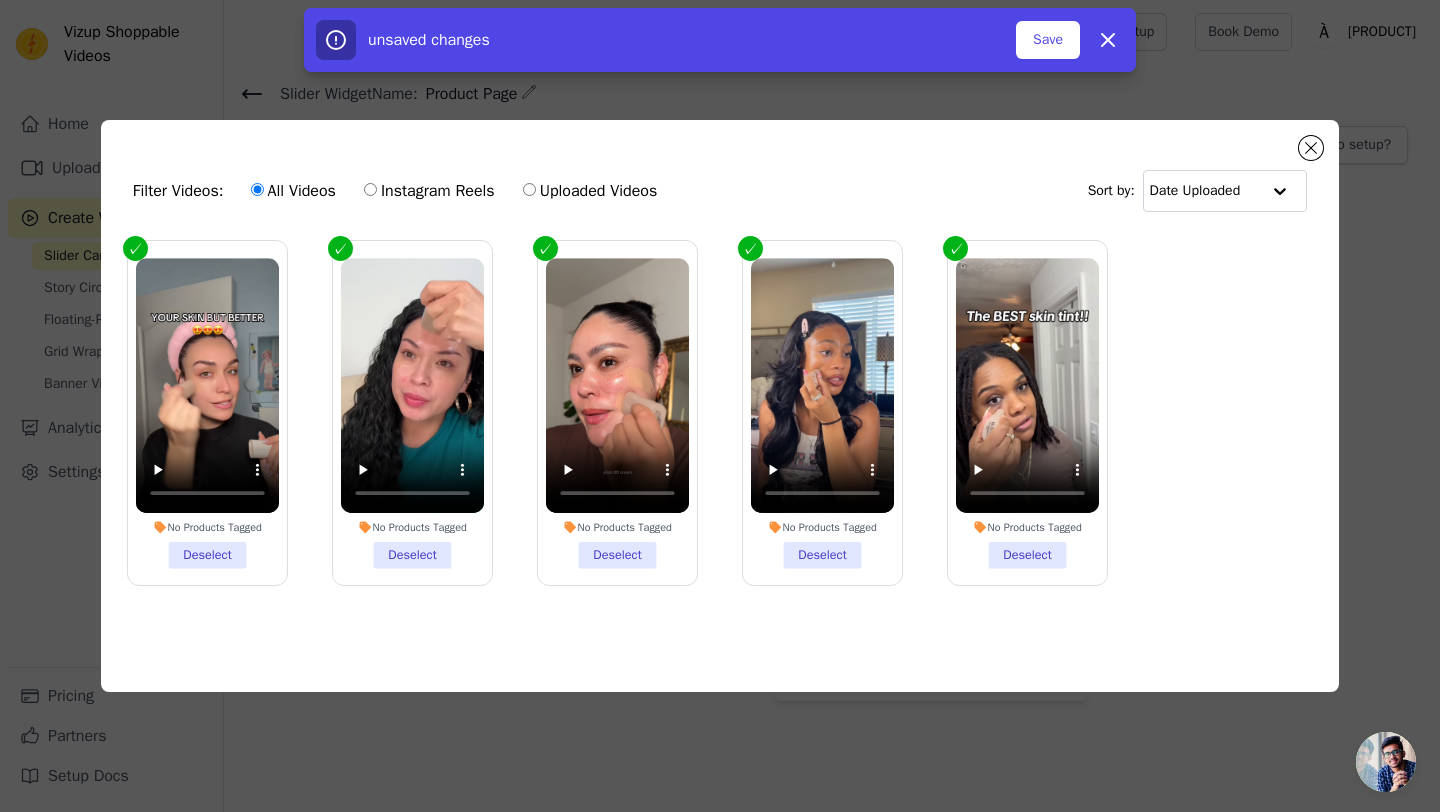 click on "unsaved changes   Save   Dismiss" at bounding box center (720, 40) 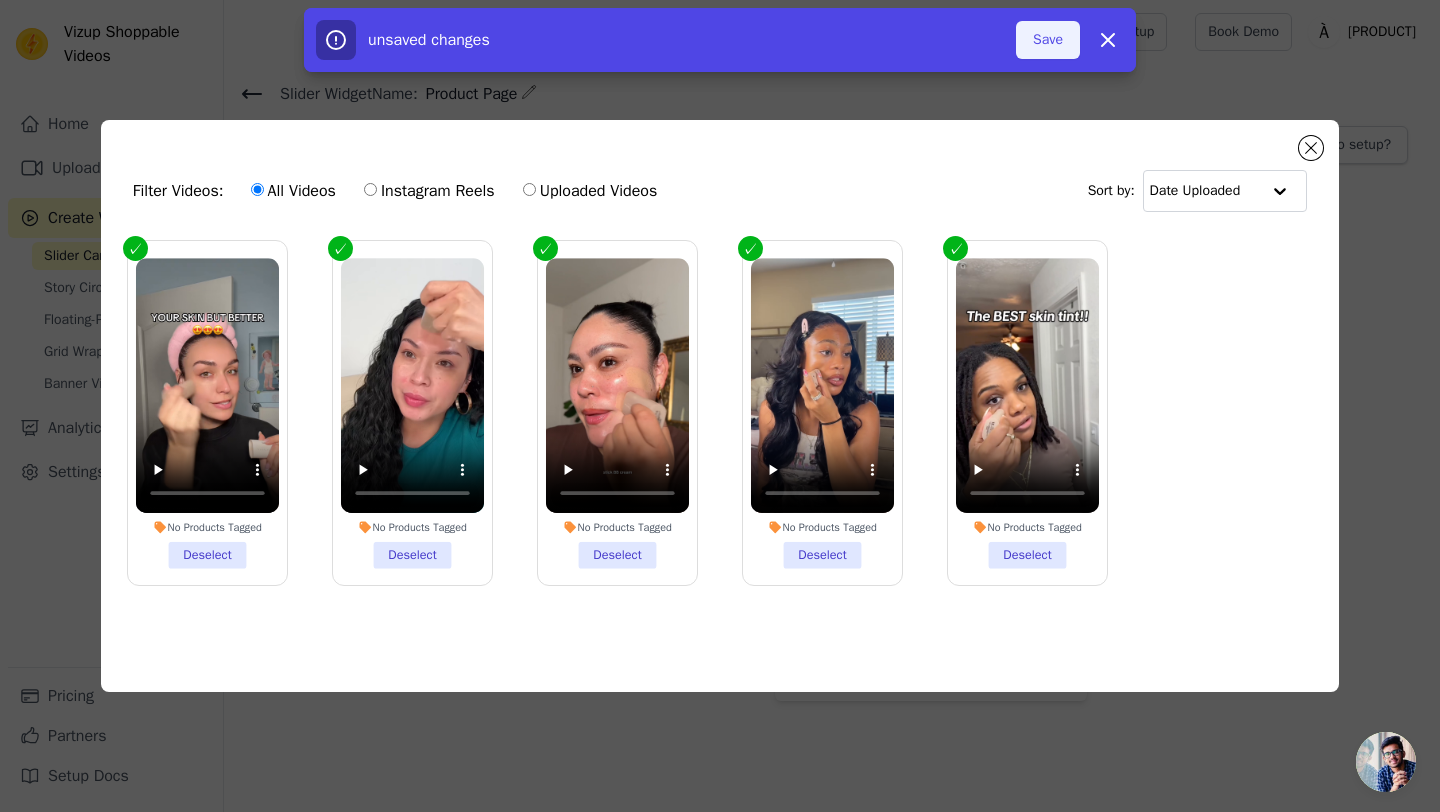 click on "Save" at bounding box center [1048, 40] 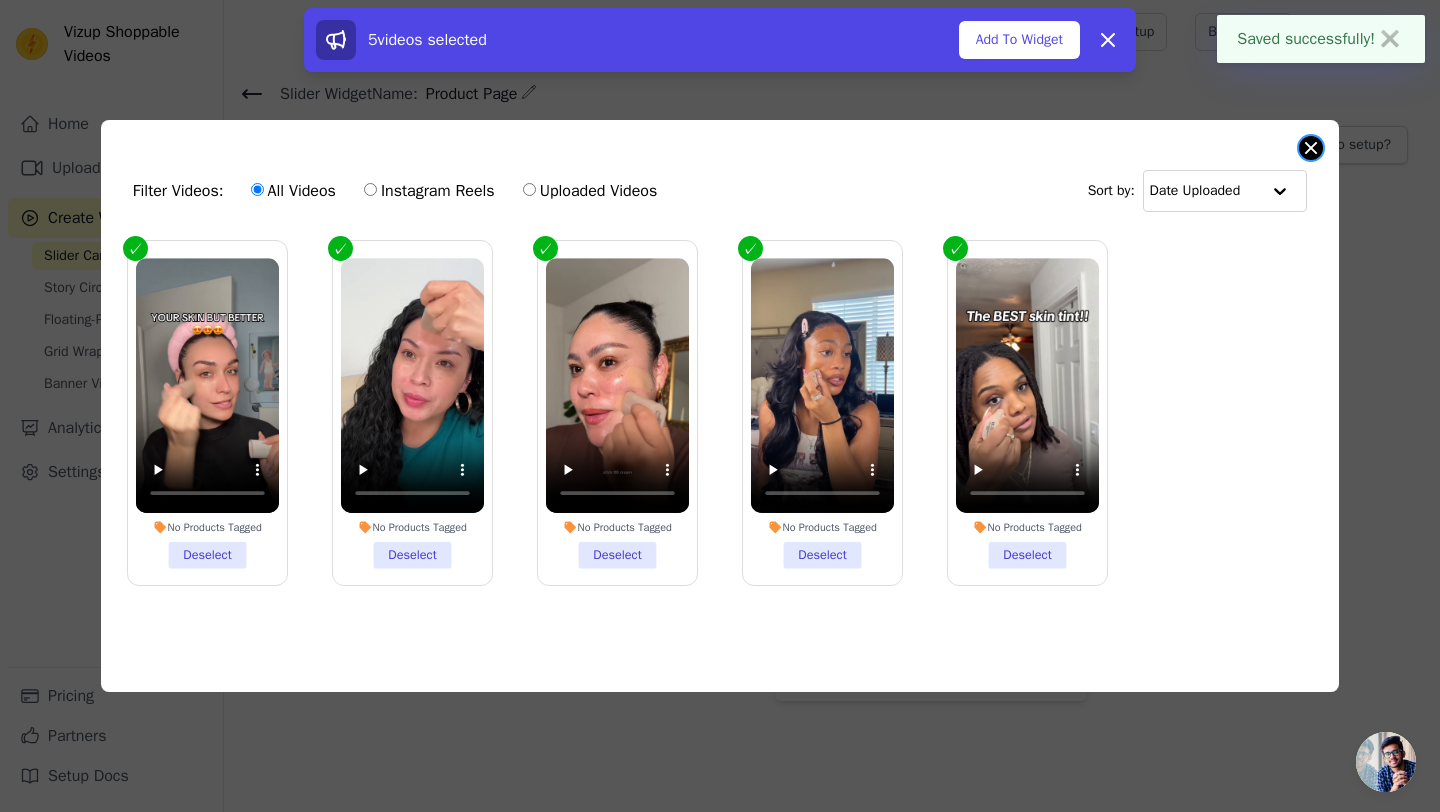 click at bounding box center (1311, 148) 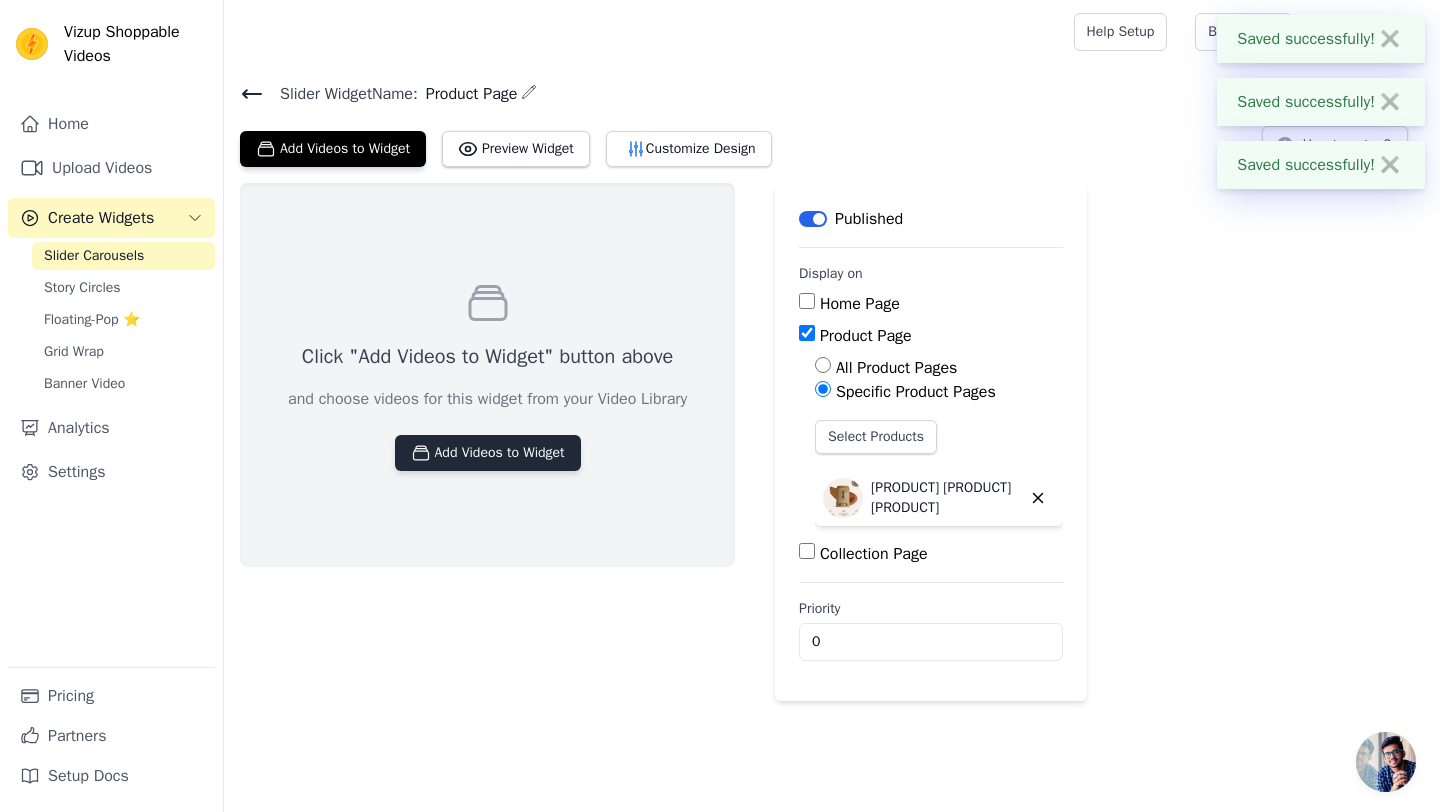 click on "Add Videos to Widget" at bounding box center [488, 453] 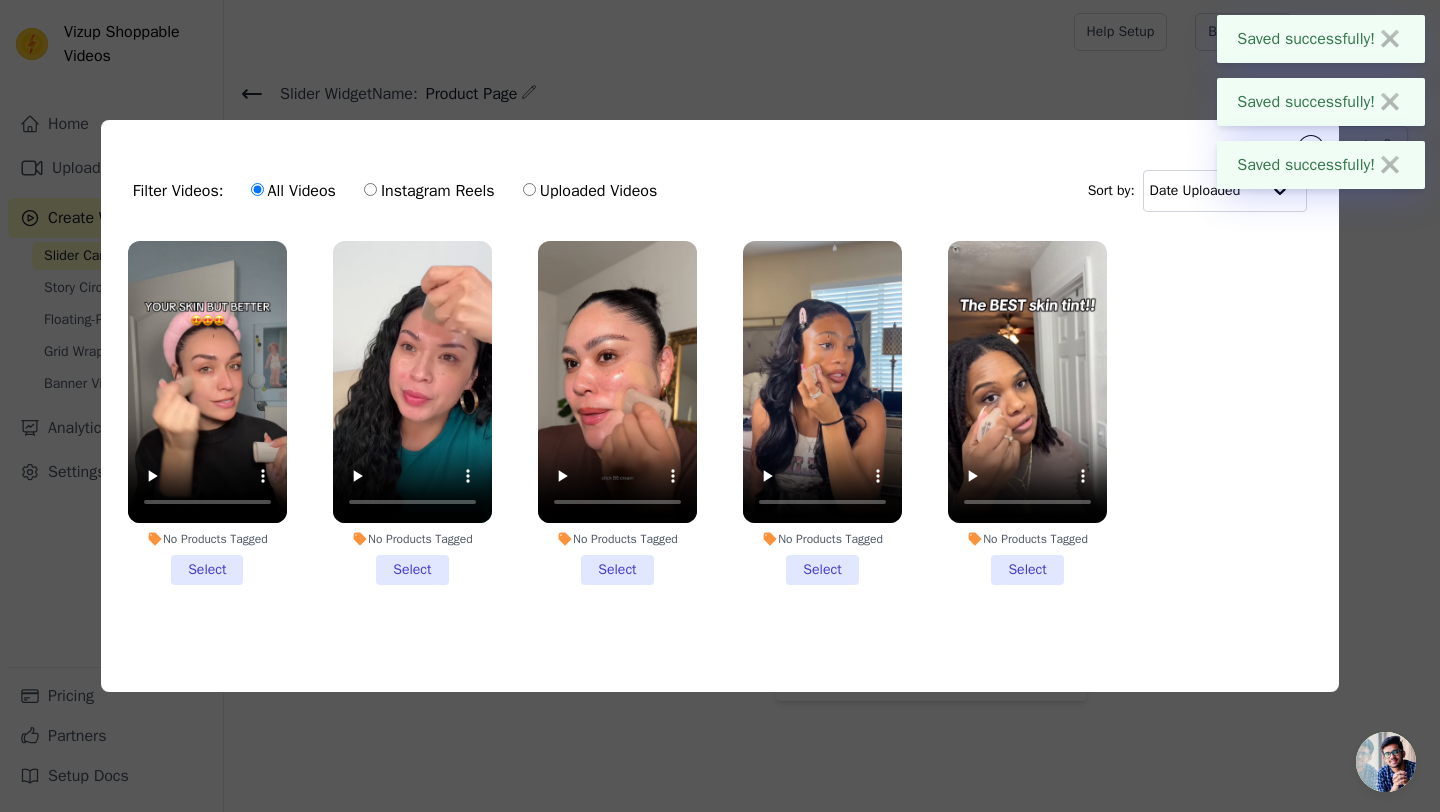 click on "No Products Tagged     Select" at bounding box center (207, 413) 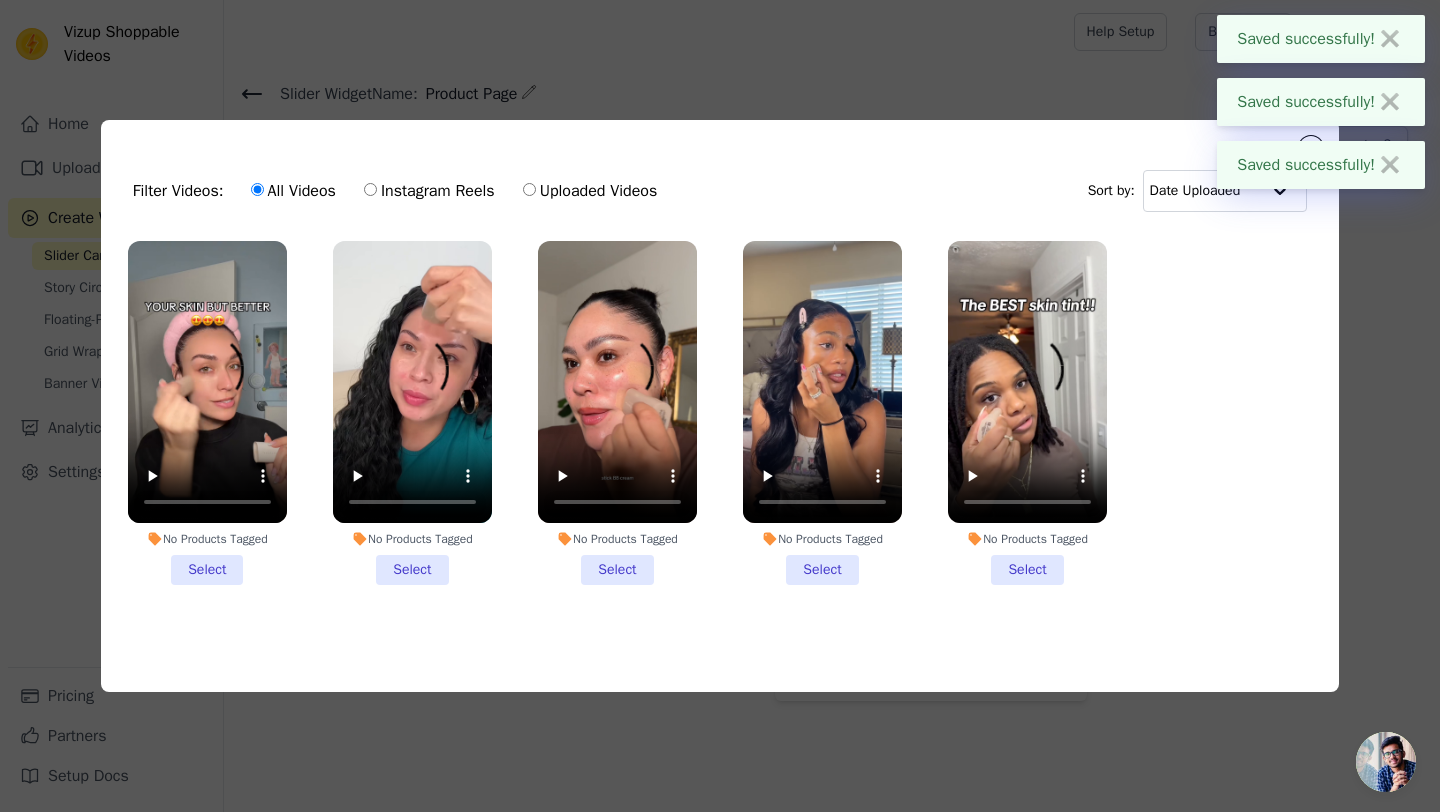 click on "No Products Tagged     Select" at bounding box center (0, 0) 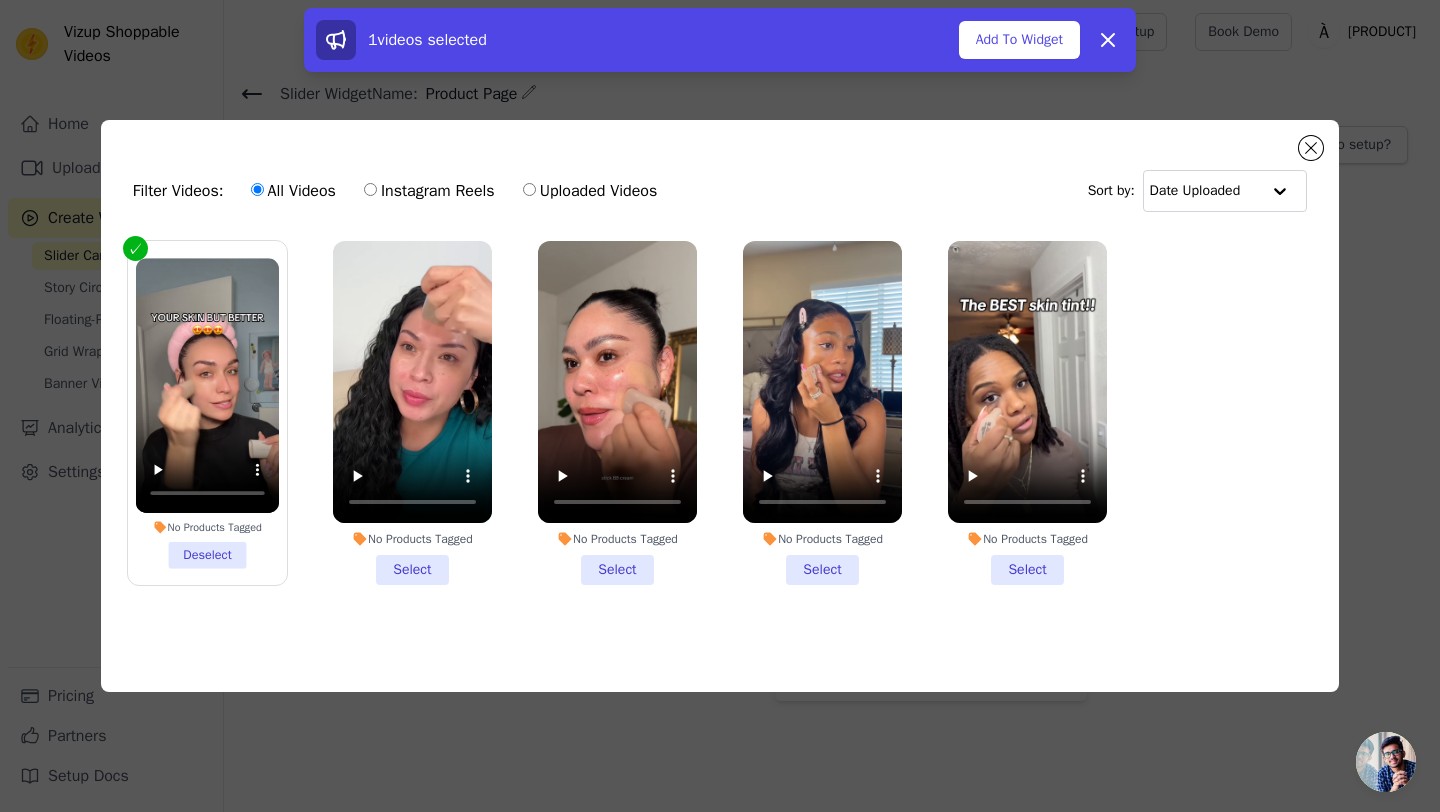 click on "No Products Tagged     Select" at bounding box center [412, 413] 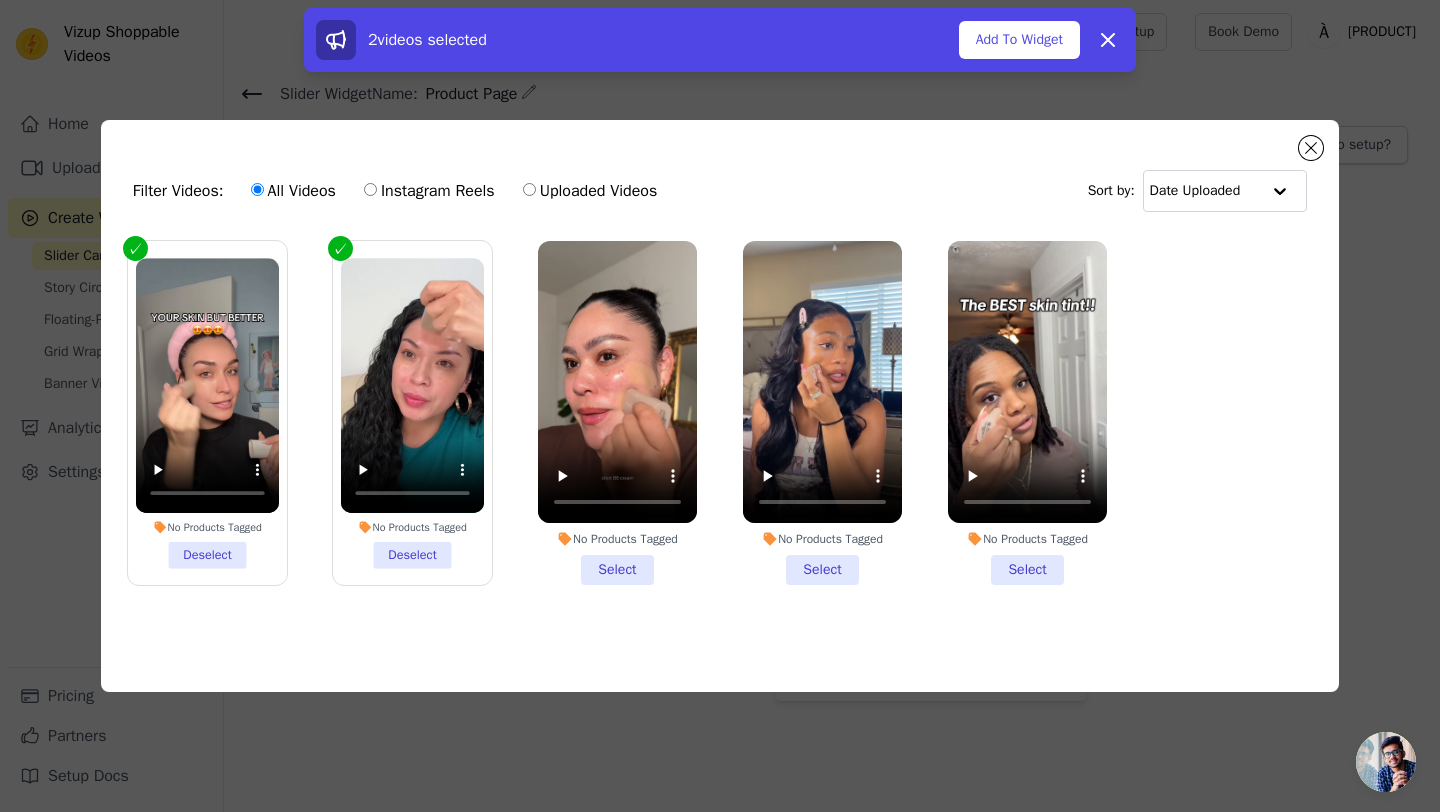 click on "No Products Tagged     Select" at bounding box center [617, 413] 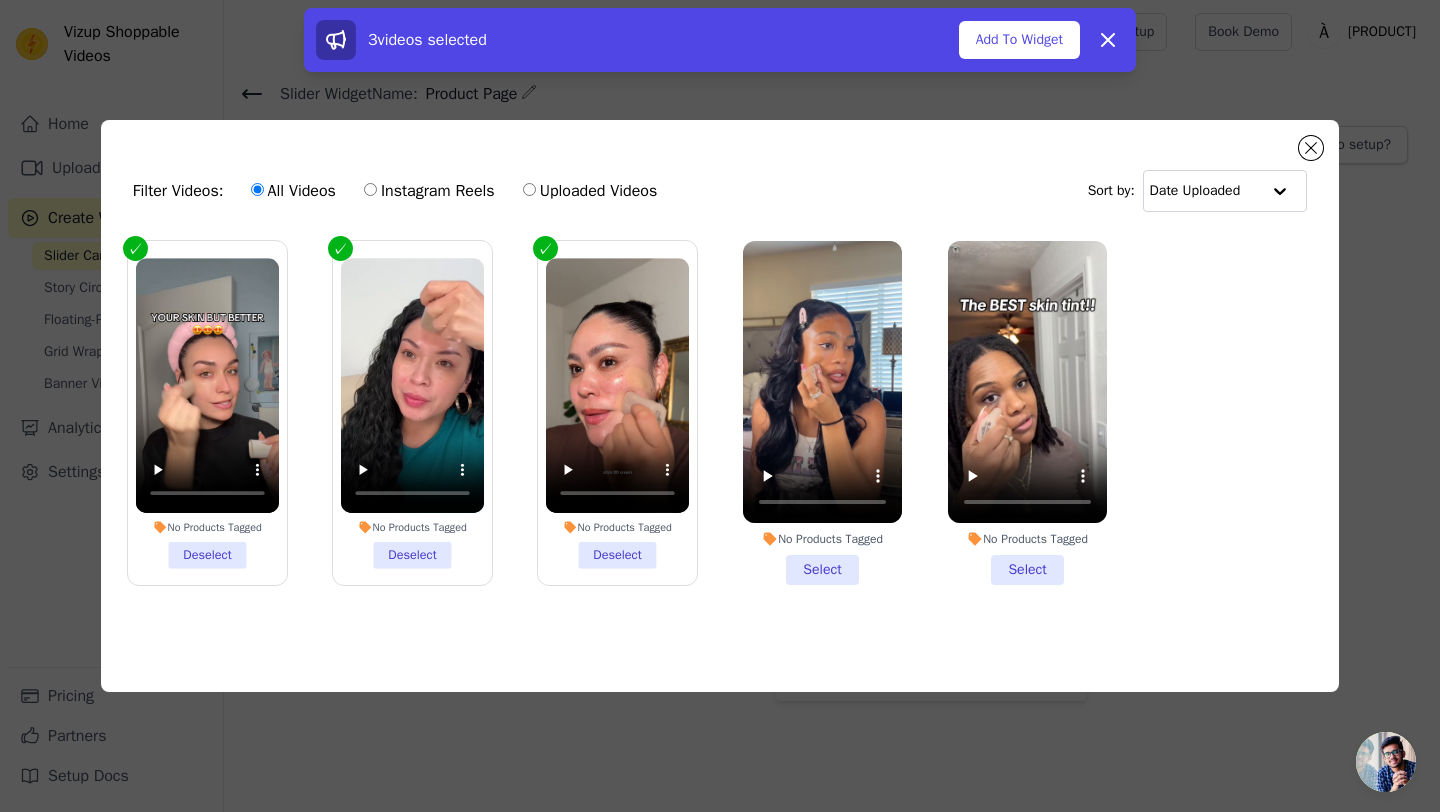 click on "No Products Tagged     Select" at bounding box center [822, 413] 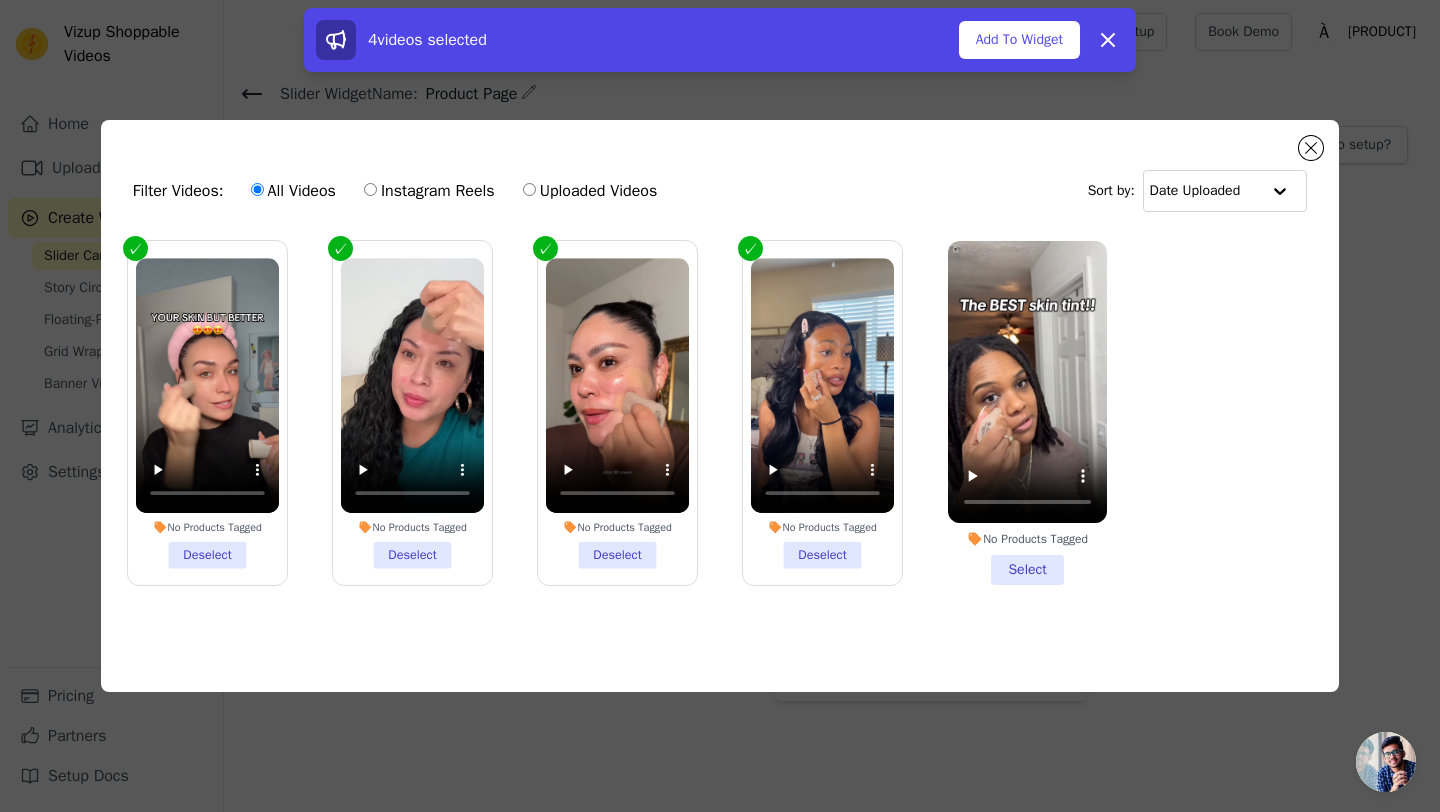 click on "No Products Tagged     Select" at bounding box center (1027, 413) 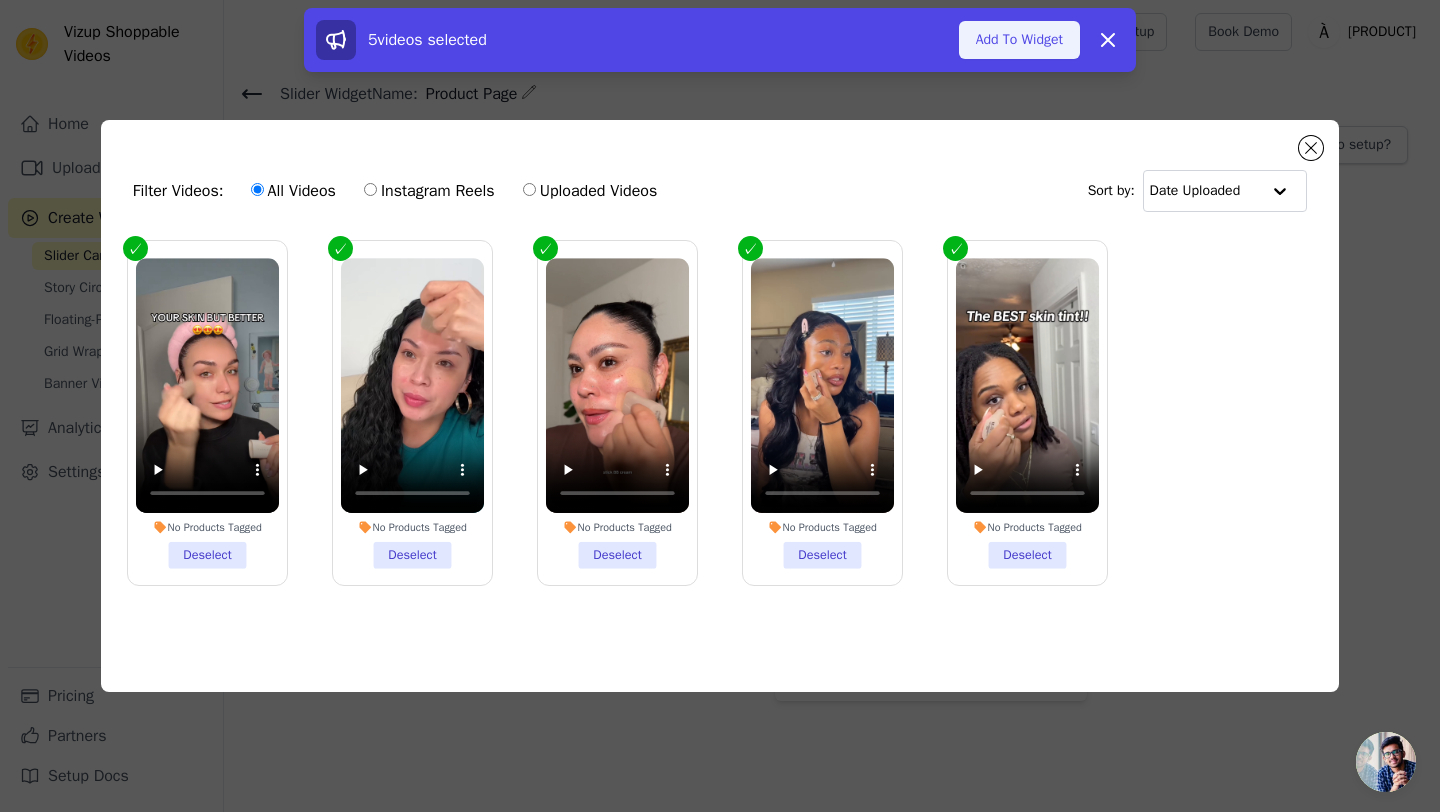 click on "Add To Widget" at bounding box center (1019, 40) 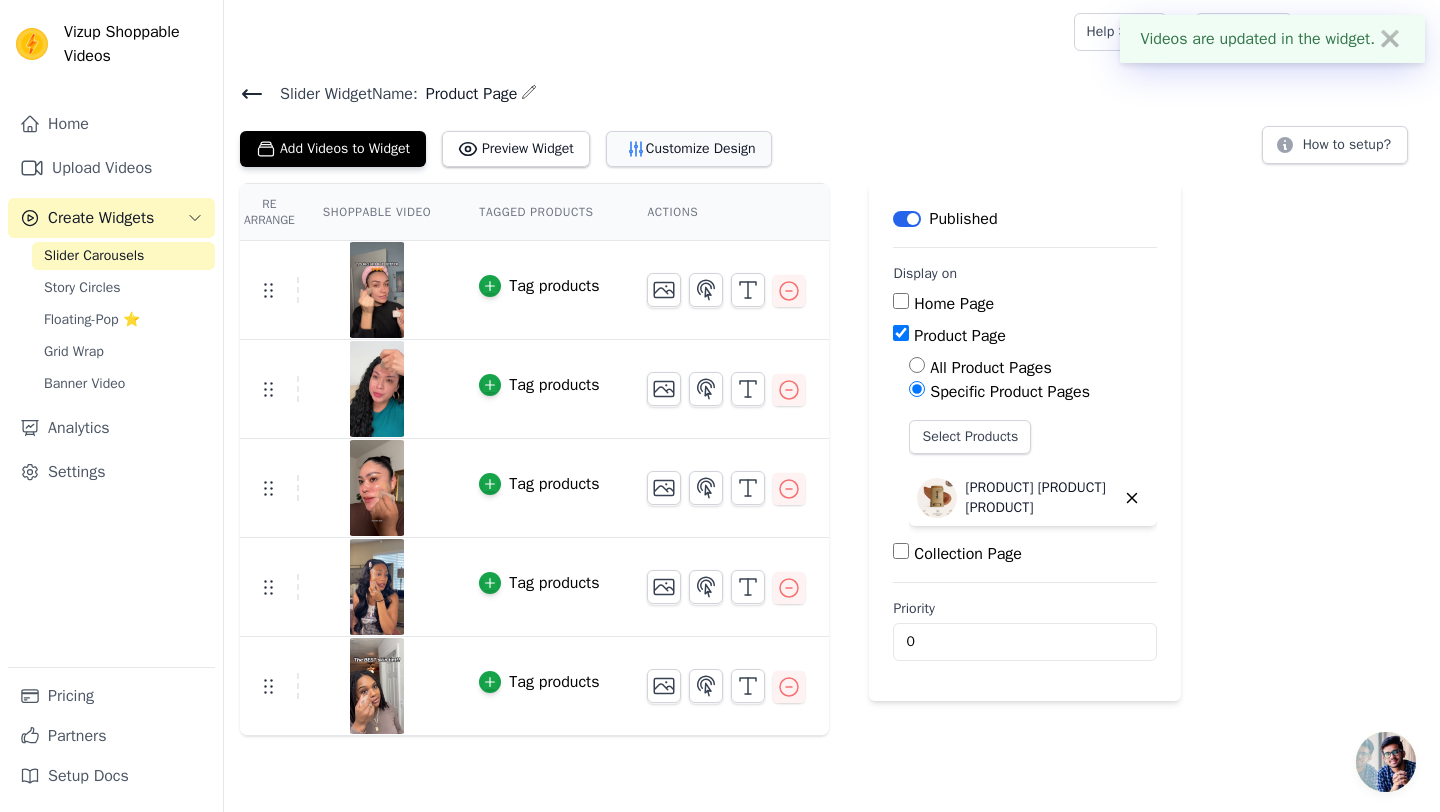 click on "Customize Design" at bounding box center [689, 149] 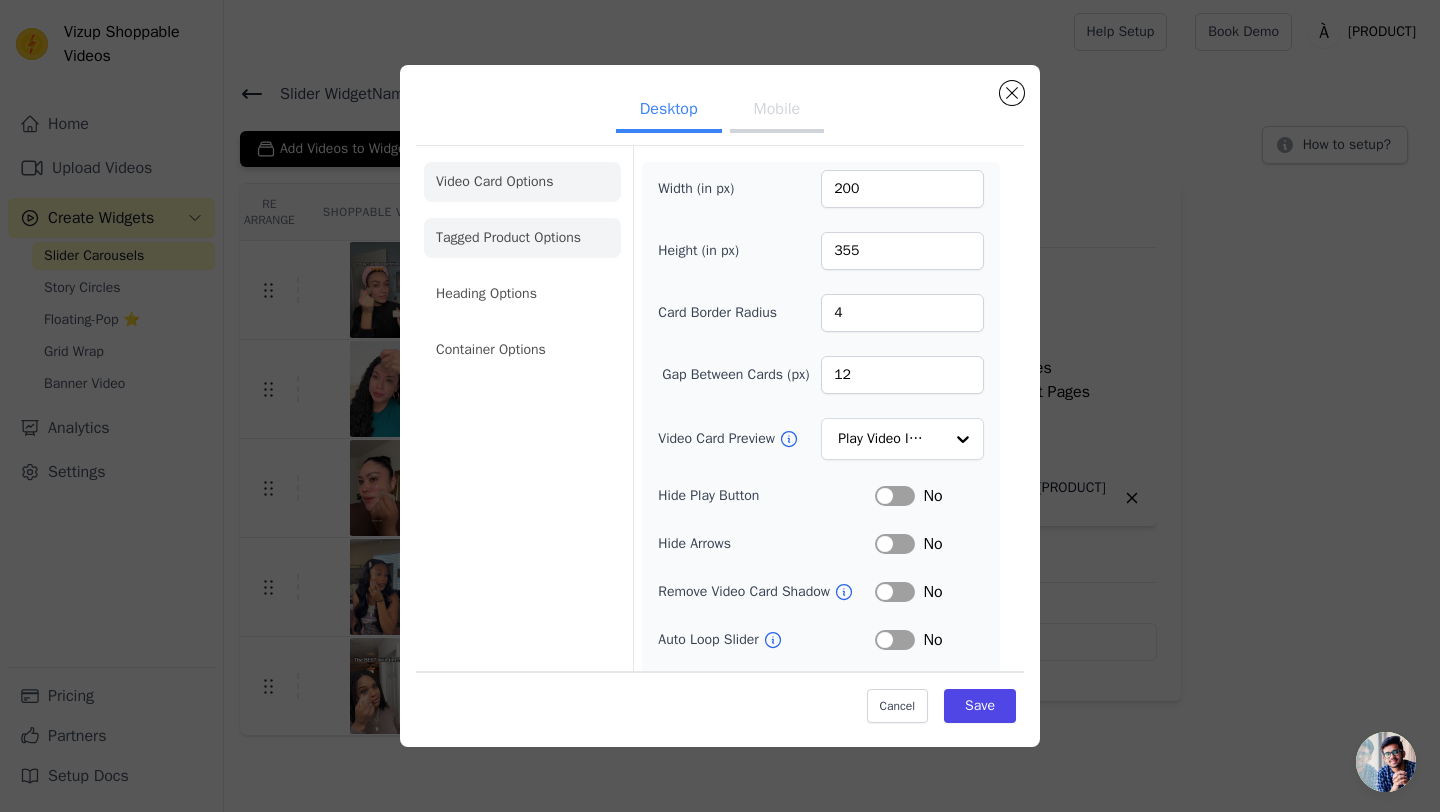 click on "Tagged Product Options" 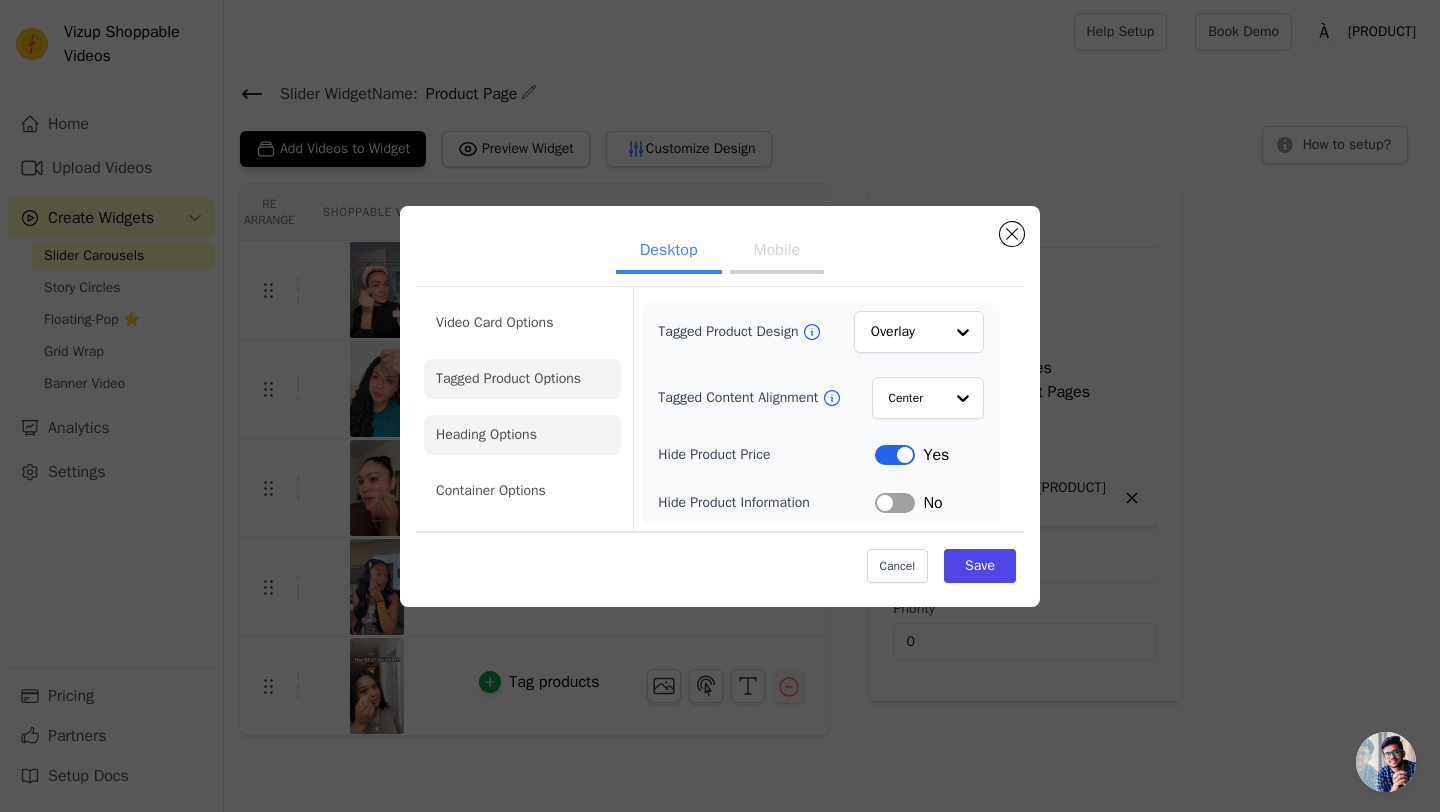 click on "Heading Options" 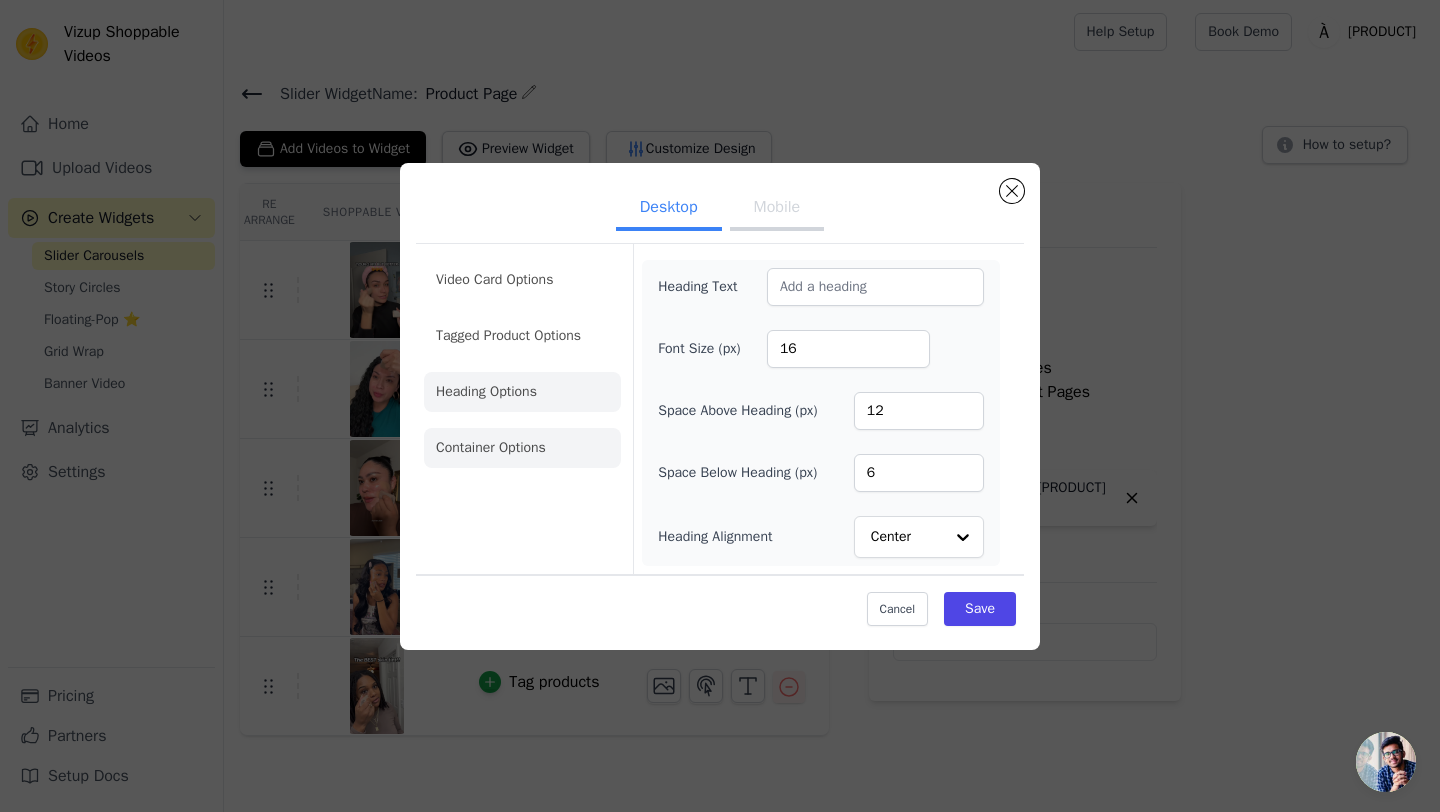 click on "Container Options" 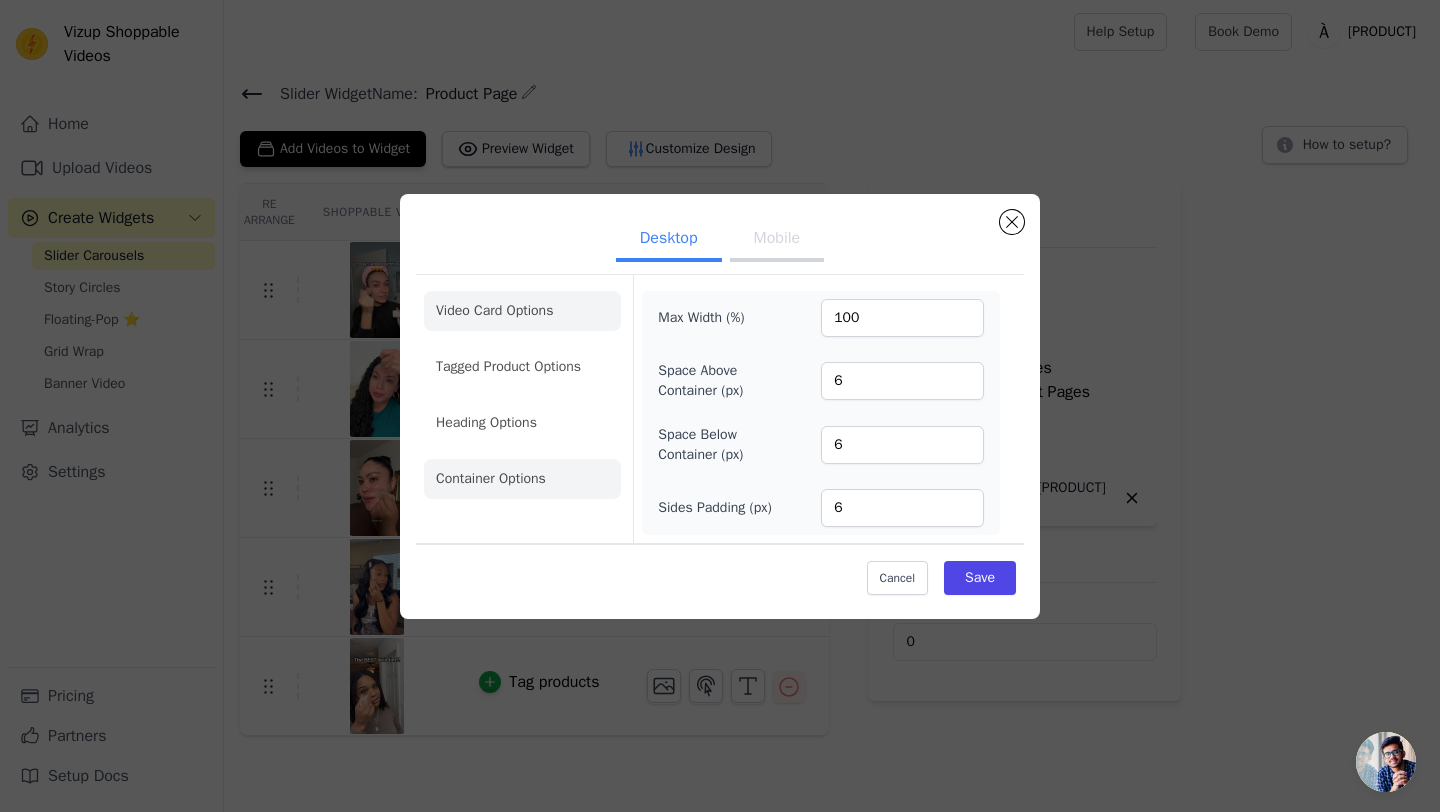 click on "Video Card Options" 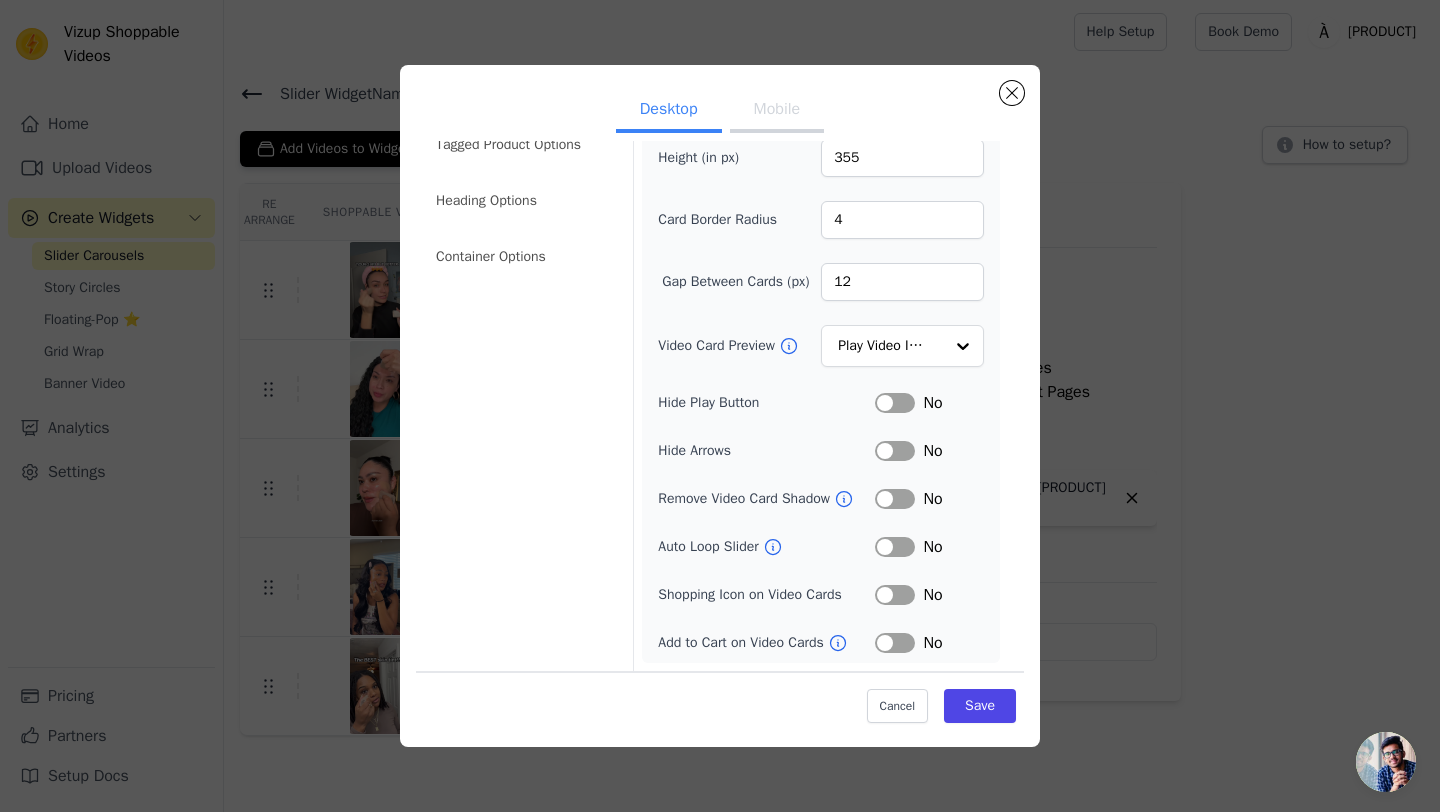 scroll, scrollTop: 0, scrollLeft: 0, axis: both 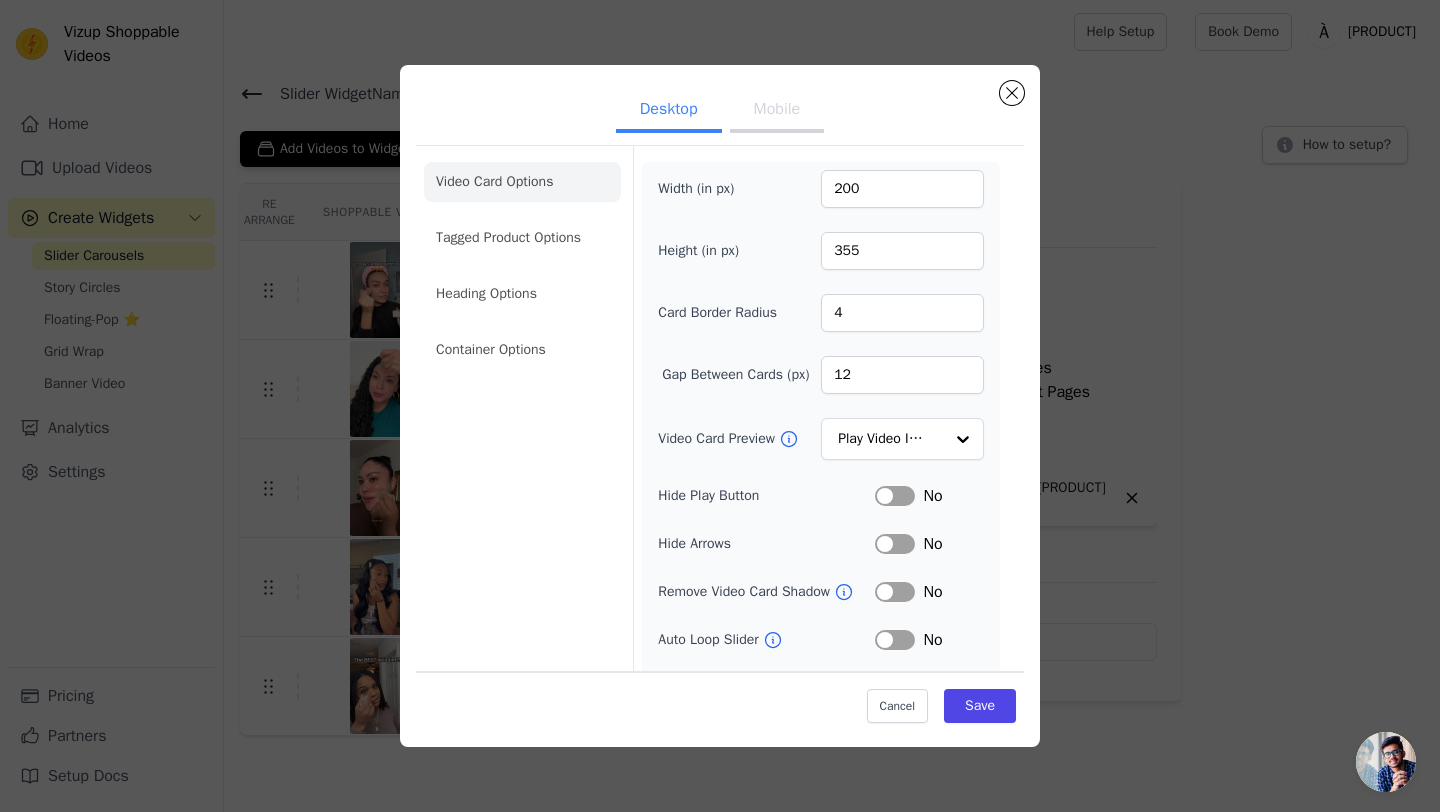 click on "Mobile" at bounding box center (777, 111) 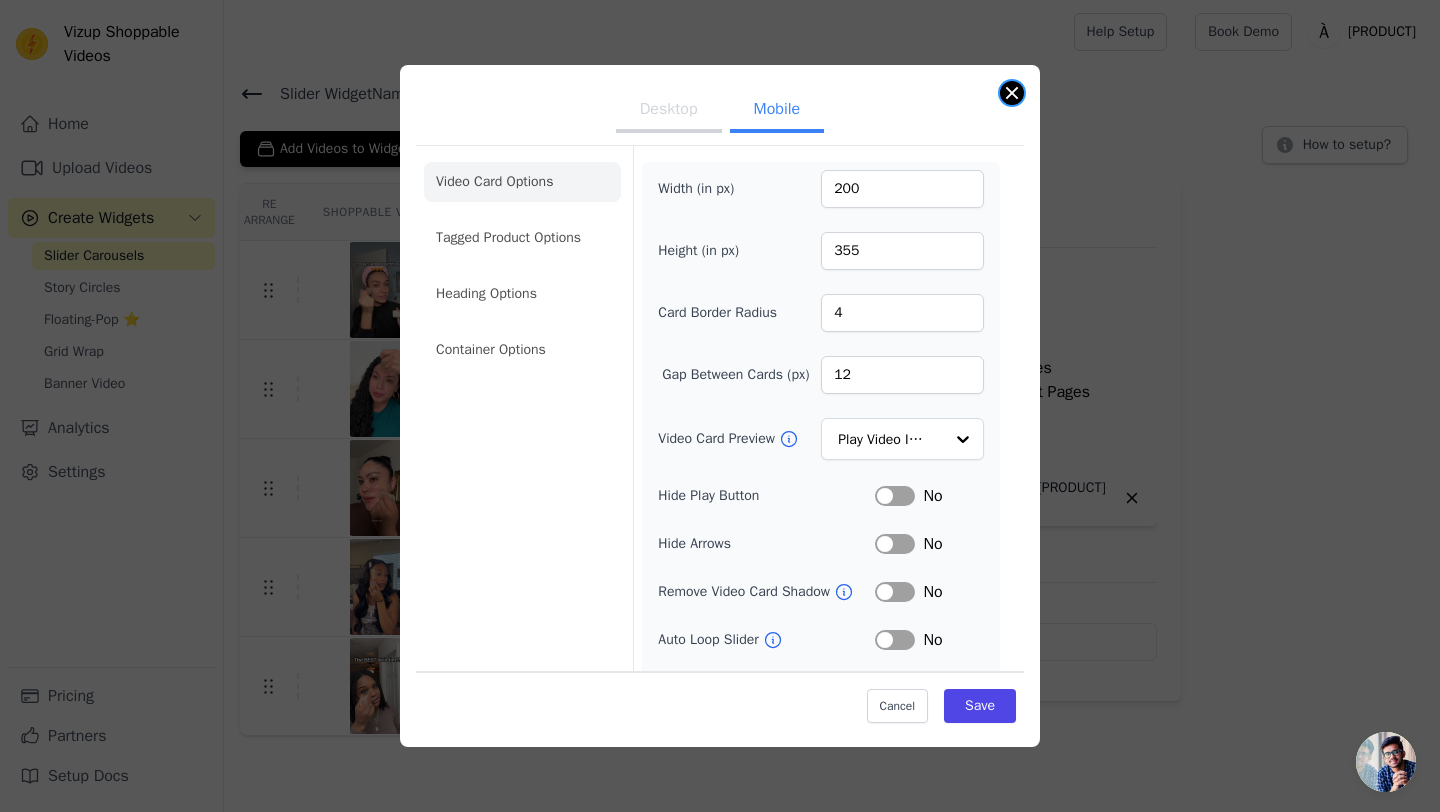 click at bounding box center (1012, 93) 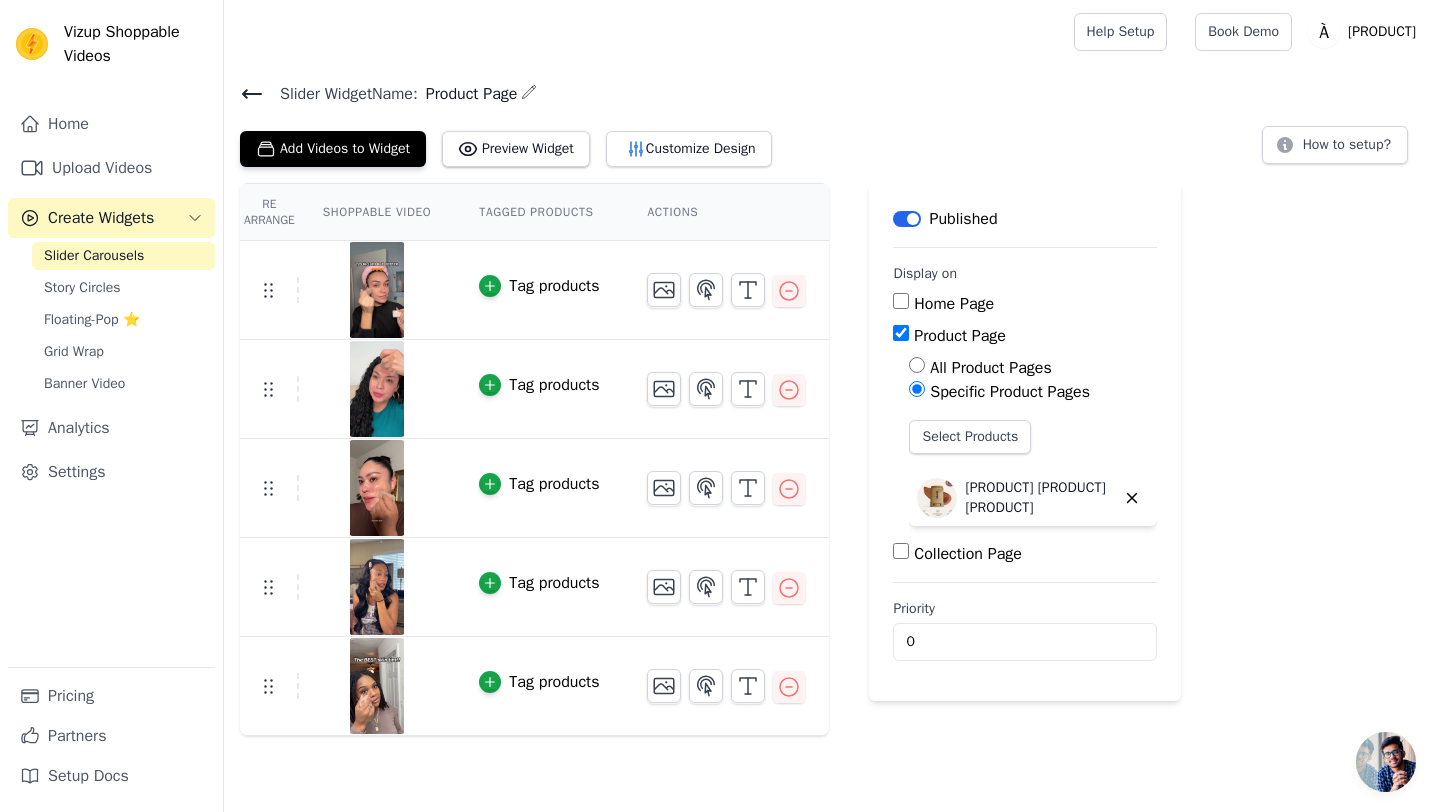 click 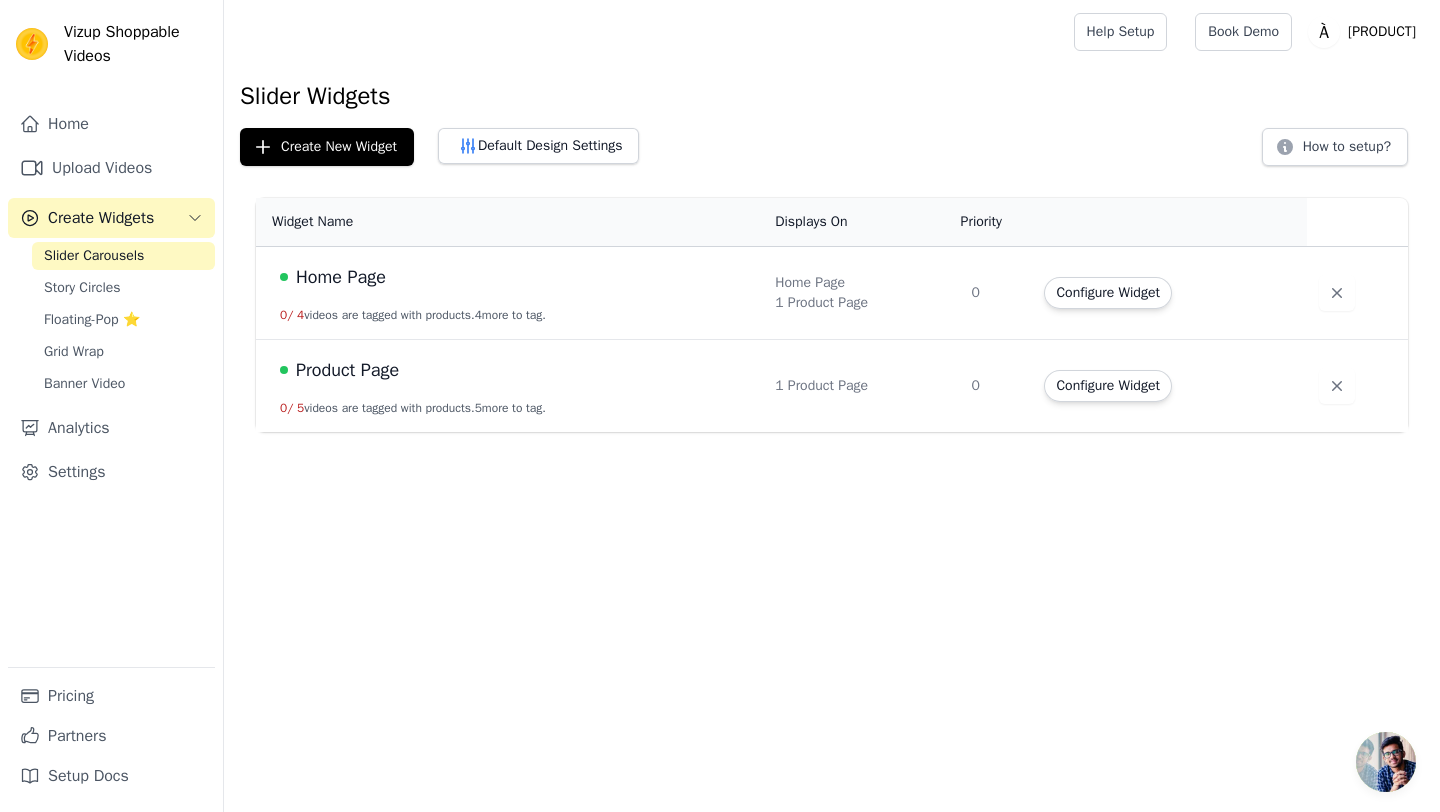 click on "Home Page" at bounding box center (515, 277) 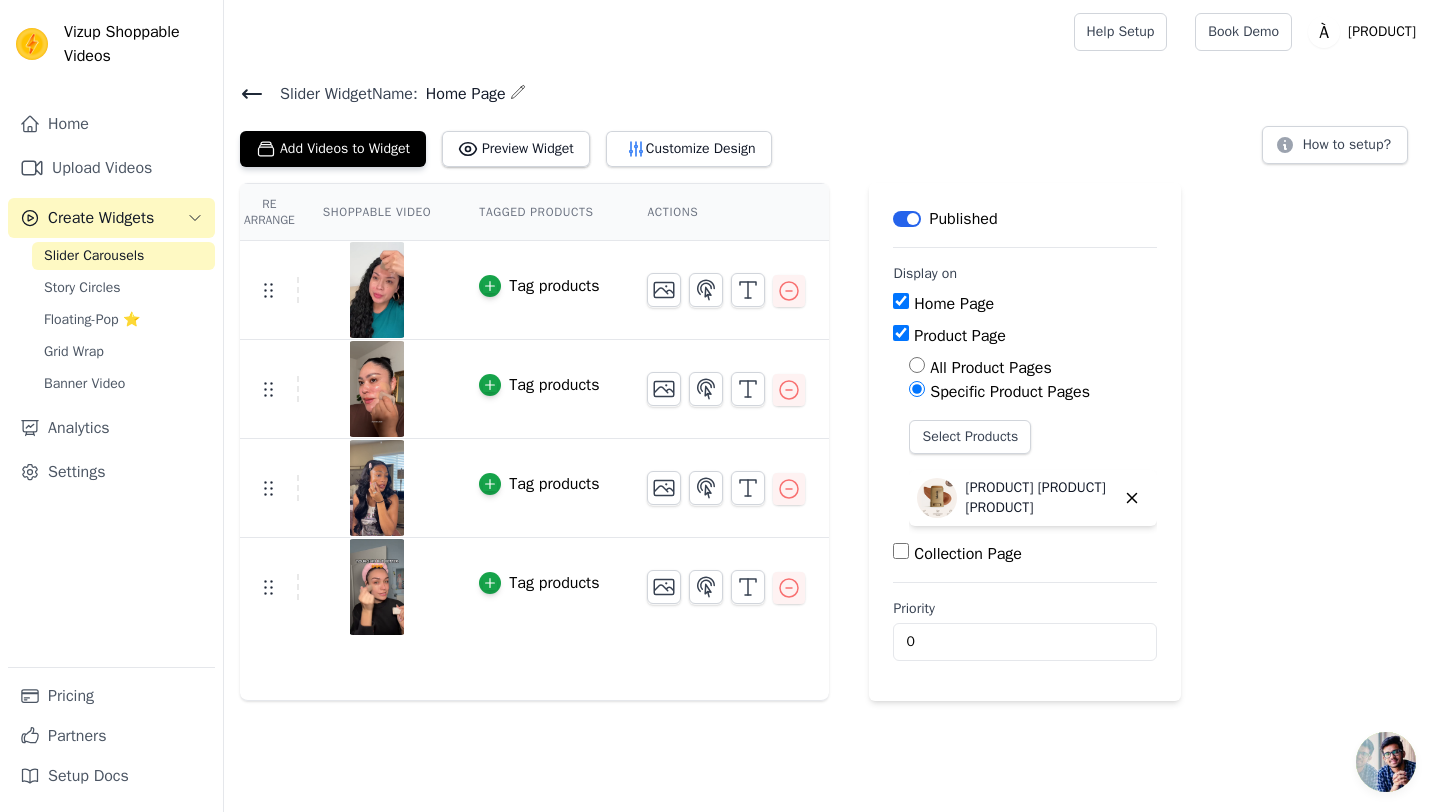 click on "Label     Published     Display on     Home Page     Product Page     All Product Pages     Specific Product Pages     Select Products       [PRODUCT] [PRODUCT] [PRODUCT]         Collection Page       Priority   [NUMBER]" at bounding box center [1025, 442] 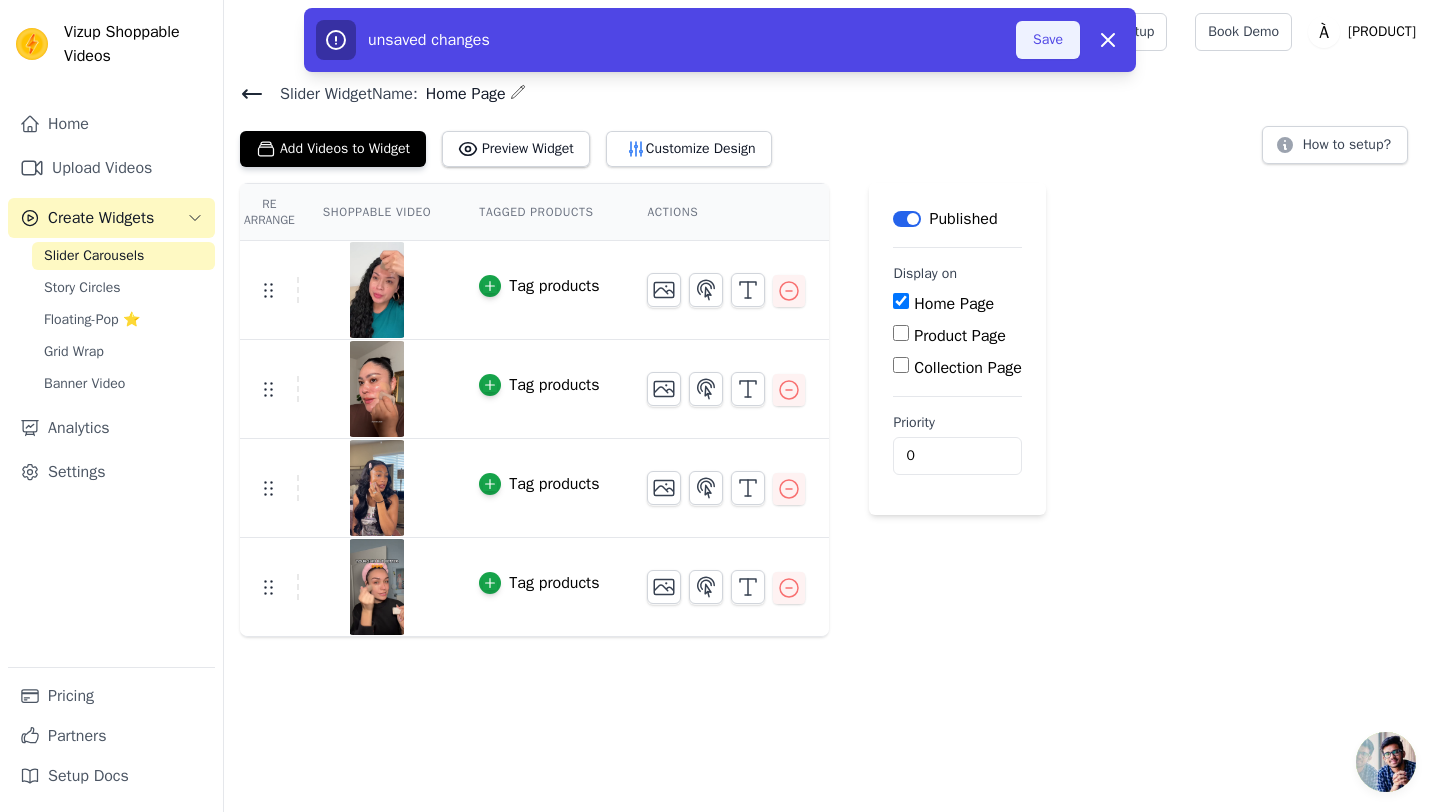click on "Save" at bounding box center (1048, 40) 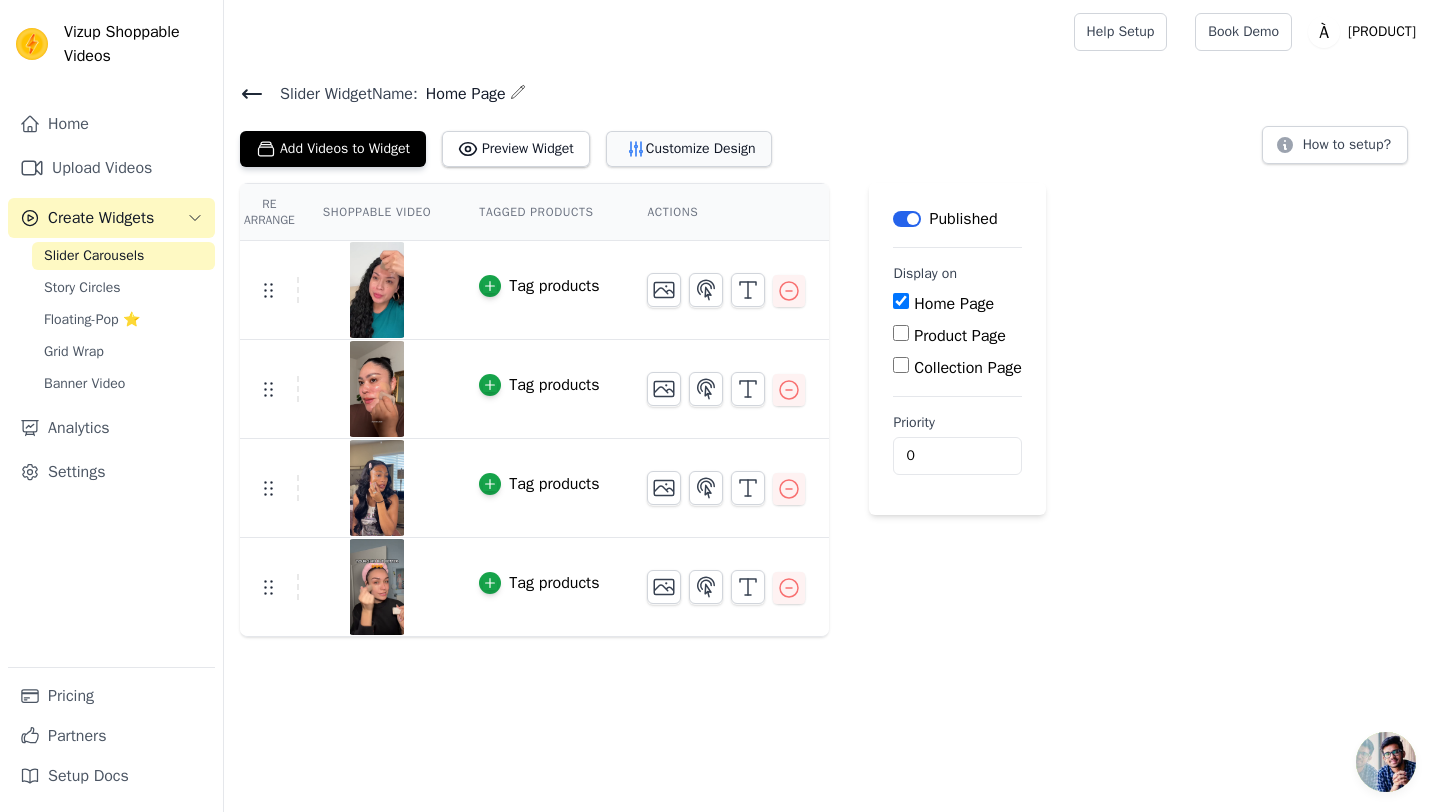 click on "Customize Design" at bounding box center [689, 149] 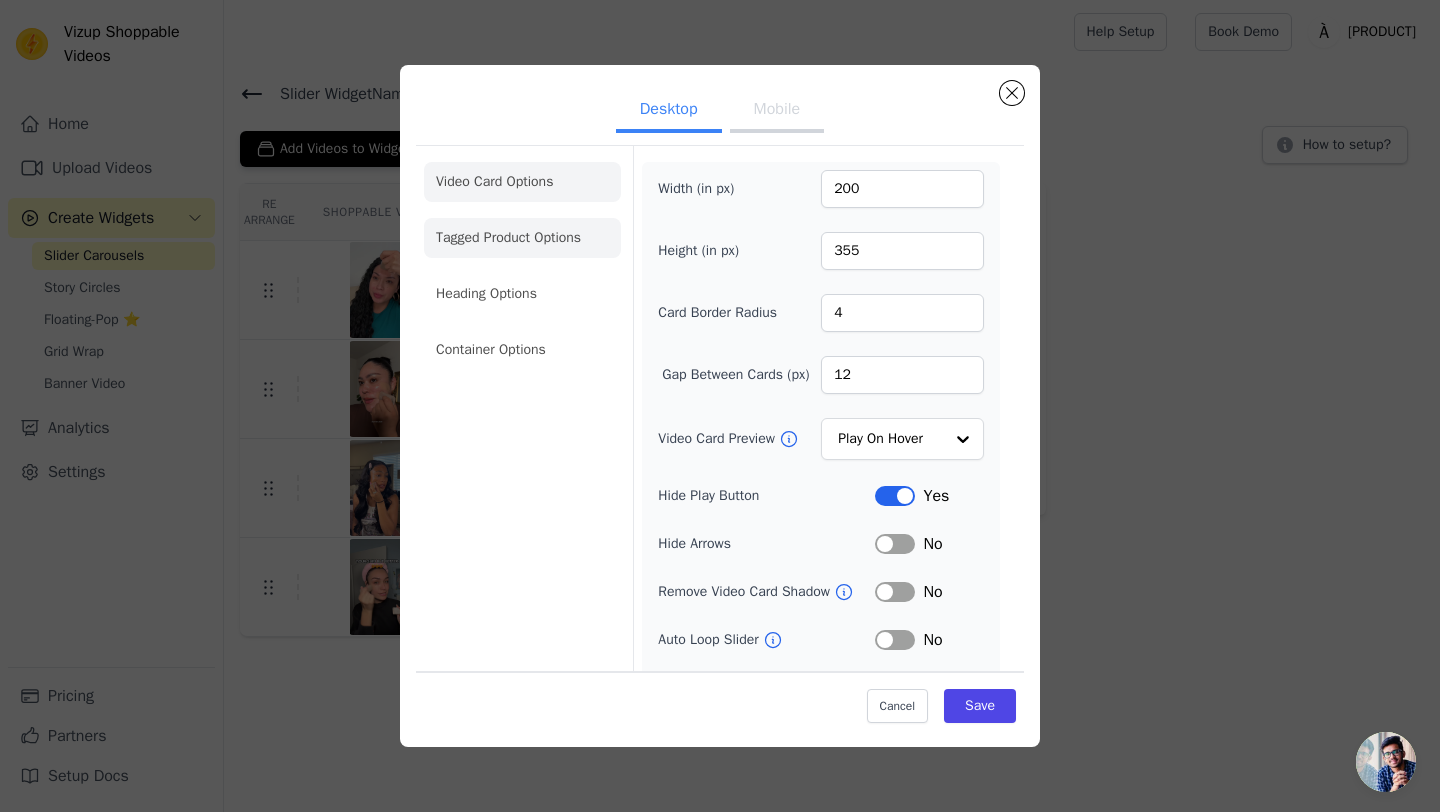 click on "Tagged Product Options" 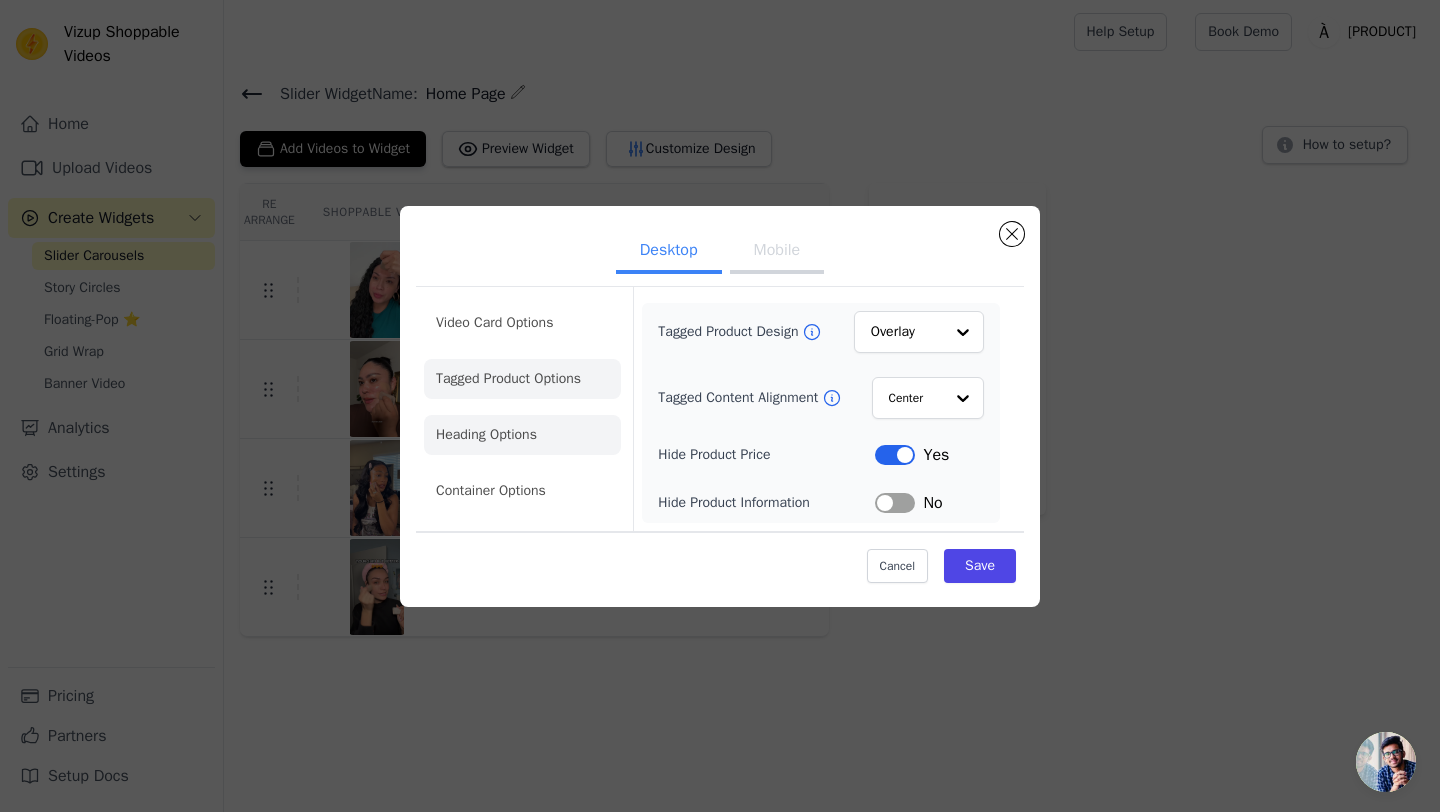 click on "Heading Options" 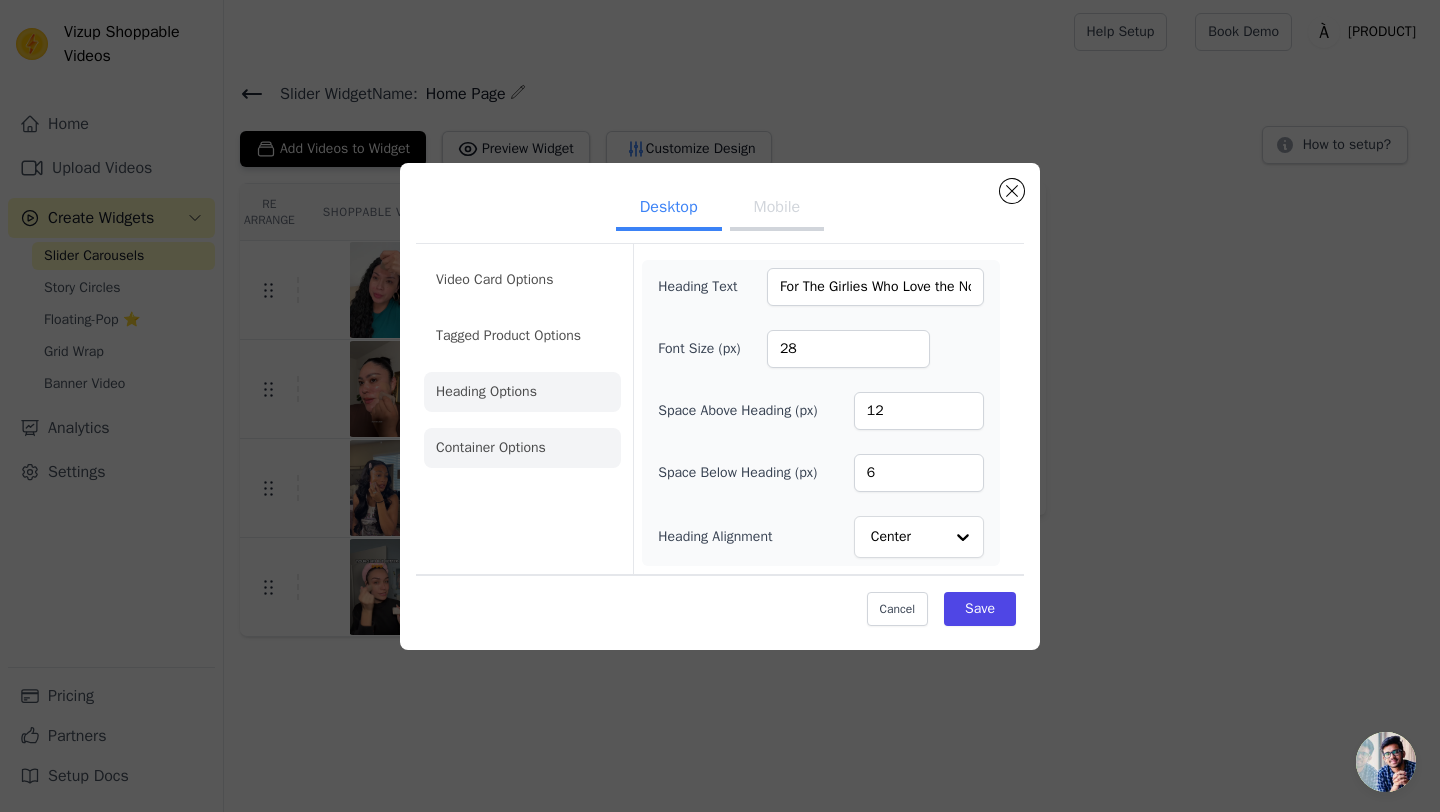 click on "Container Options" 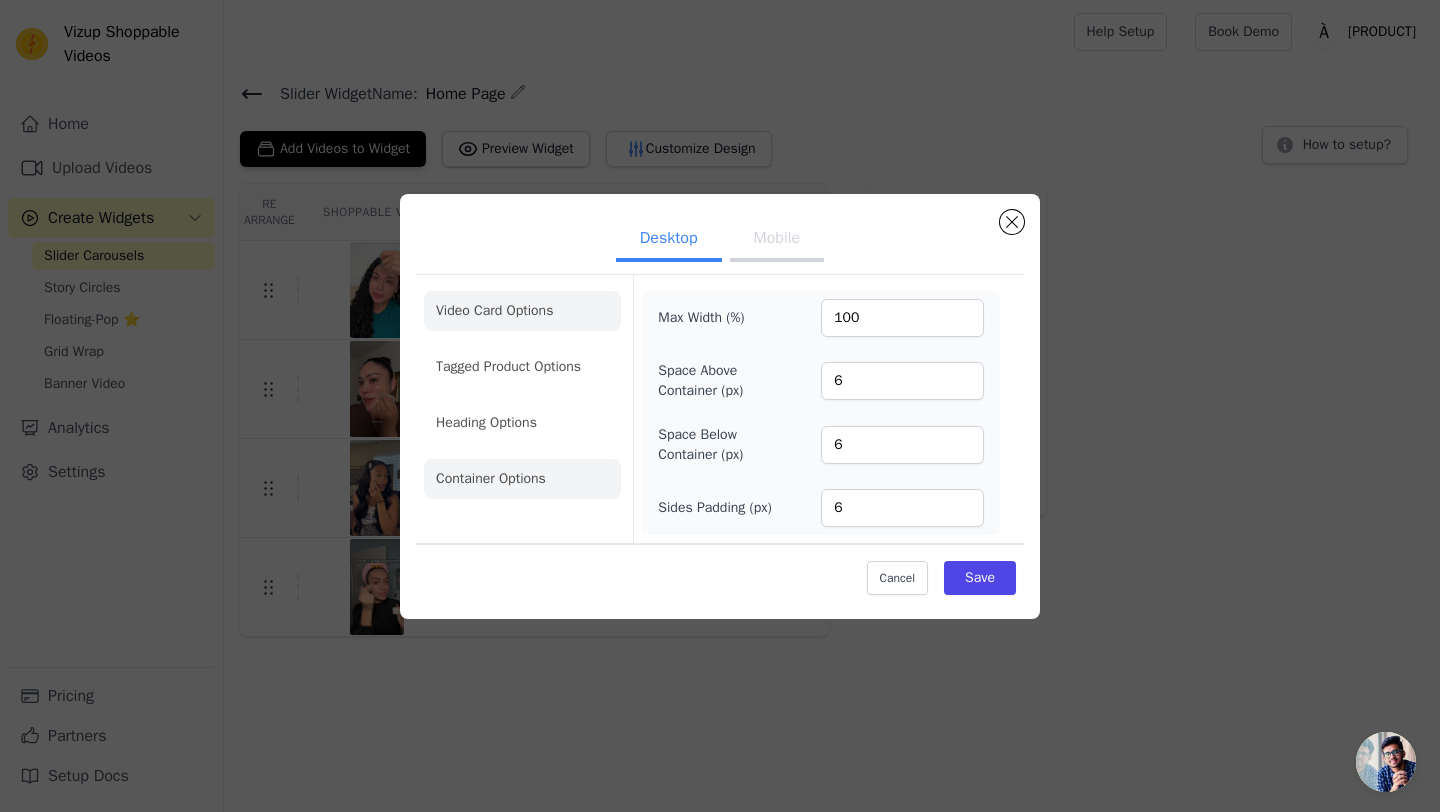 click on "Video Card Options" 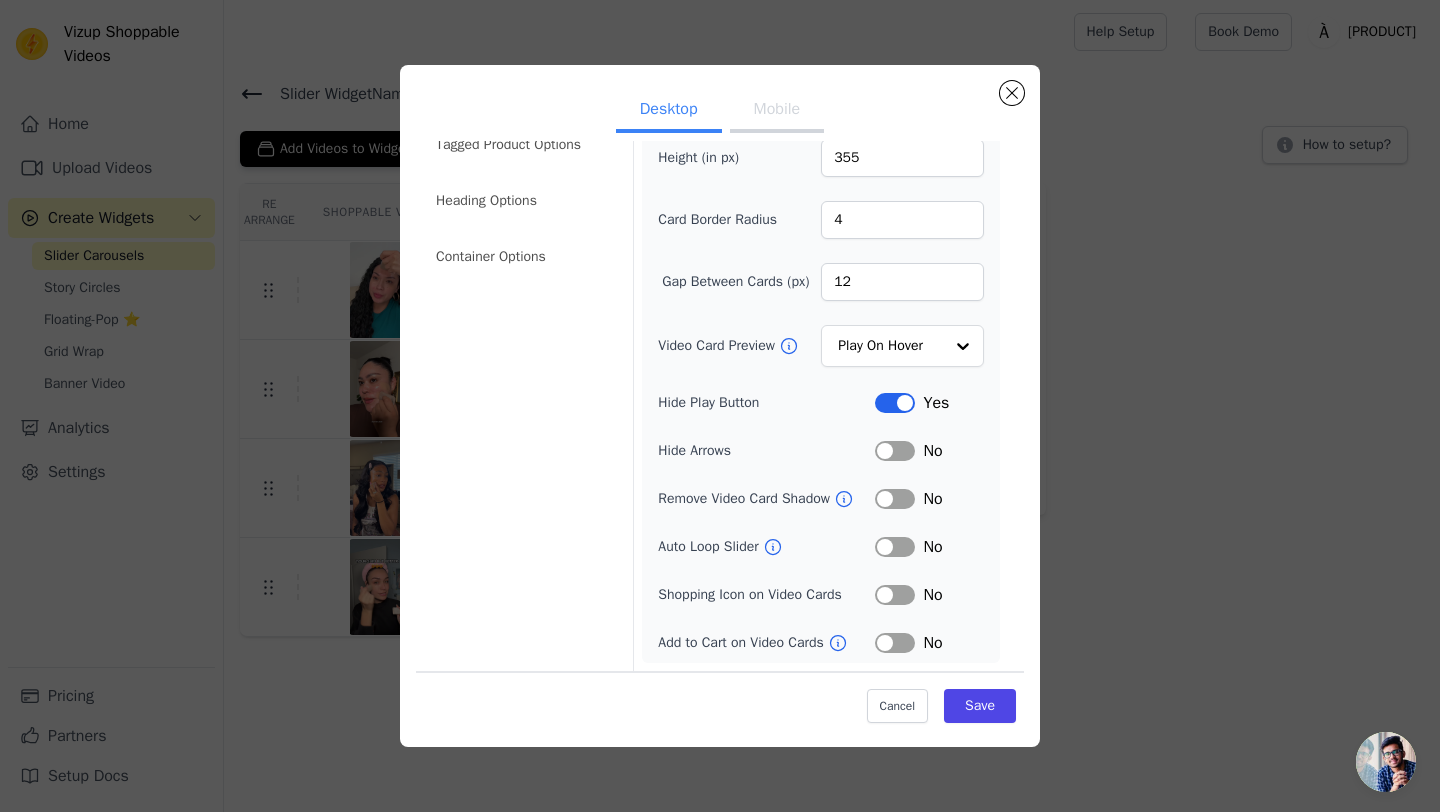 scroll, scrollTop: 95, scrollLeft: 0, axis: vertical 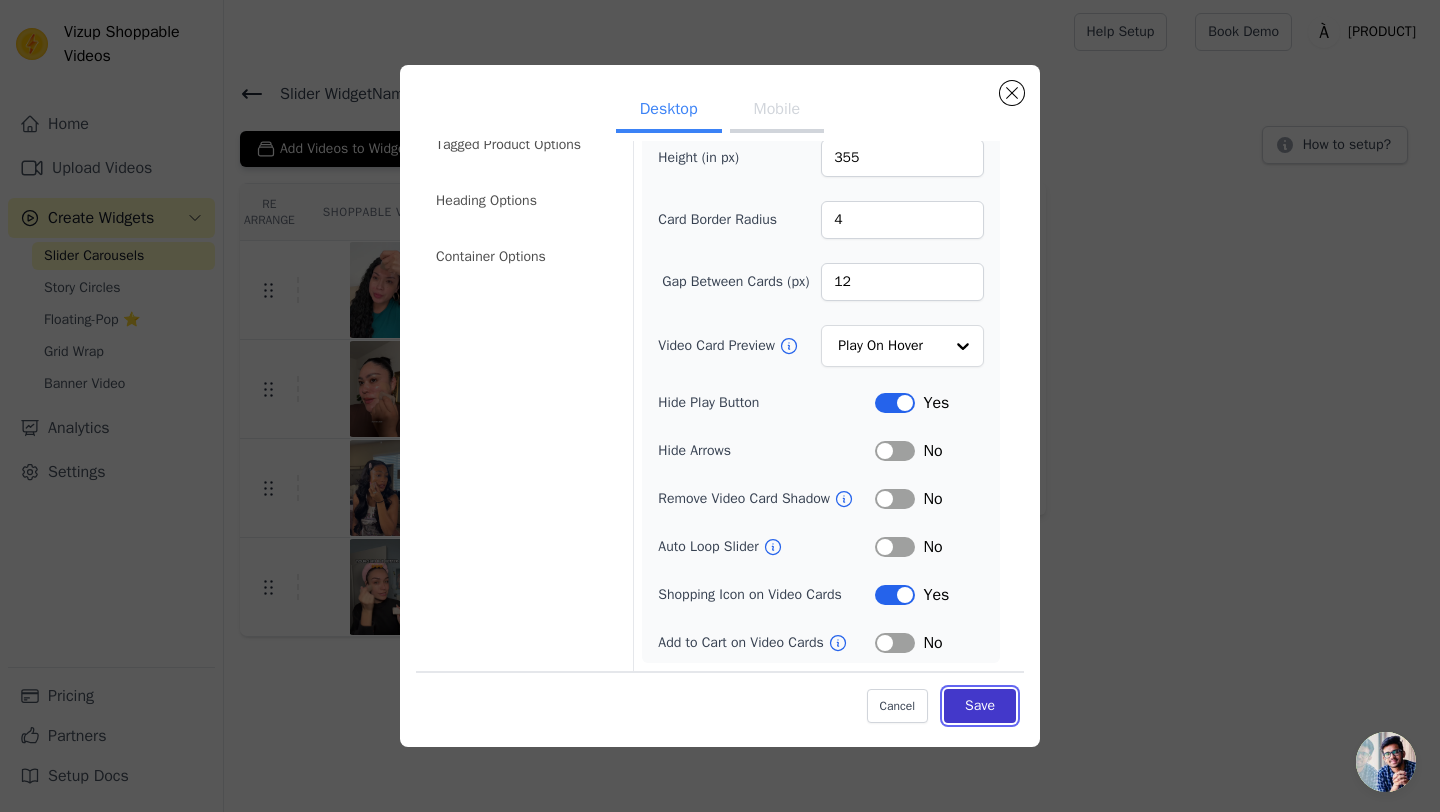 click on "Save" at bounding box center (980, 706) 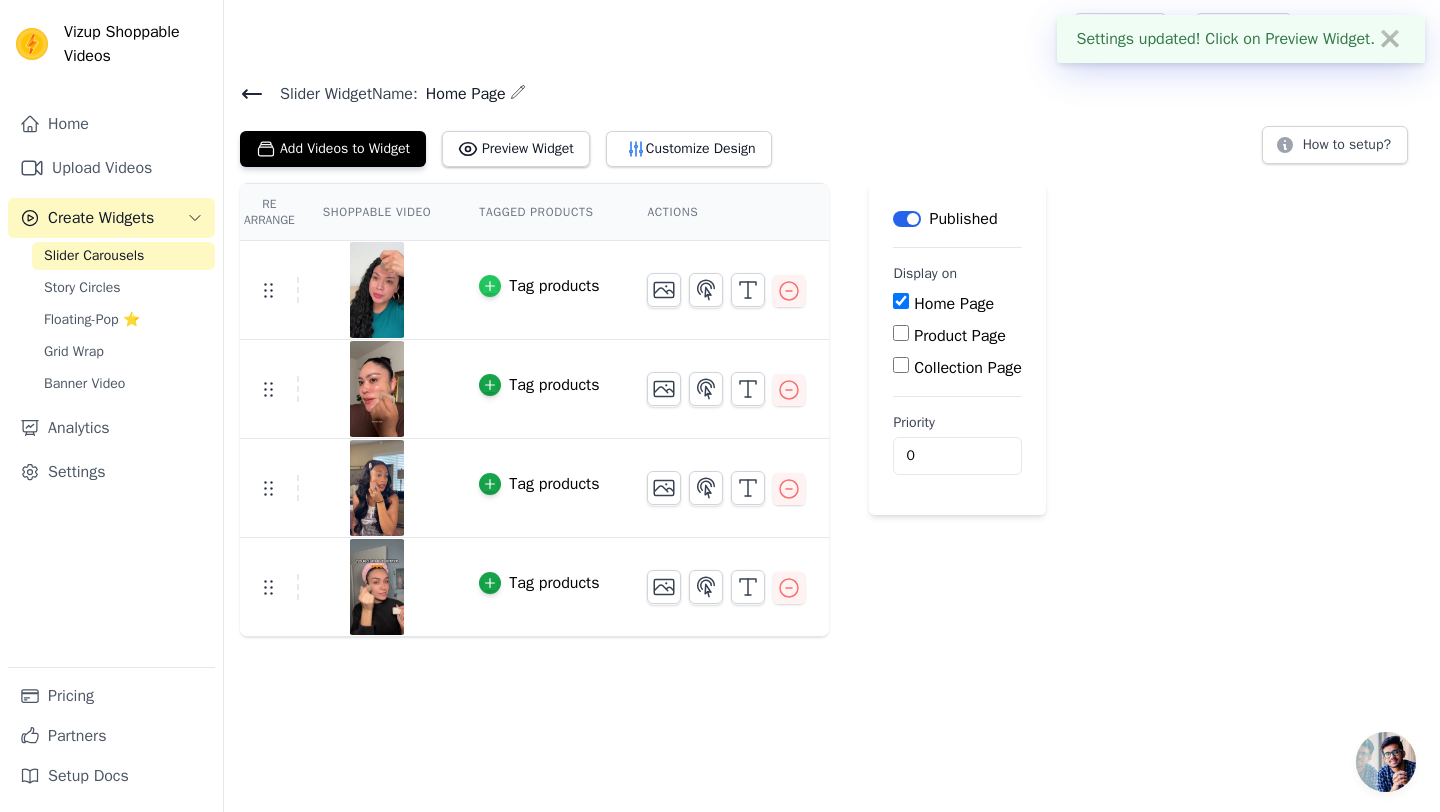 click 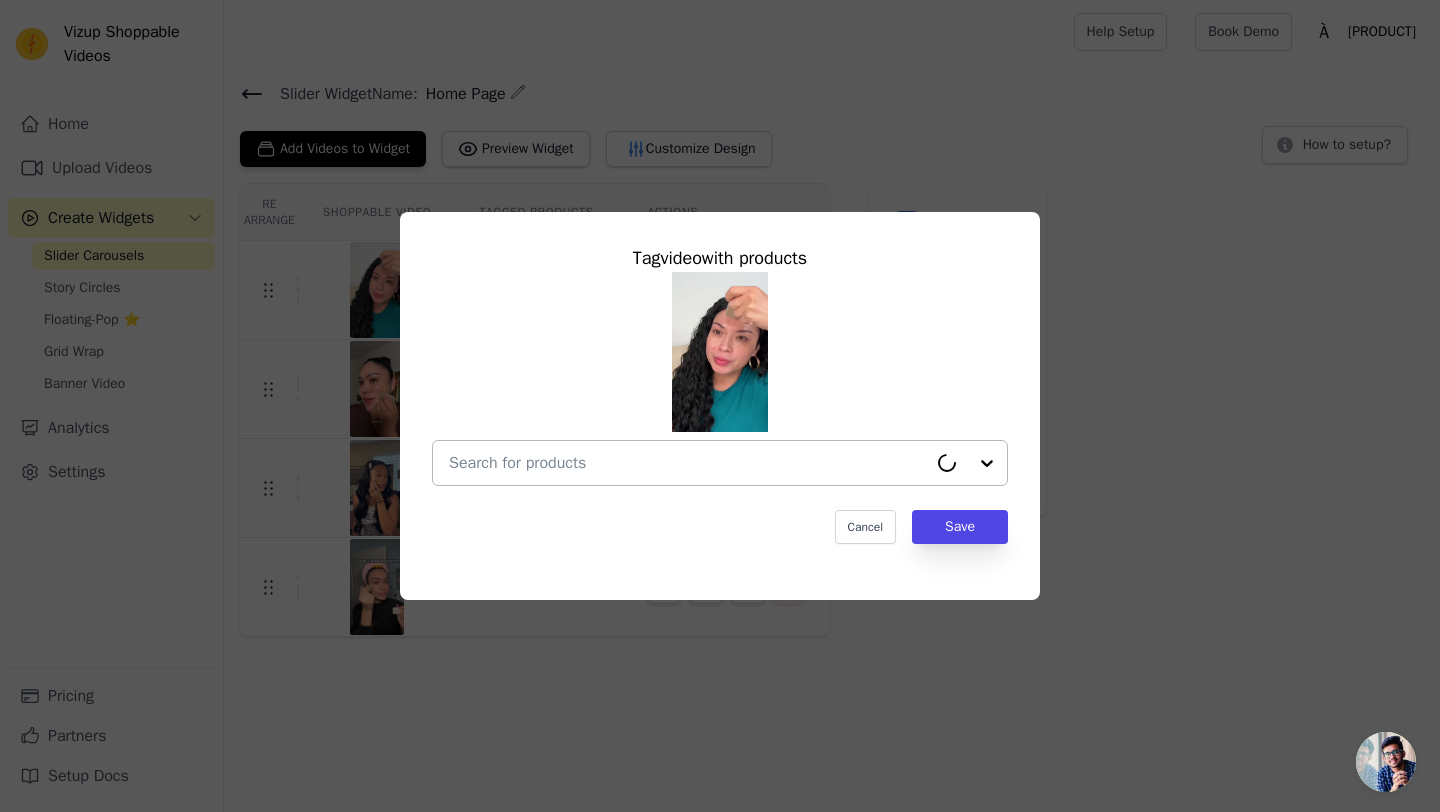 click at bounding box center [688, 463] 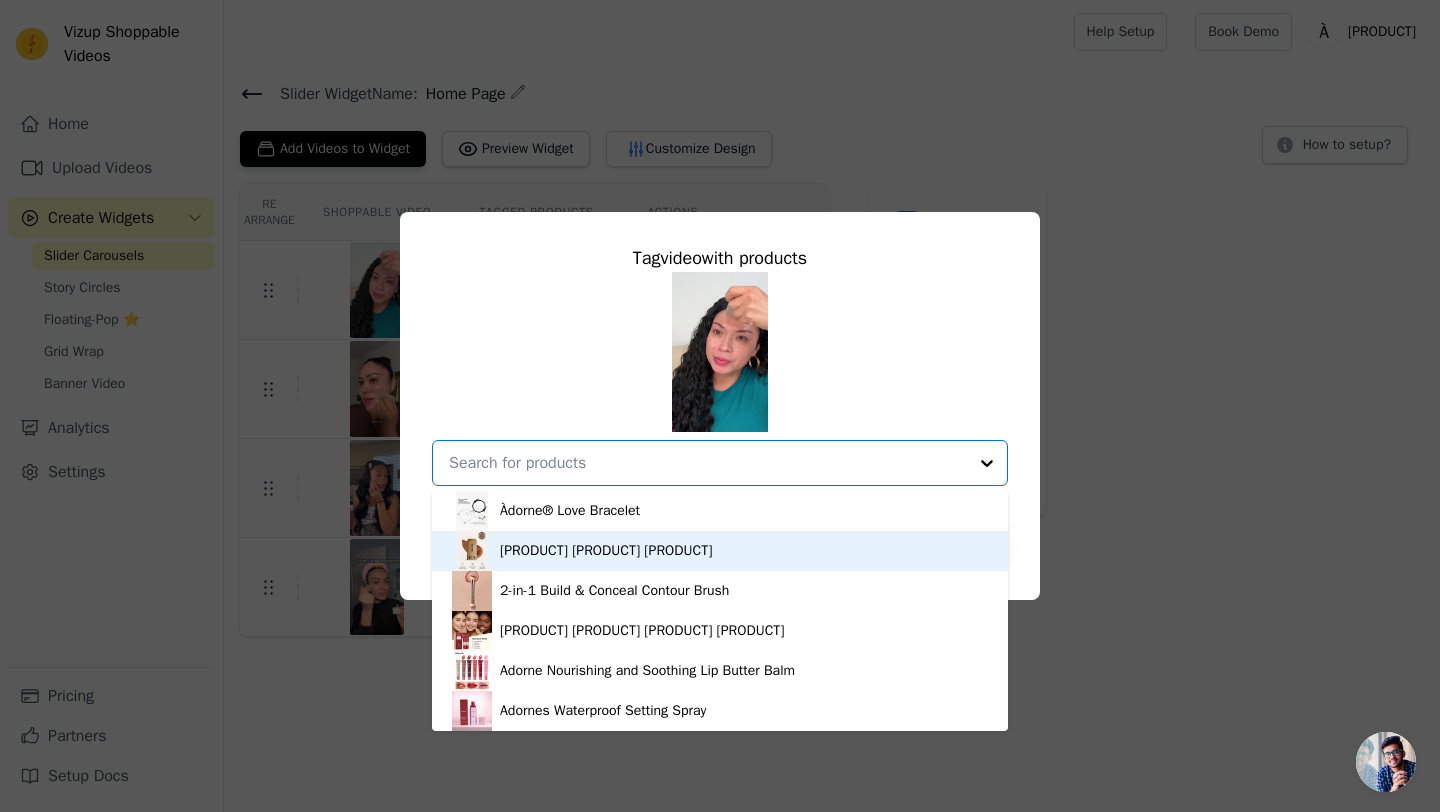 click on "[PRODUCT] [PRODUCT] [PRODUCT]" at bounding box center [606, 551] 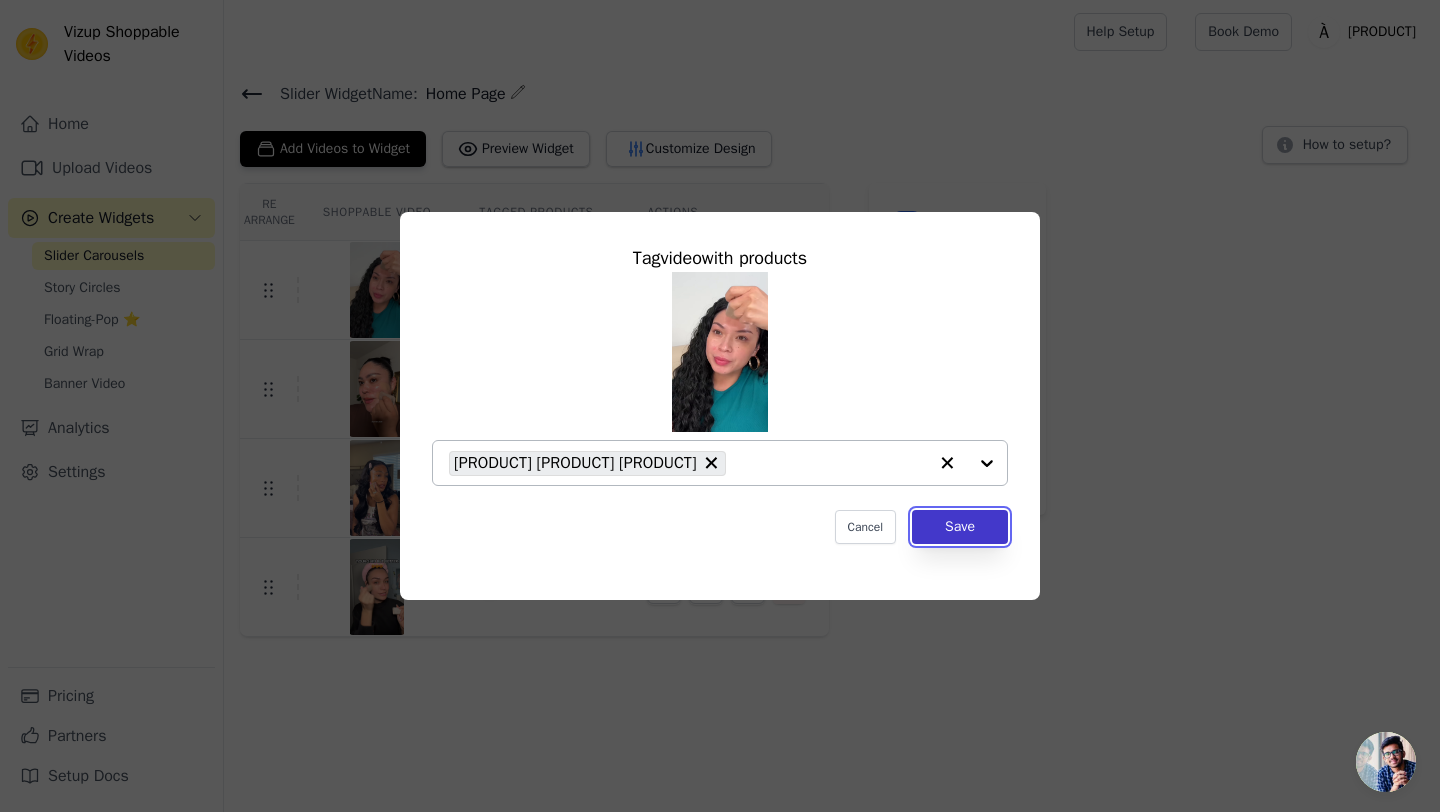 click on "Save" at bounding box center (960, 527) 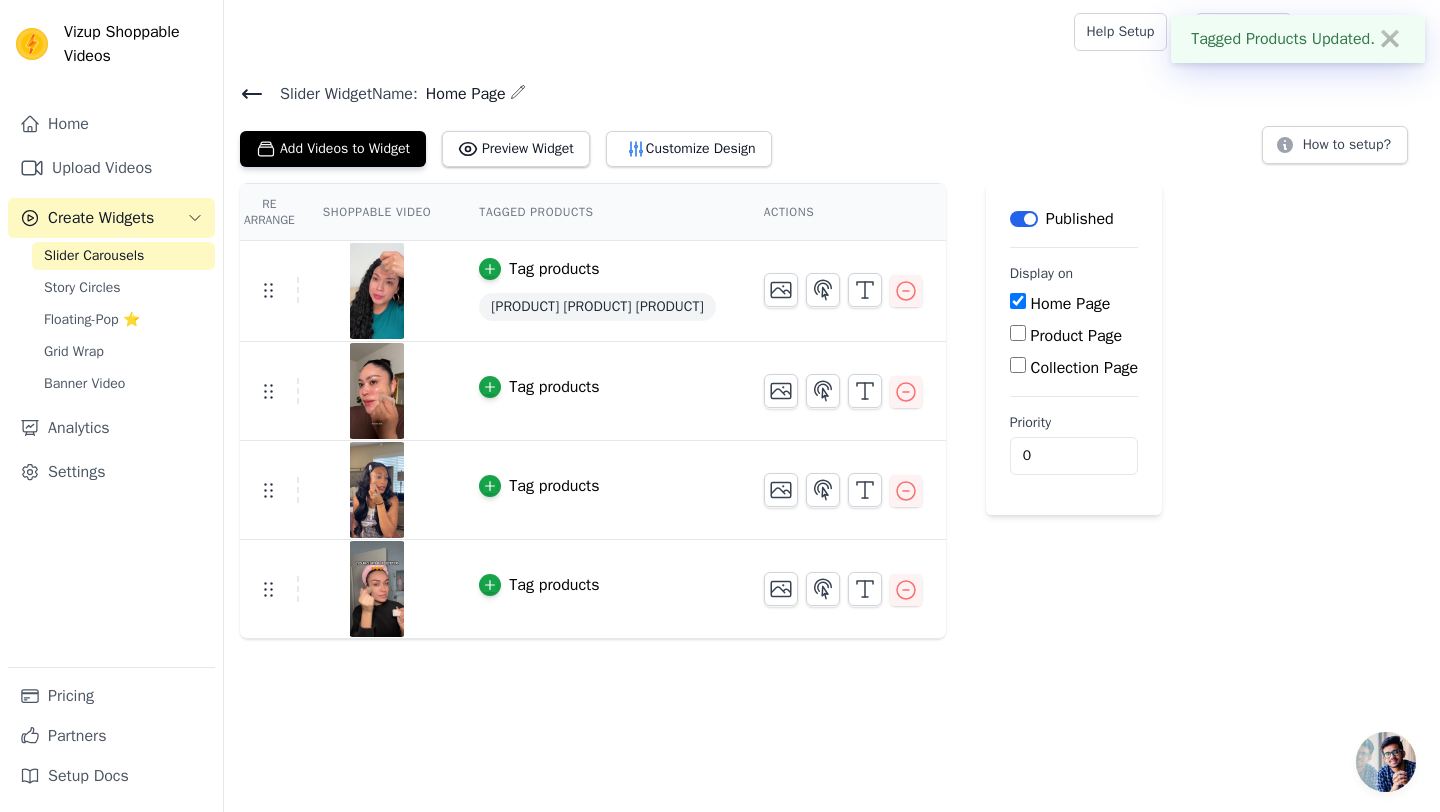 click on "Tag products" at bounding box center [554, 269] 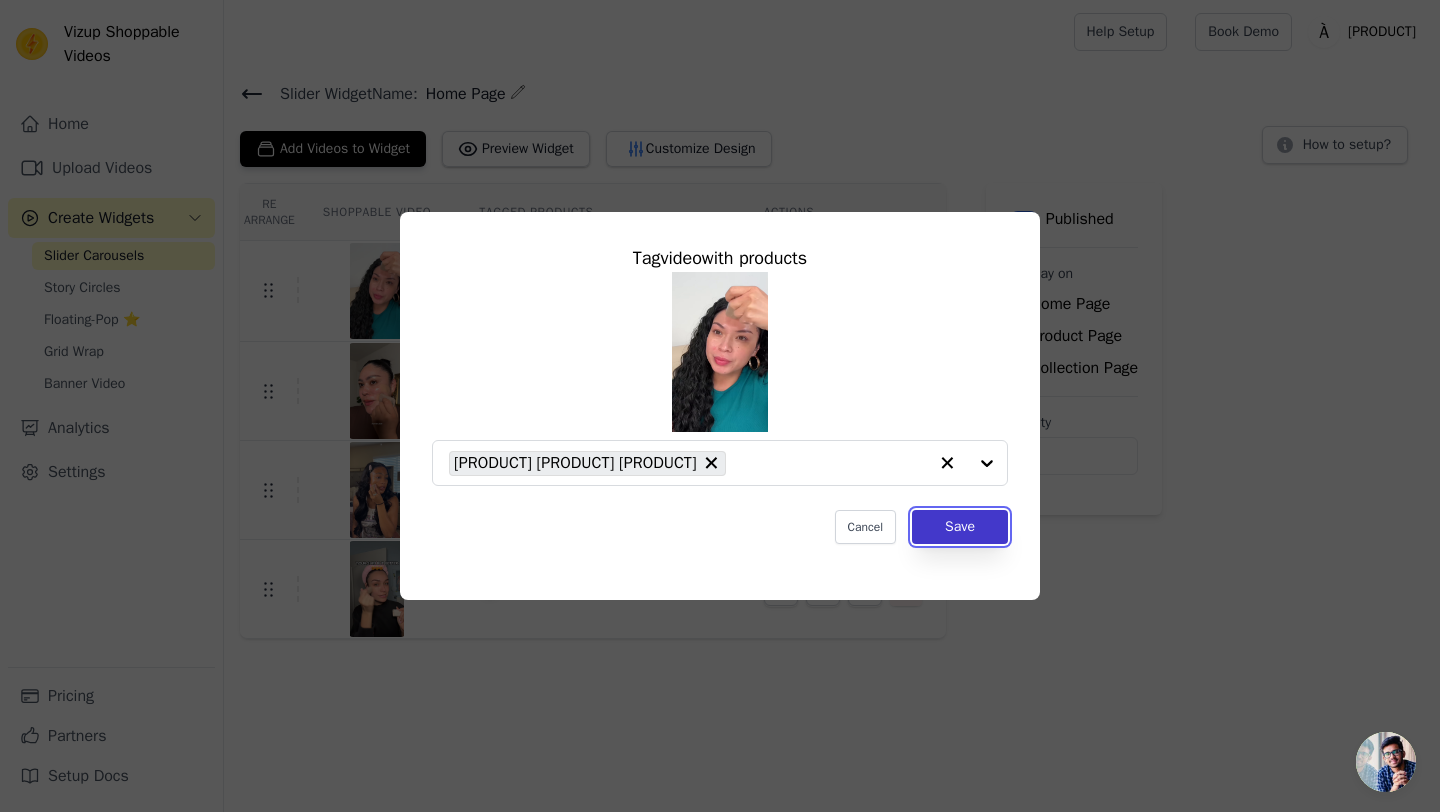 click on "Save" at bounding box center [960, 527] 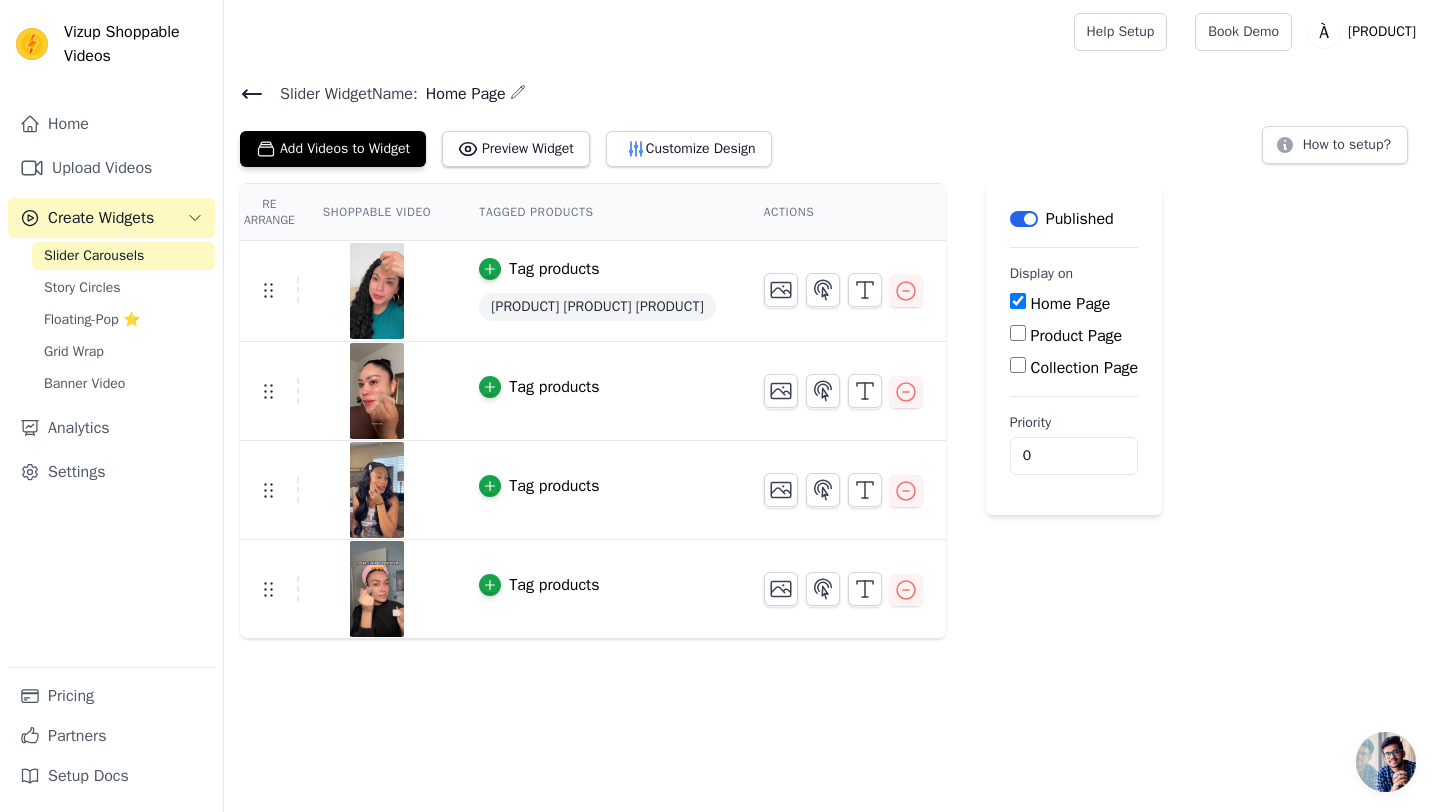 click at bounding box center (377, 391) 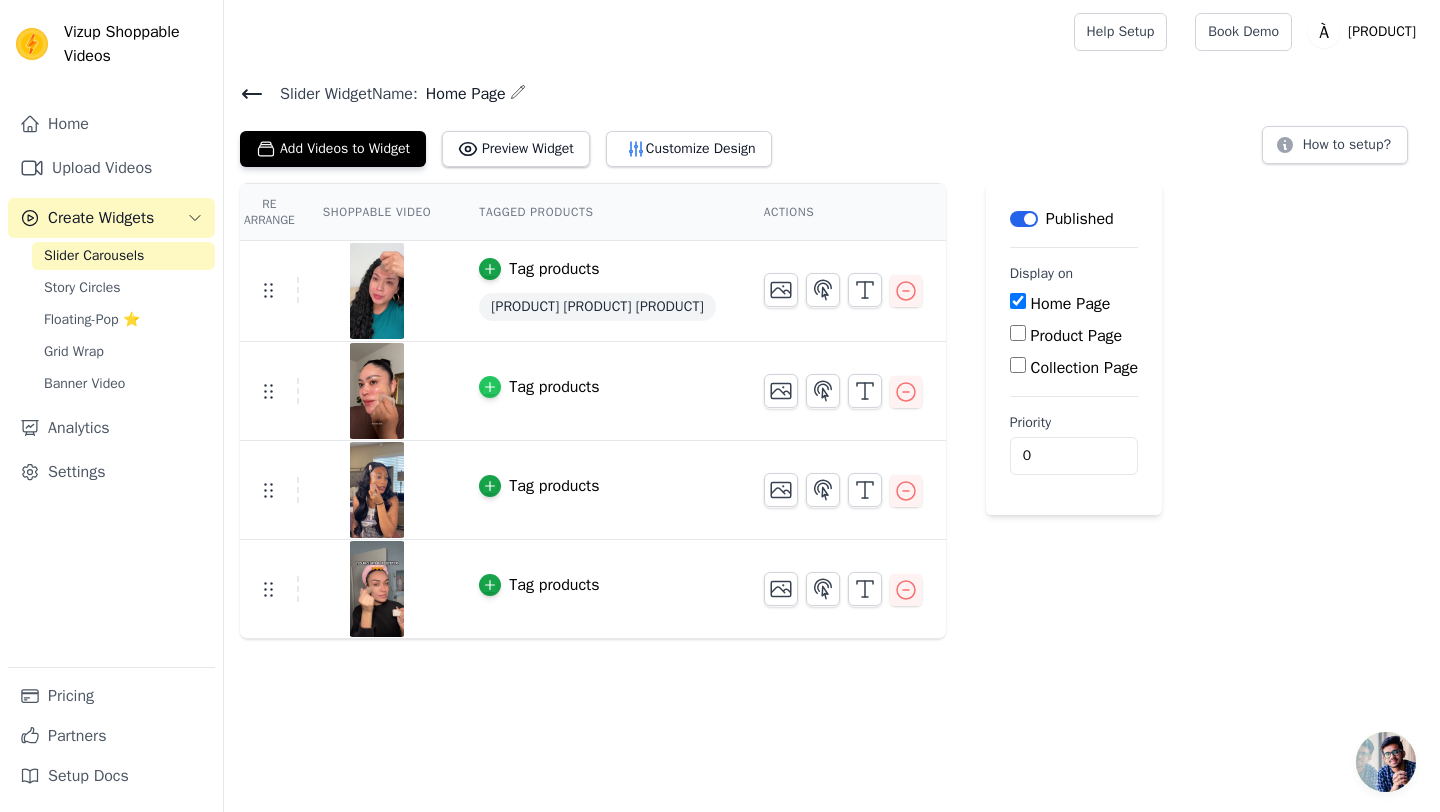 click 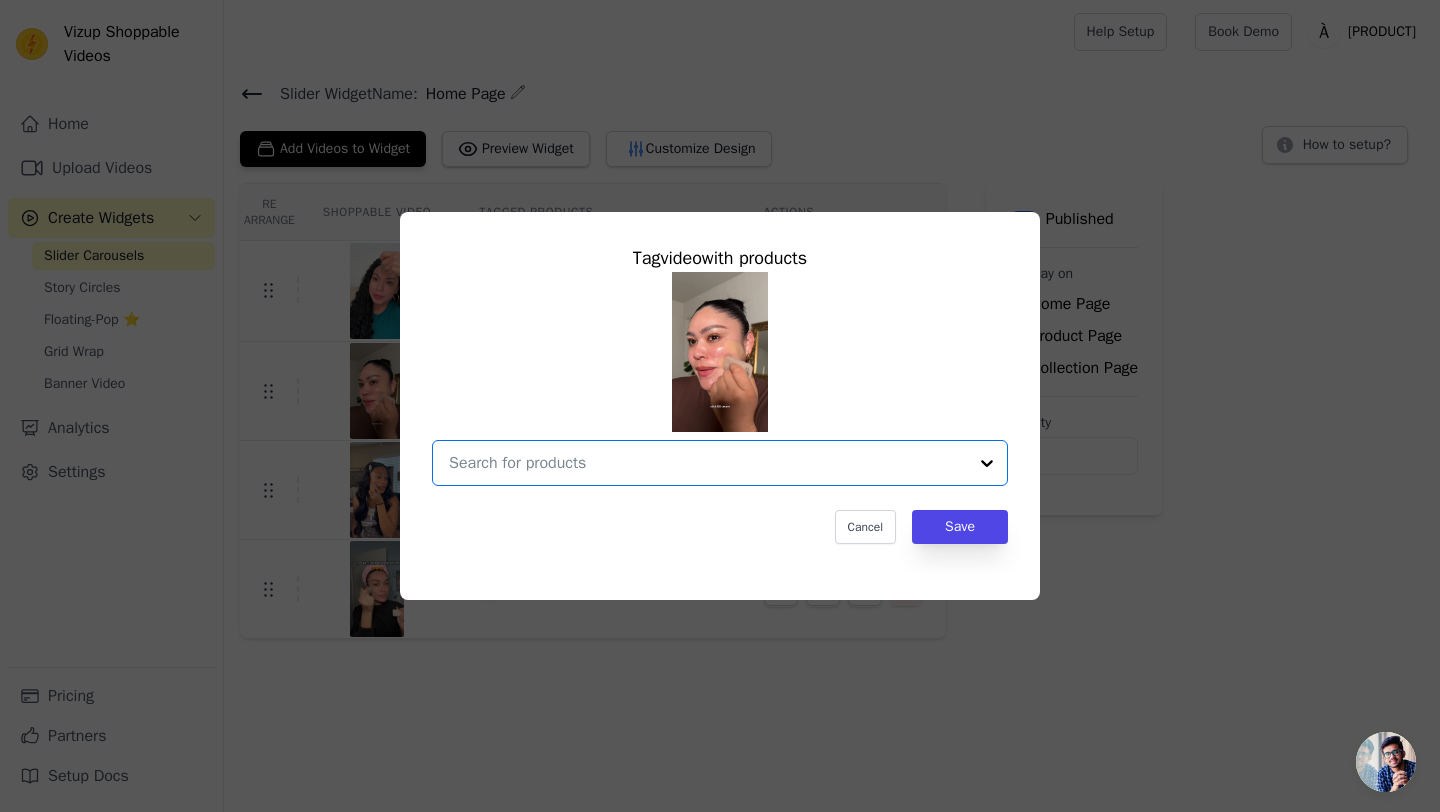 click at bounding box center (708, 463) 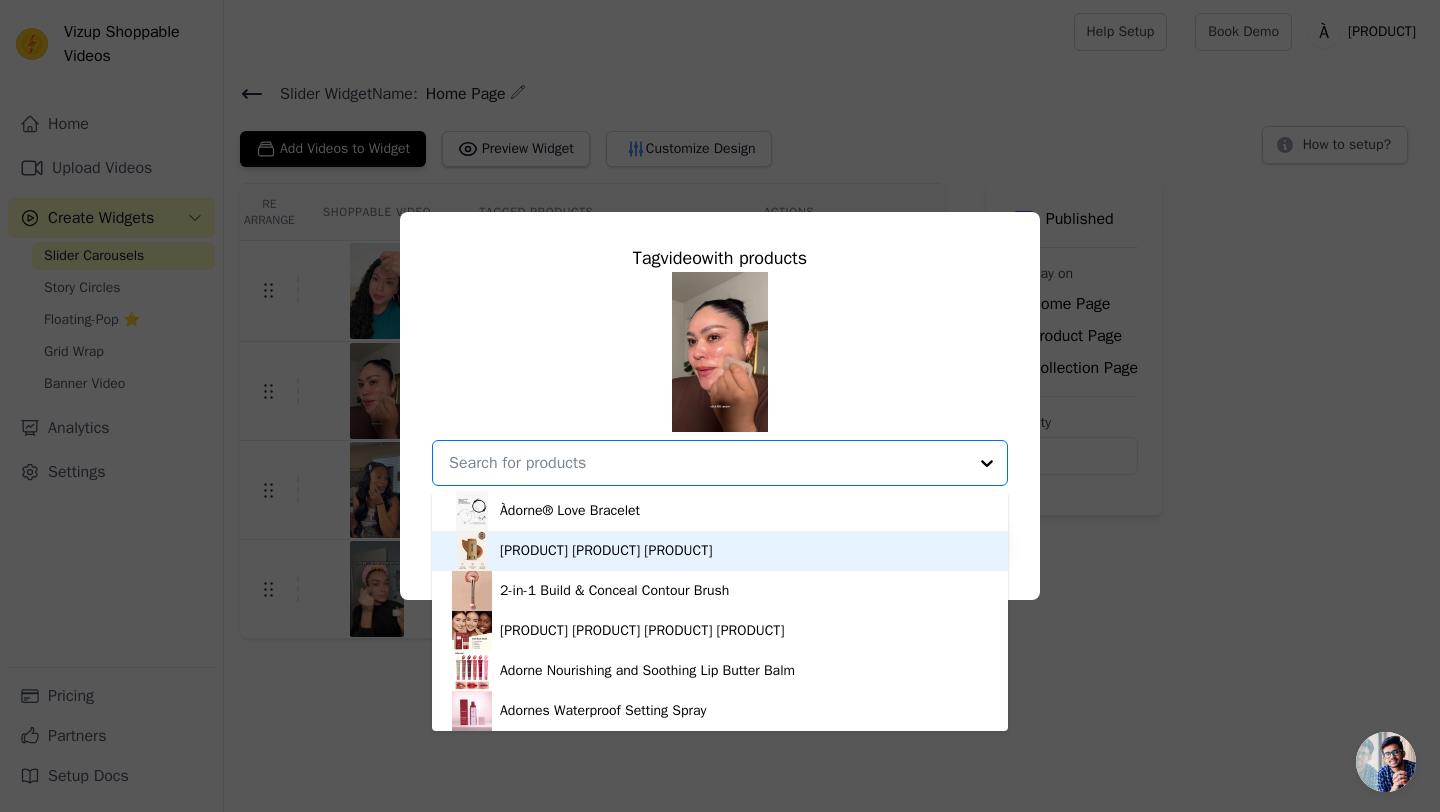 click on "[PRODUCT] [PRODUCT] [PRODUCT]" at bounding box center [606, 551] 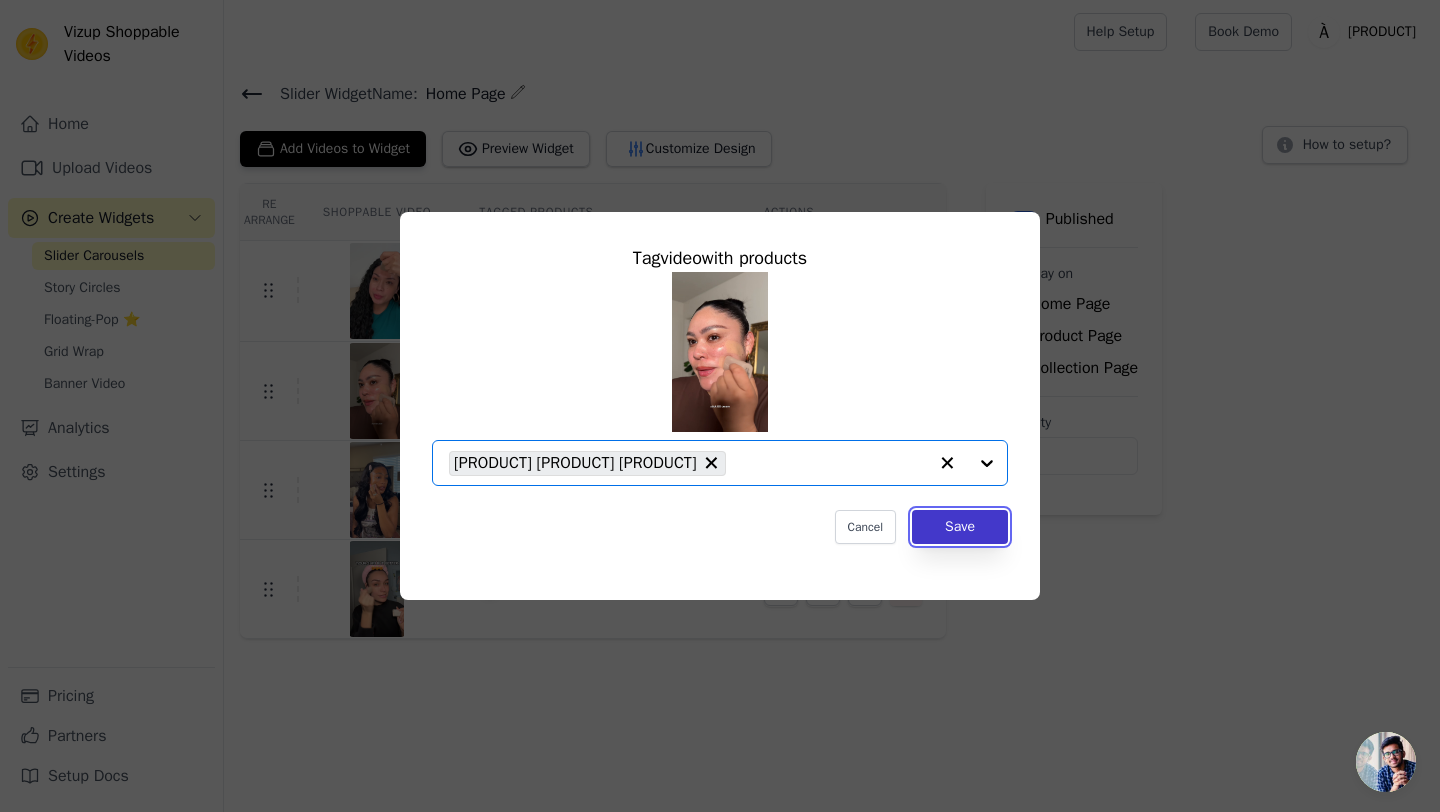 click on "Save" at bounding box center (960, 527) 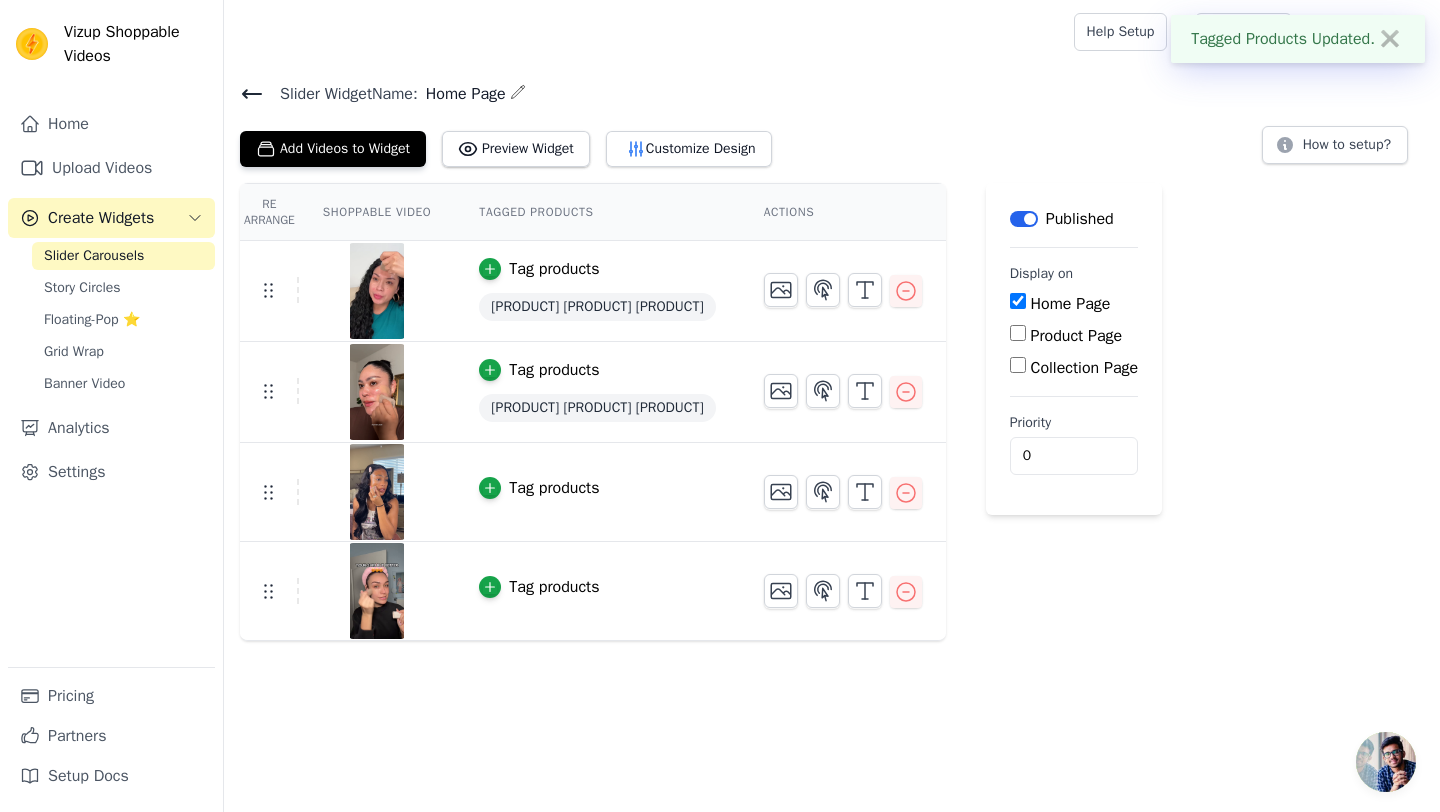click on "Tag products" at bounding box center [539, 488] 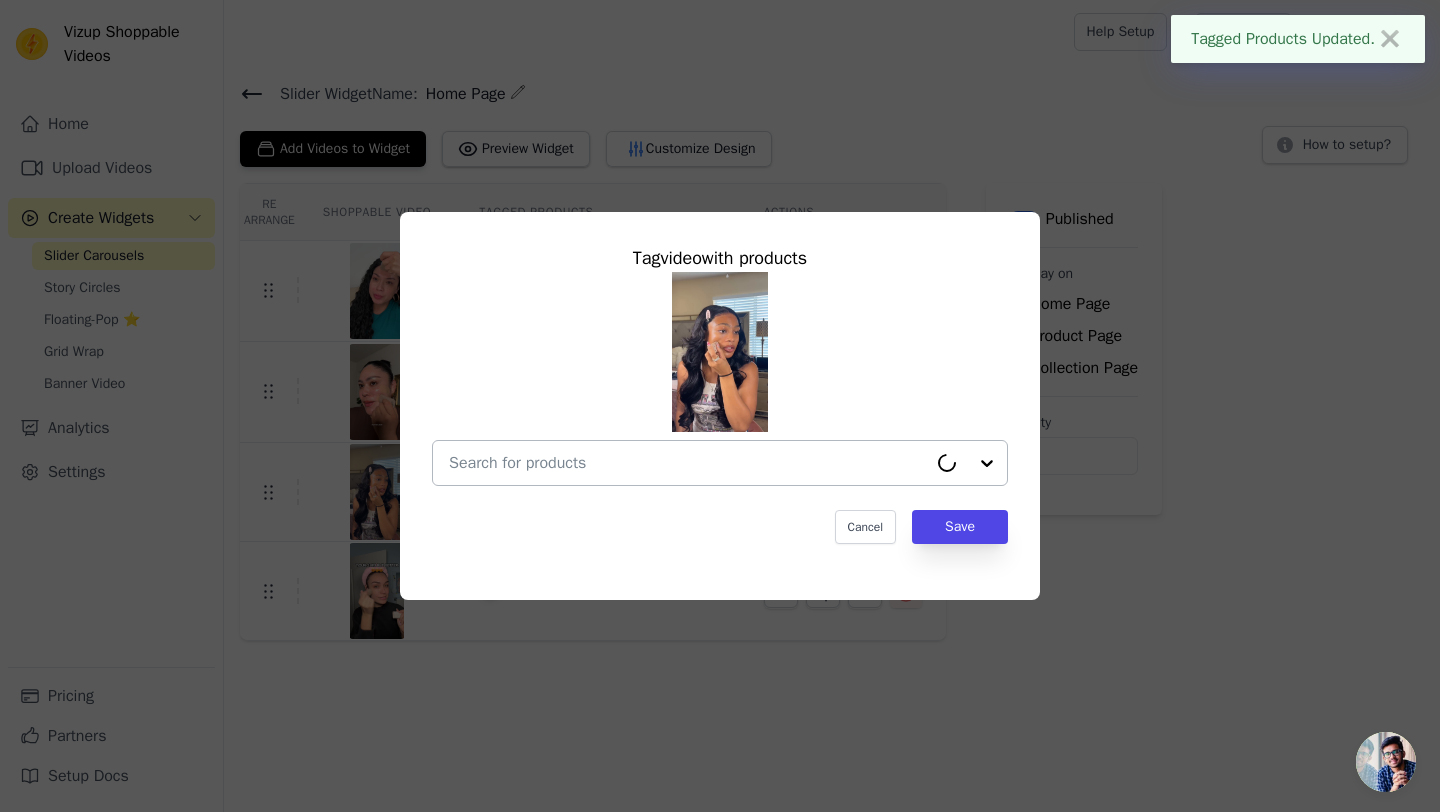 click at bounding box center (688, 463) 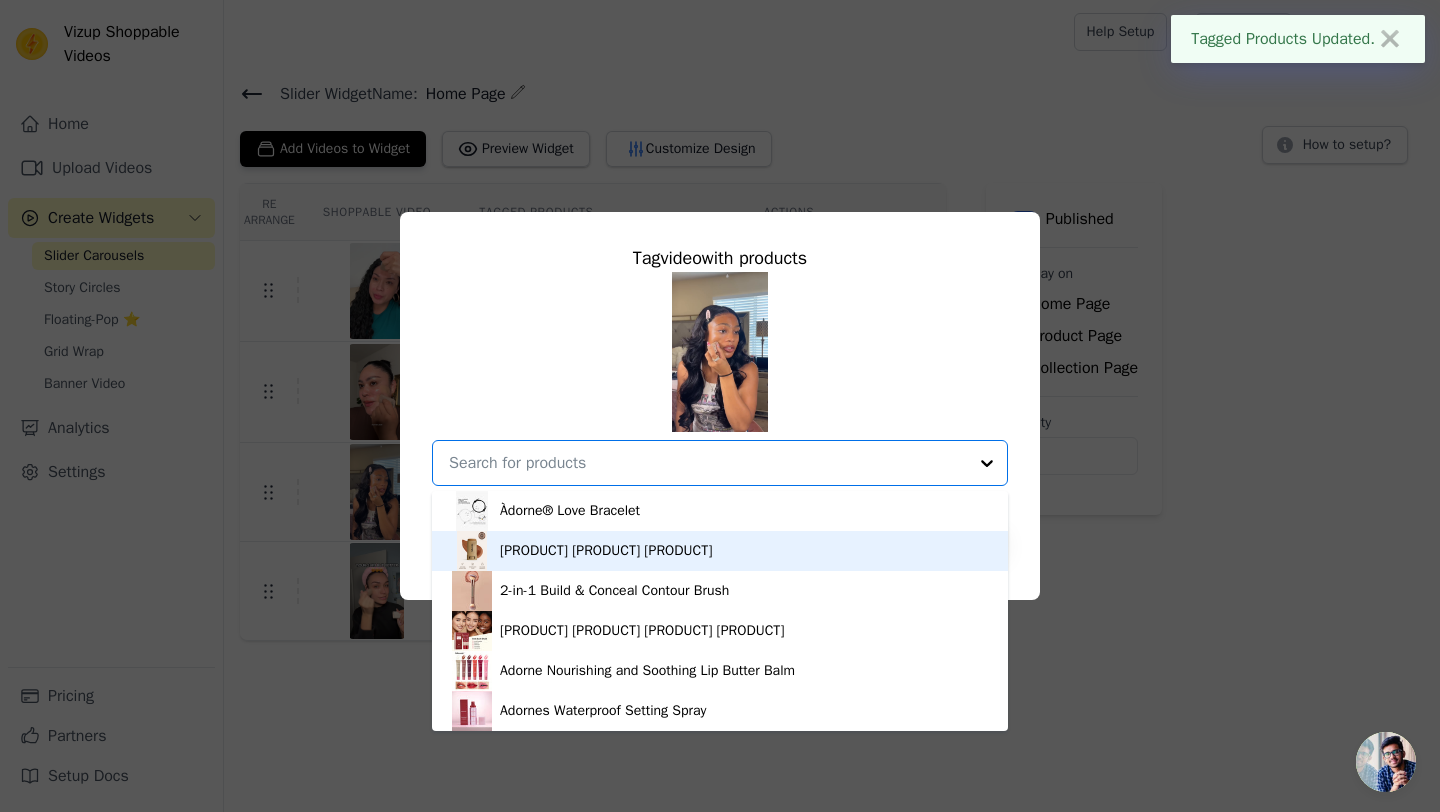 click on "[PRODUCT] [PRODUCT] [PRODUCT]" at bounding box center [720, 551] 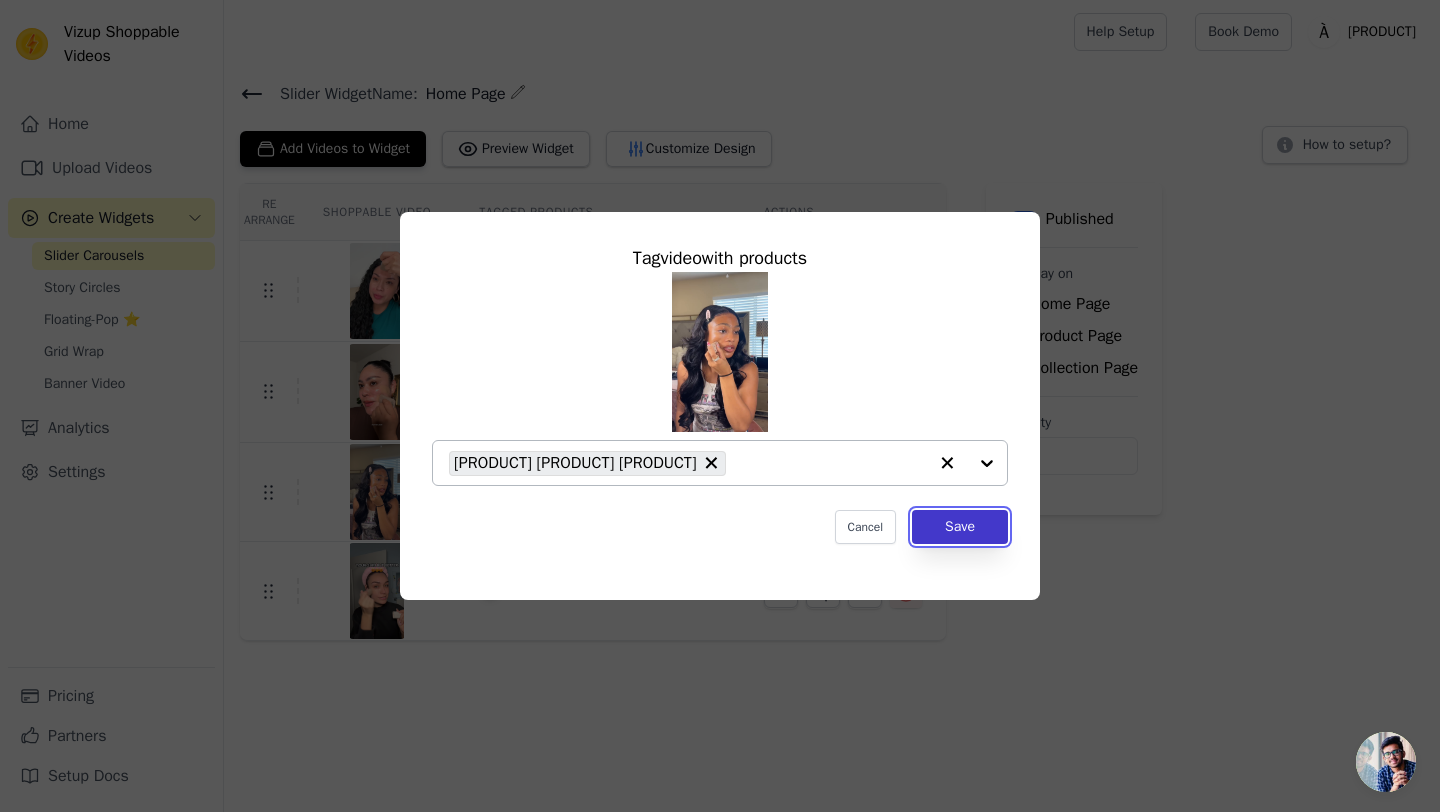 click on "Save" at bounding box center (960, 527) 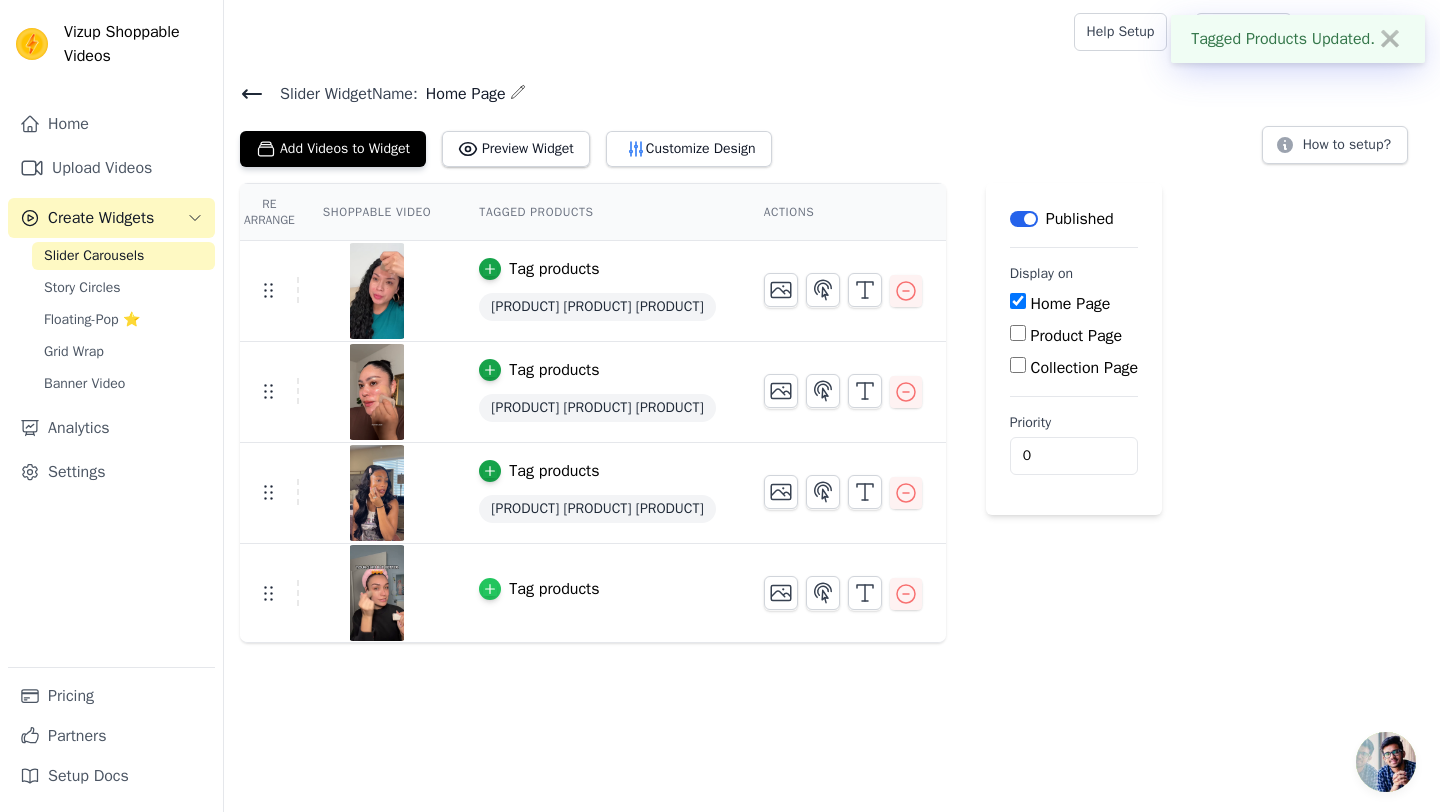 click 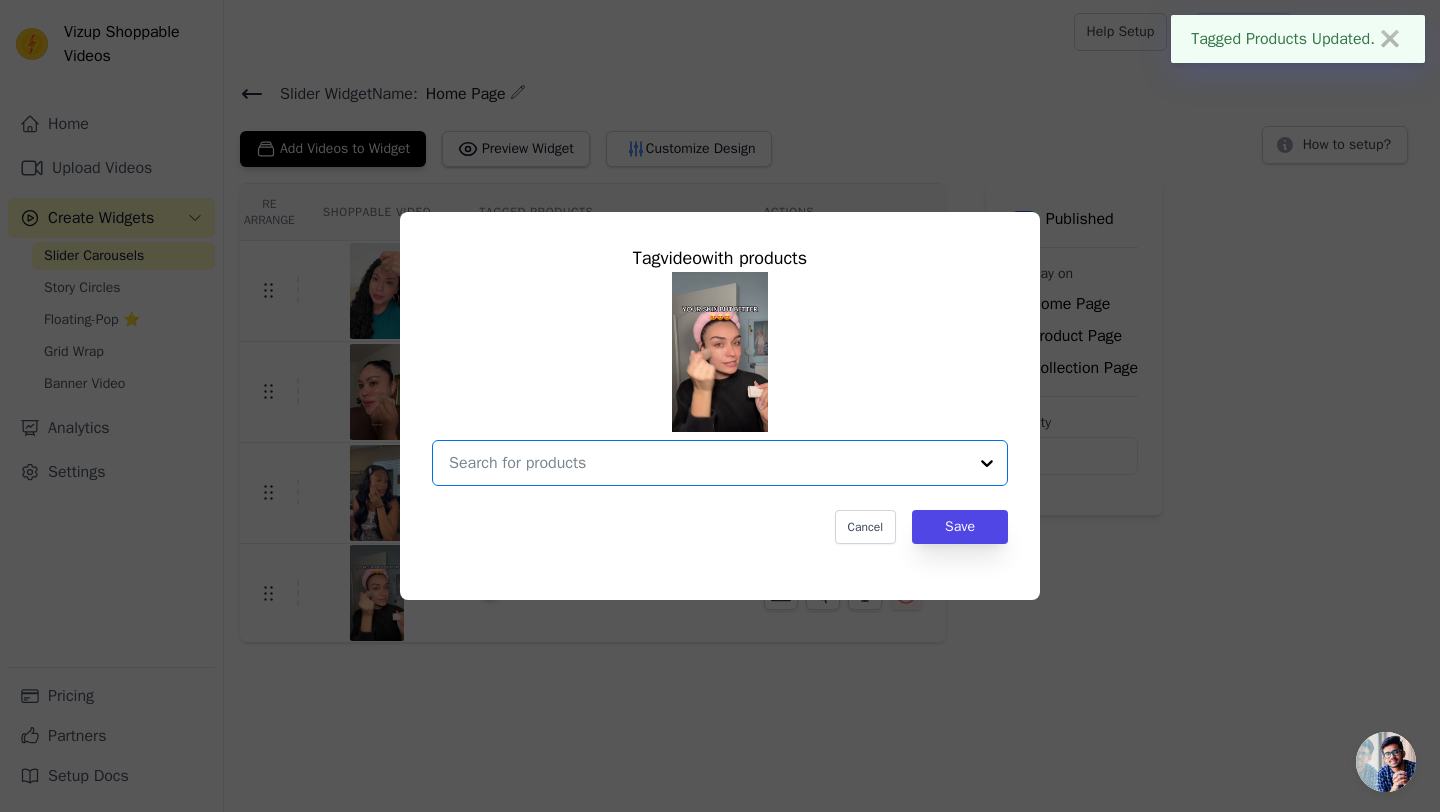 click at bounding box center (708, 463) 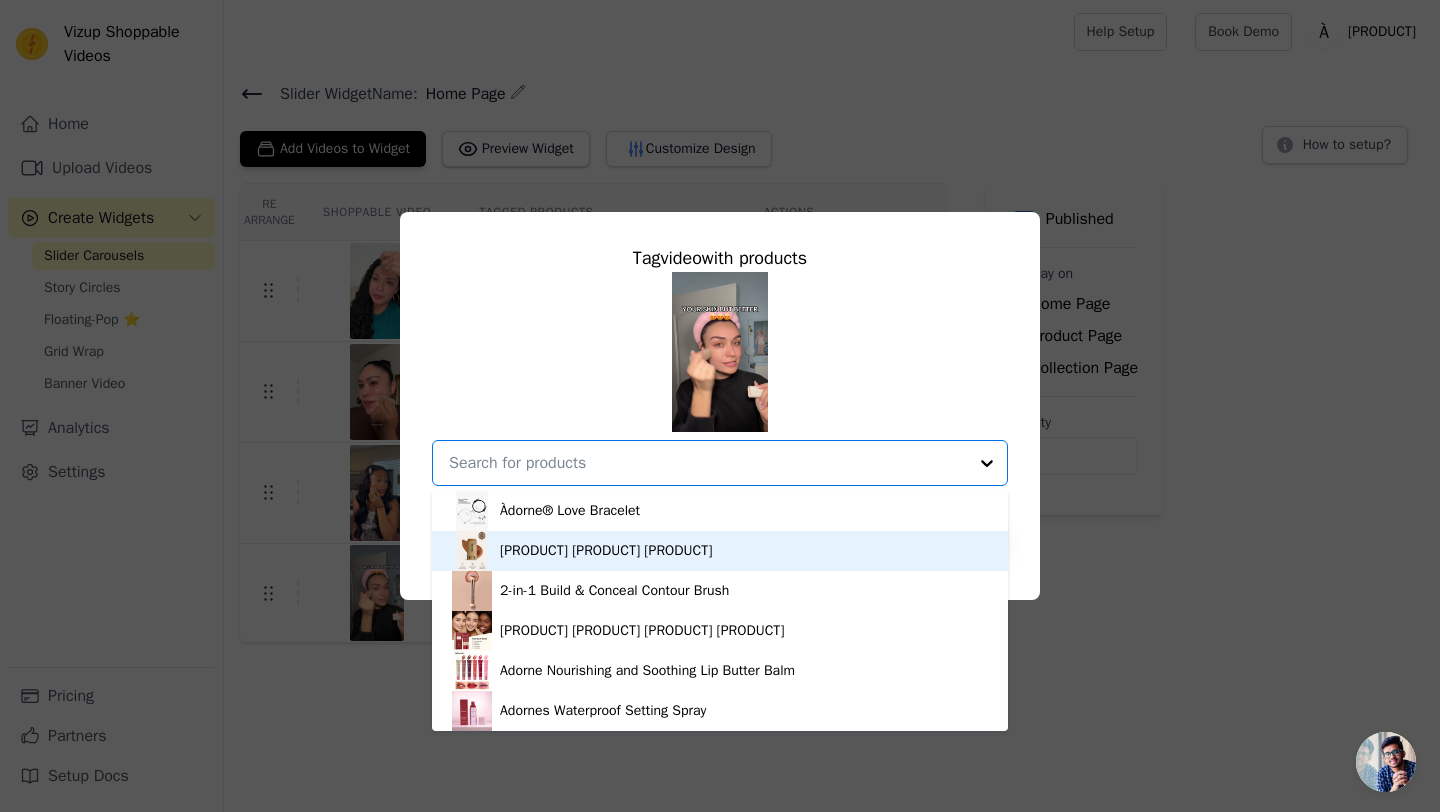 click on "[PRODUCT] [PRODUCT] [PRODUCT]" at bounding box center [720, 551] 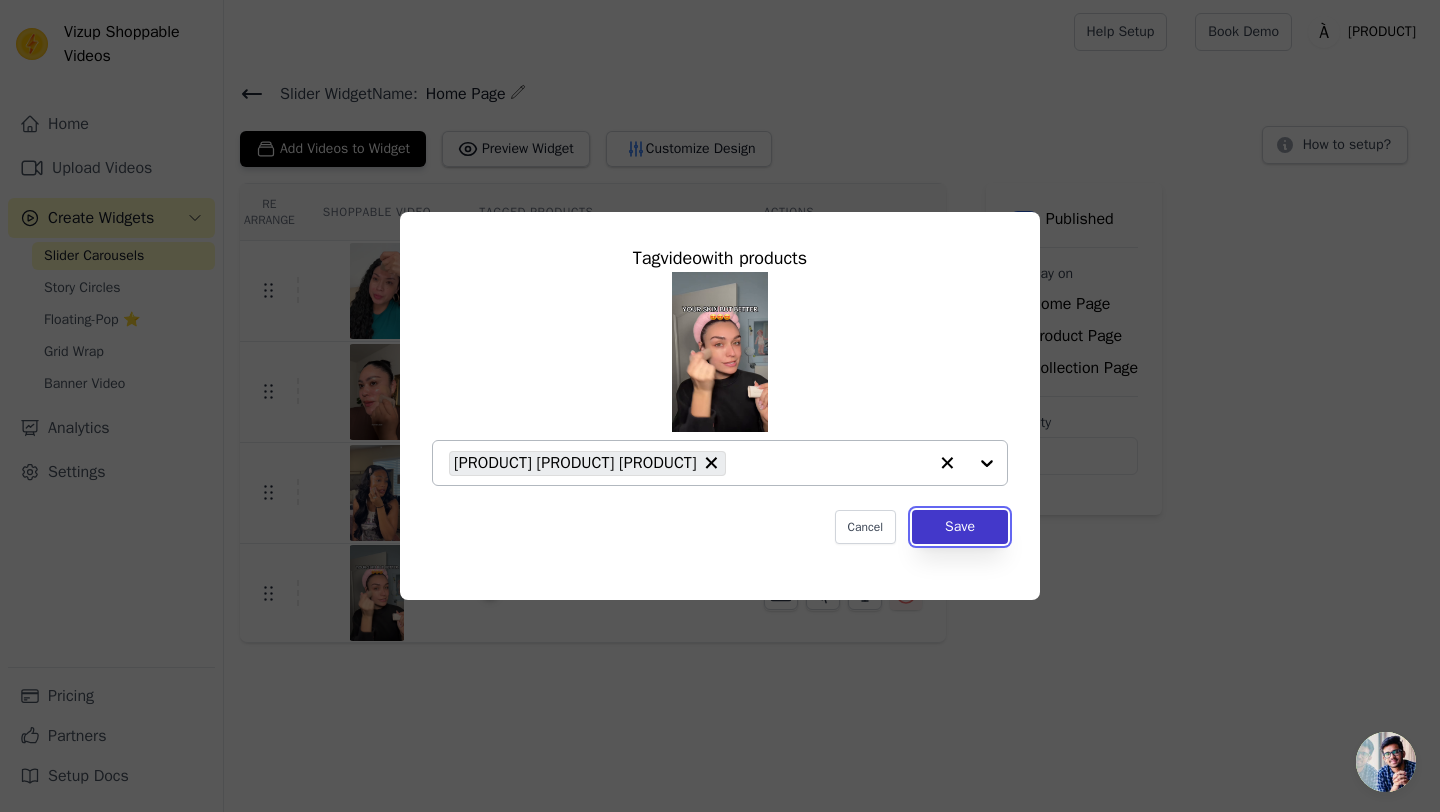 click on "Save" at bounding box center (960, 527) 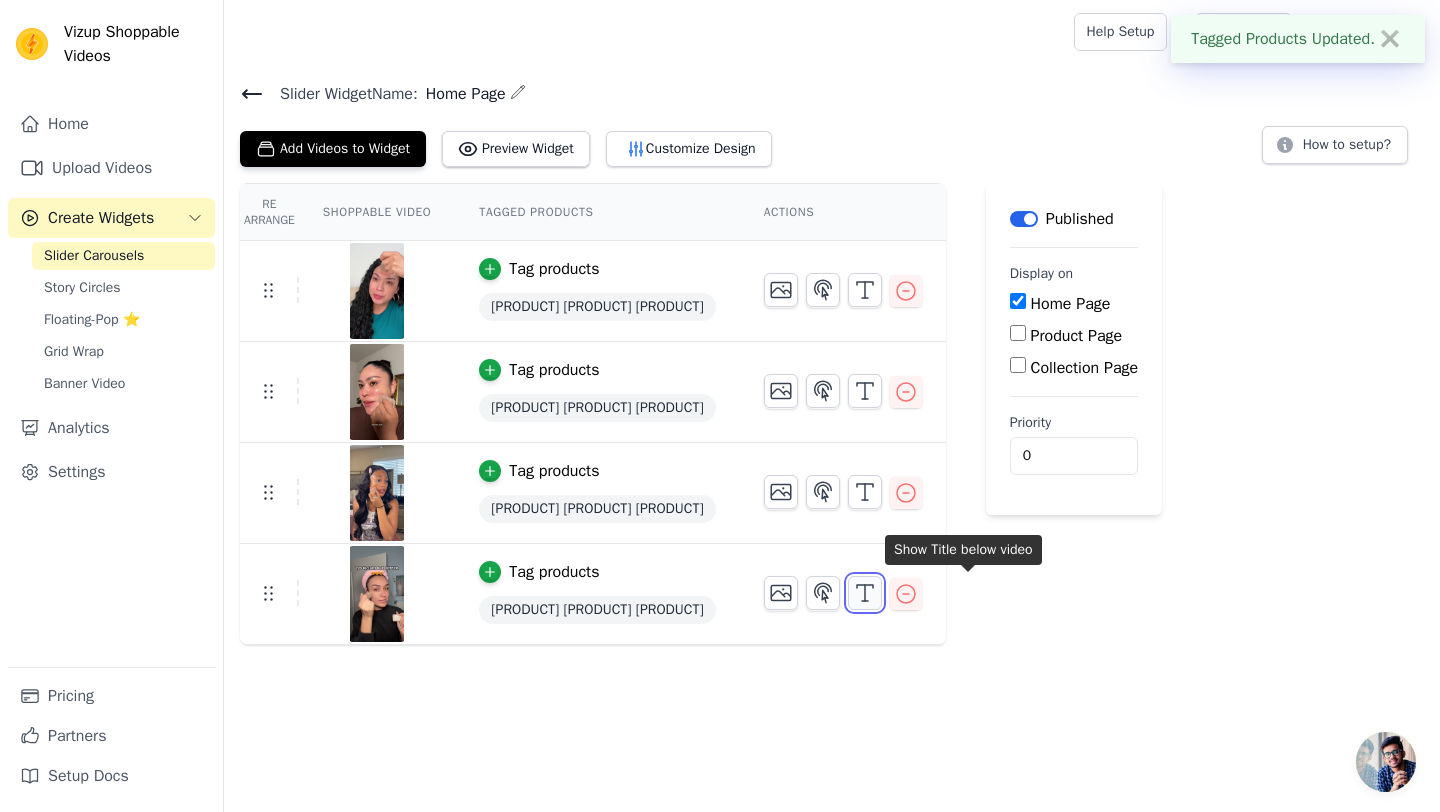 click 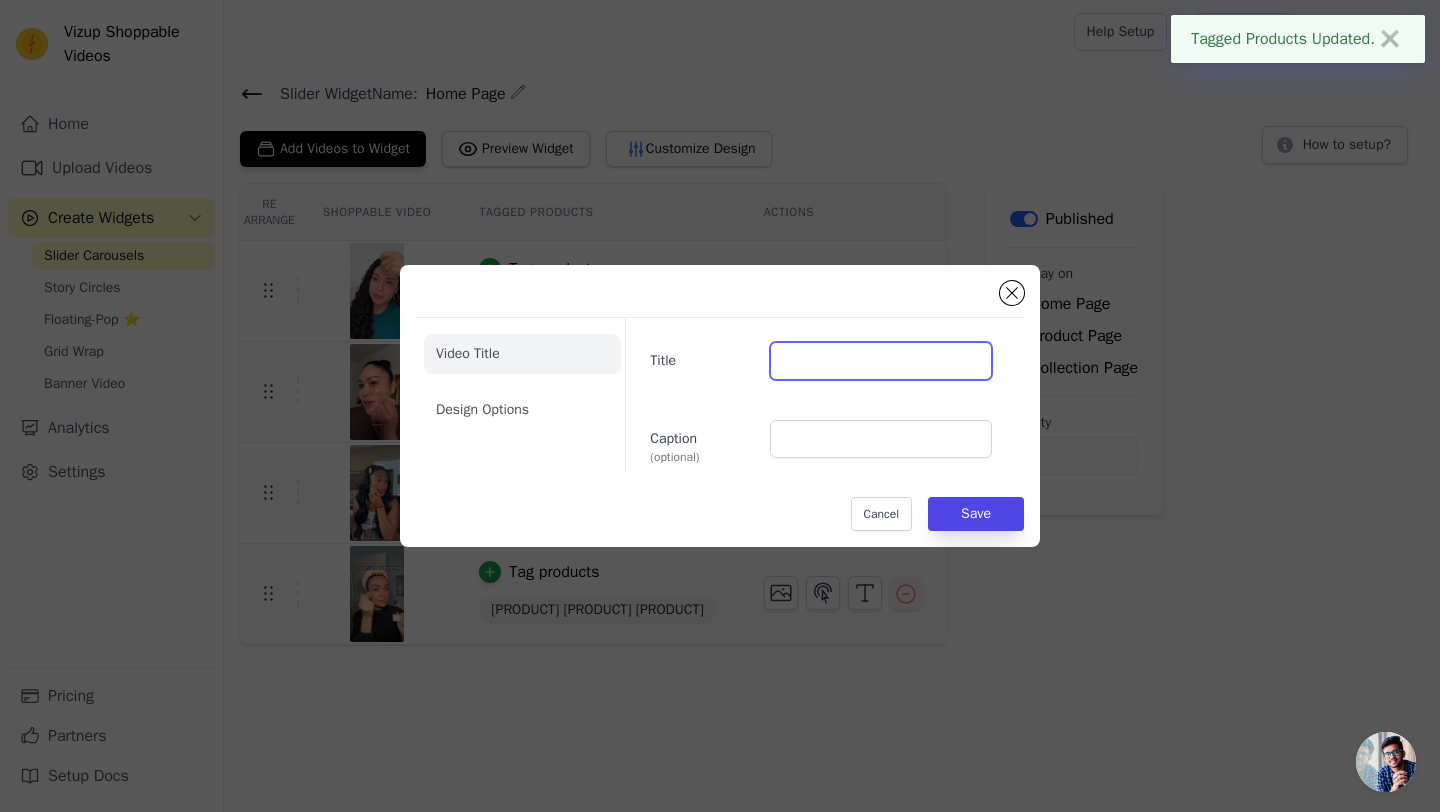 click on "Title" at bounding box center [881, 361] 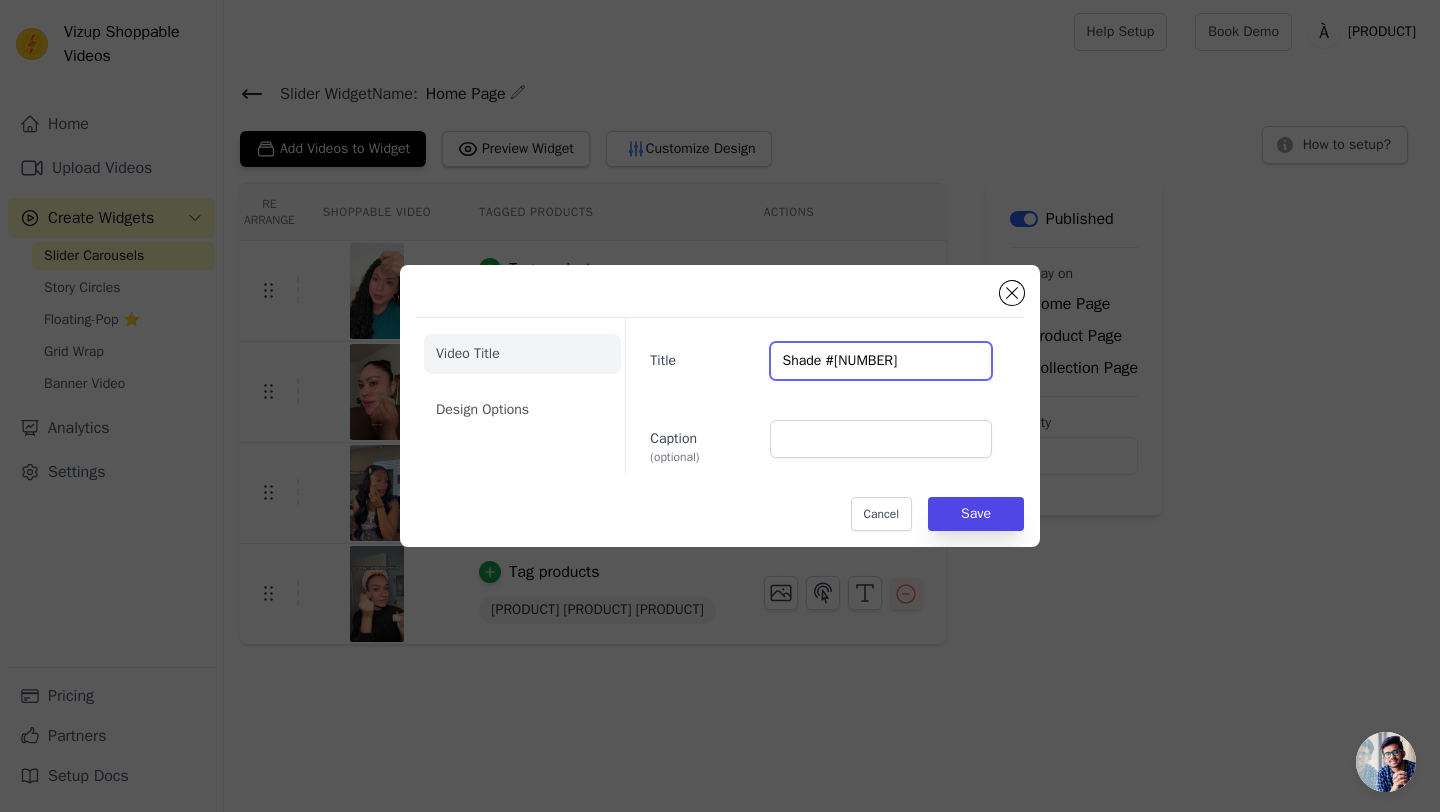 type on "Shade #[NUMBER]" 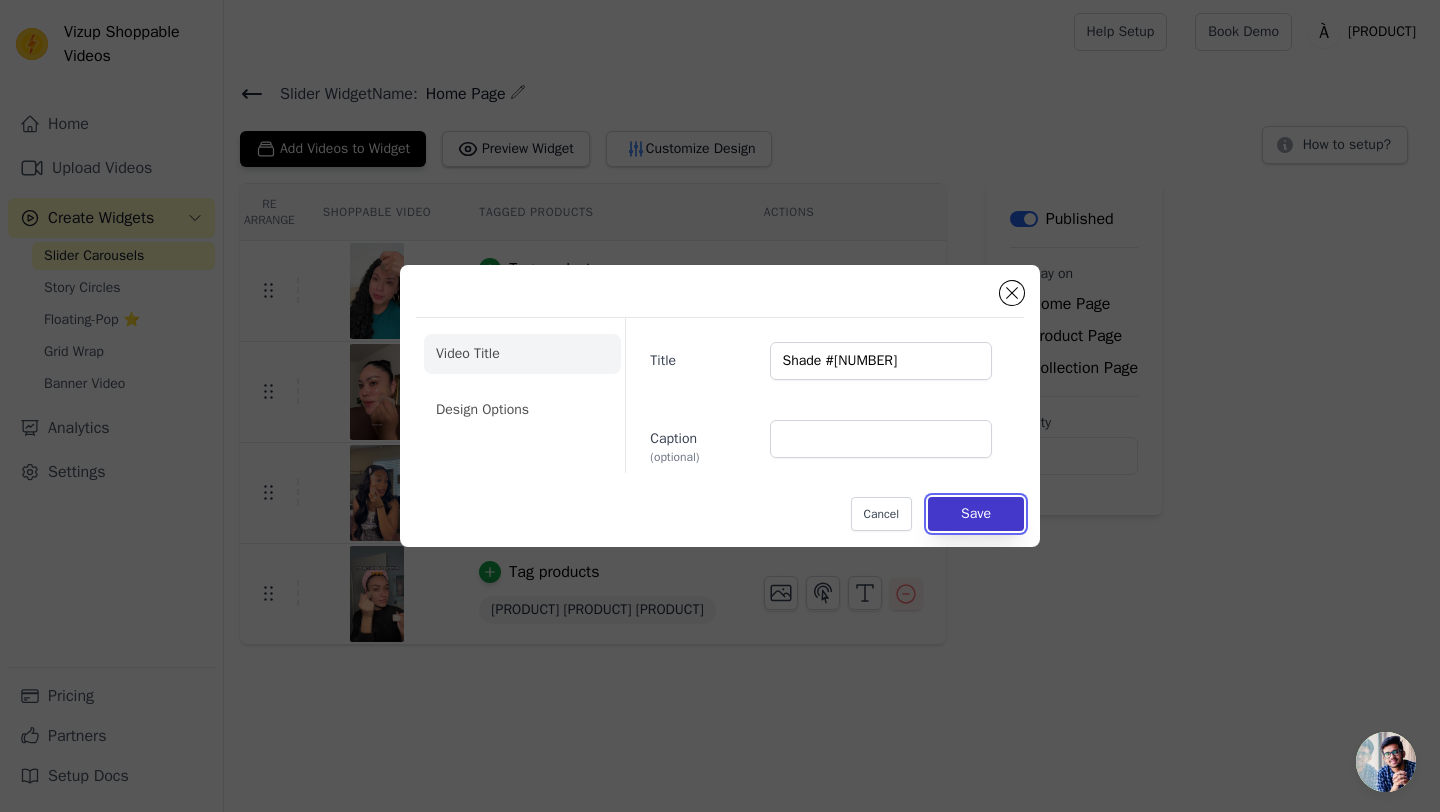 click on "Save" at bounding box center (976, 514) 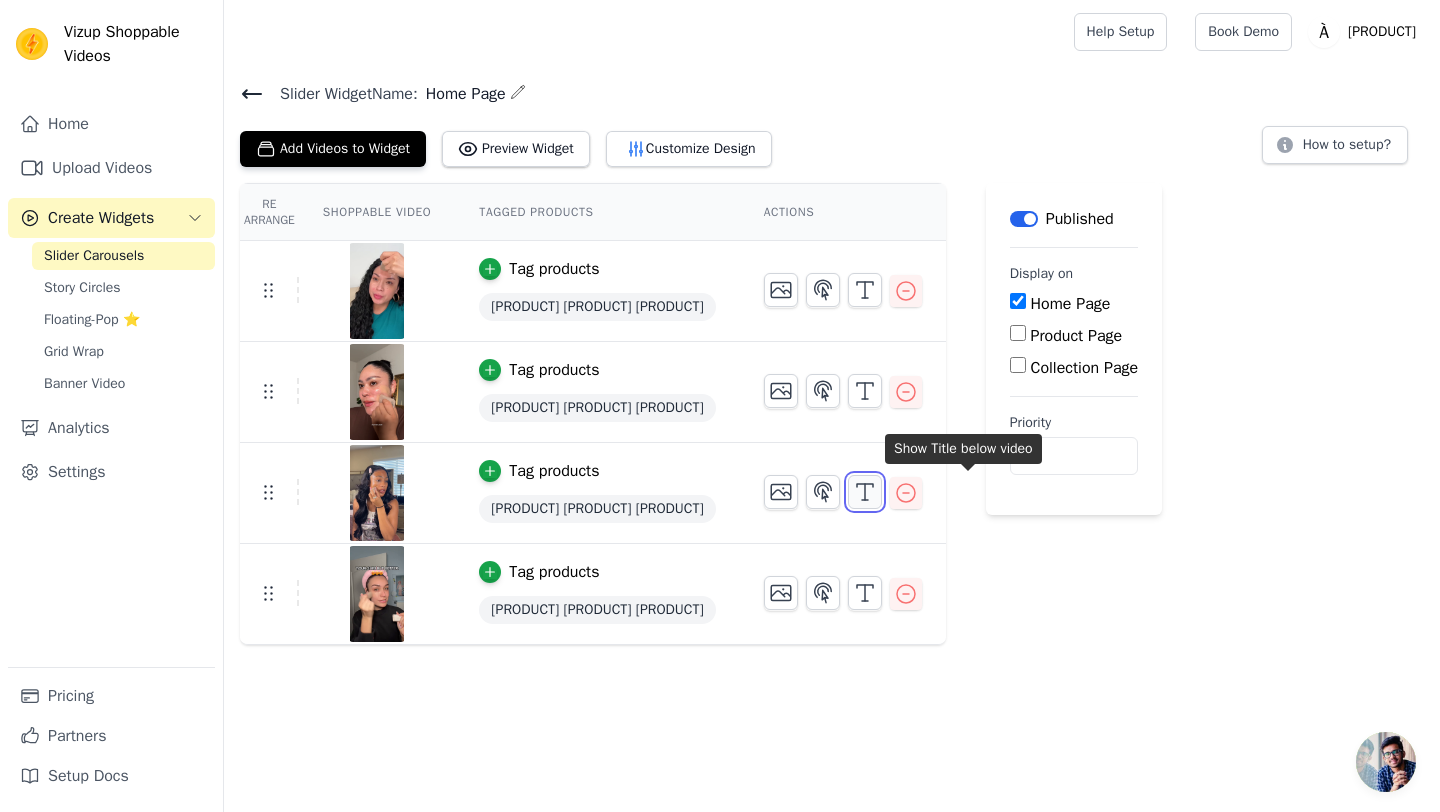 click 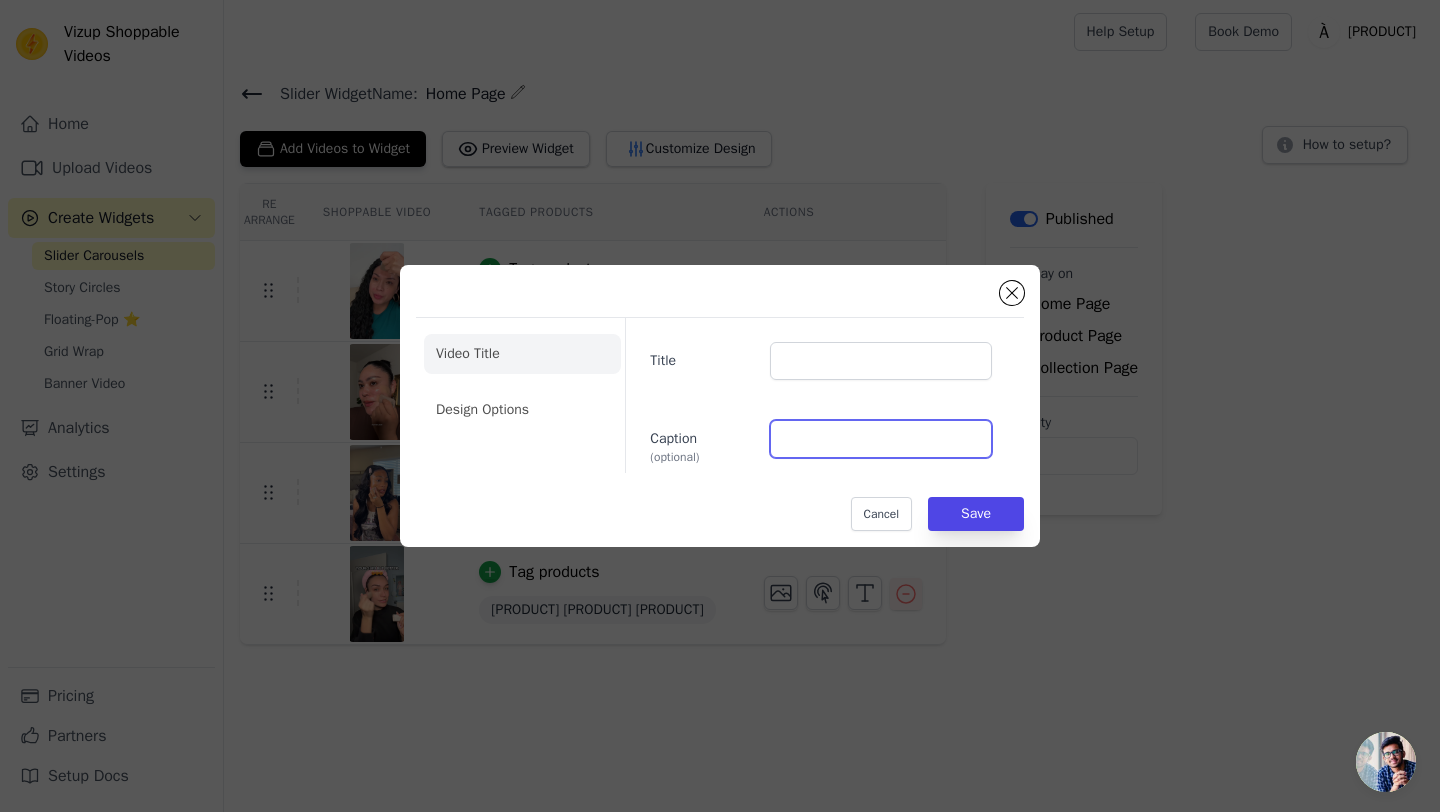 click on "Caption  (optional)" at bounding box center (881, 439) 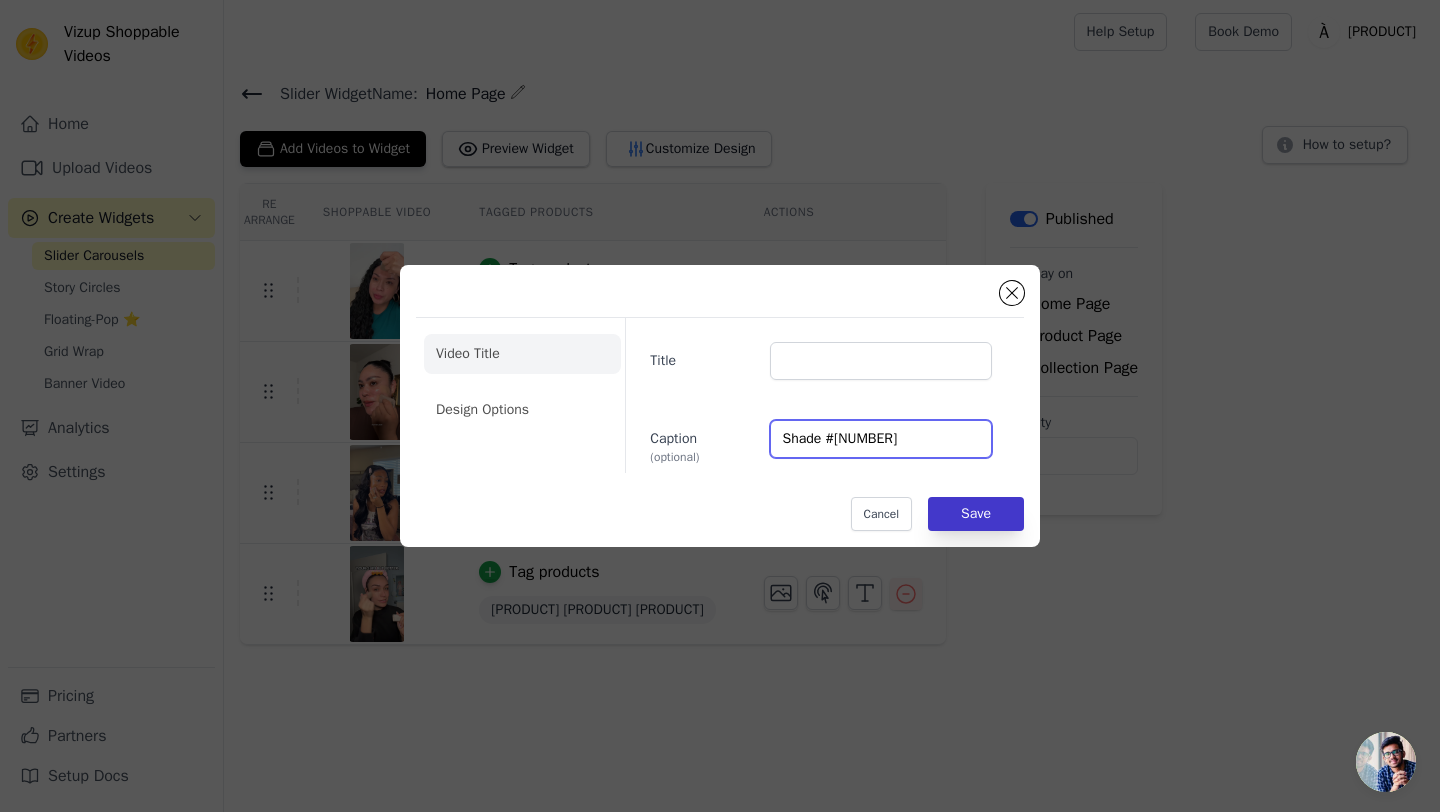 type on "Shade #[NUMBER]" 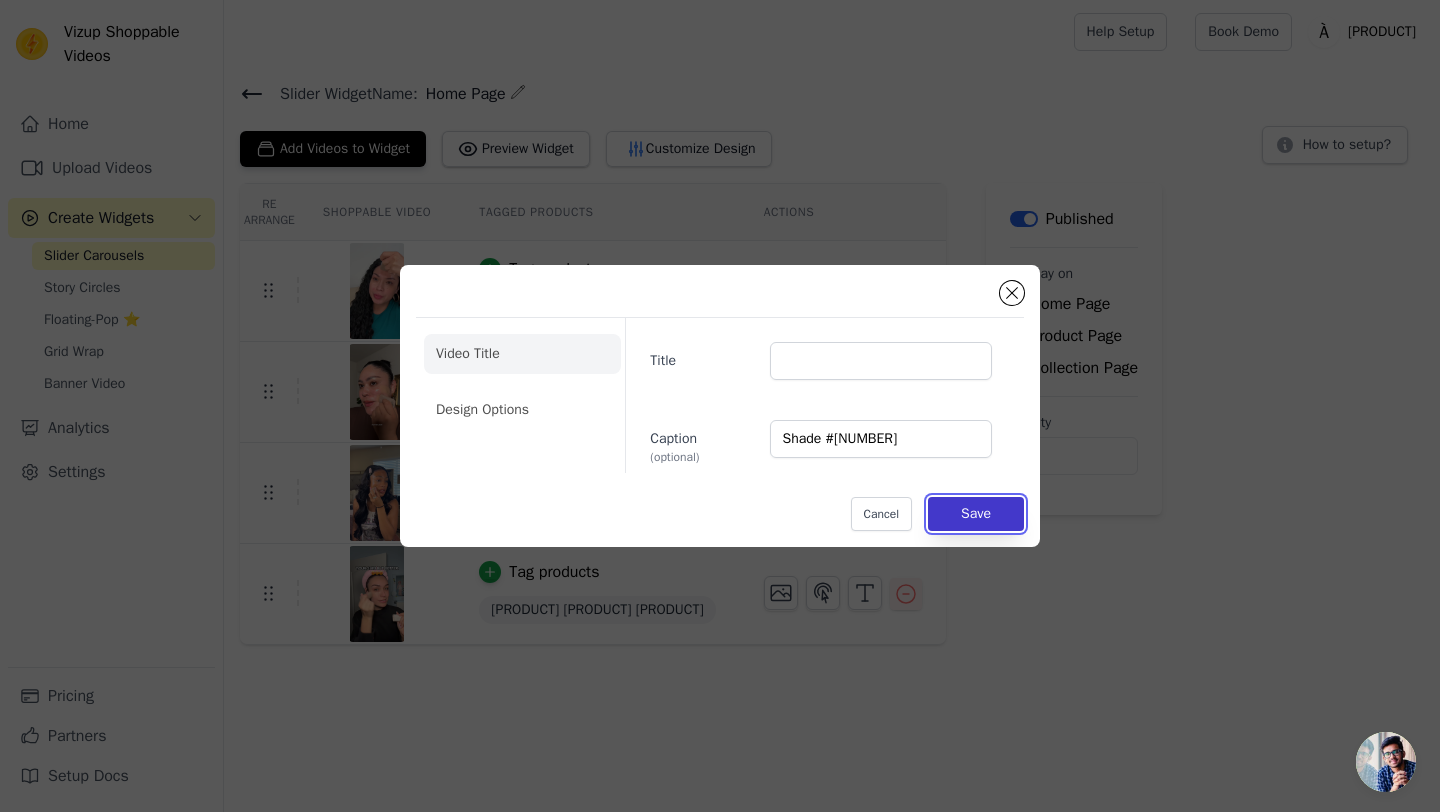 click on "Save" at bounding box center (976, 514) 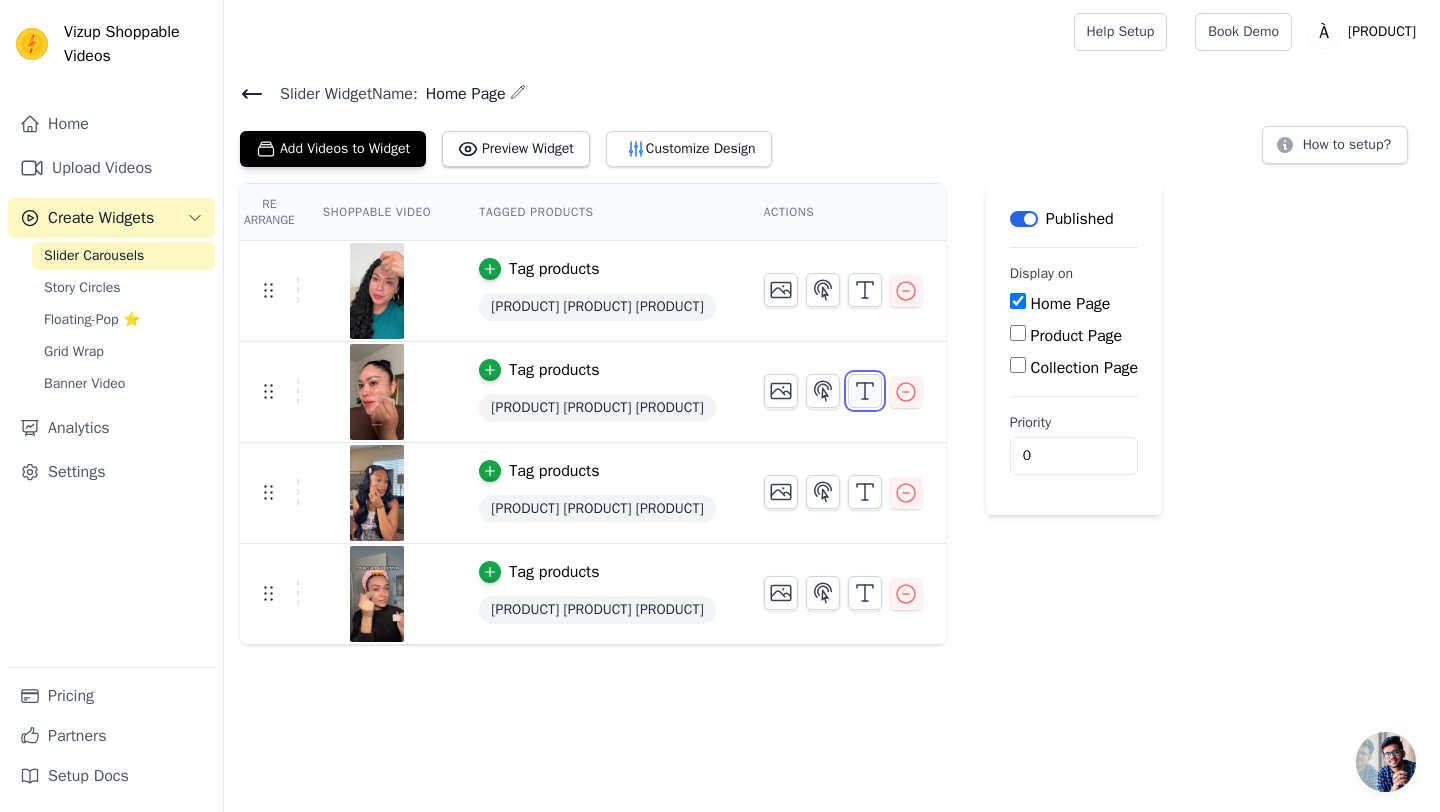 click at bounding box center (865, 391) 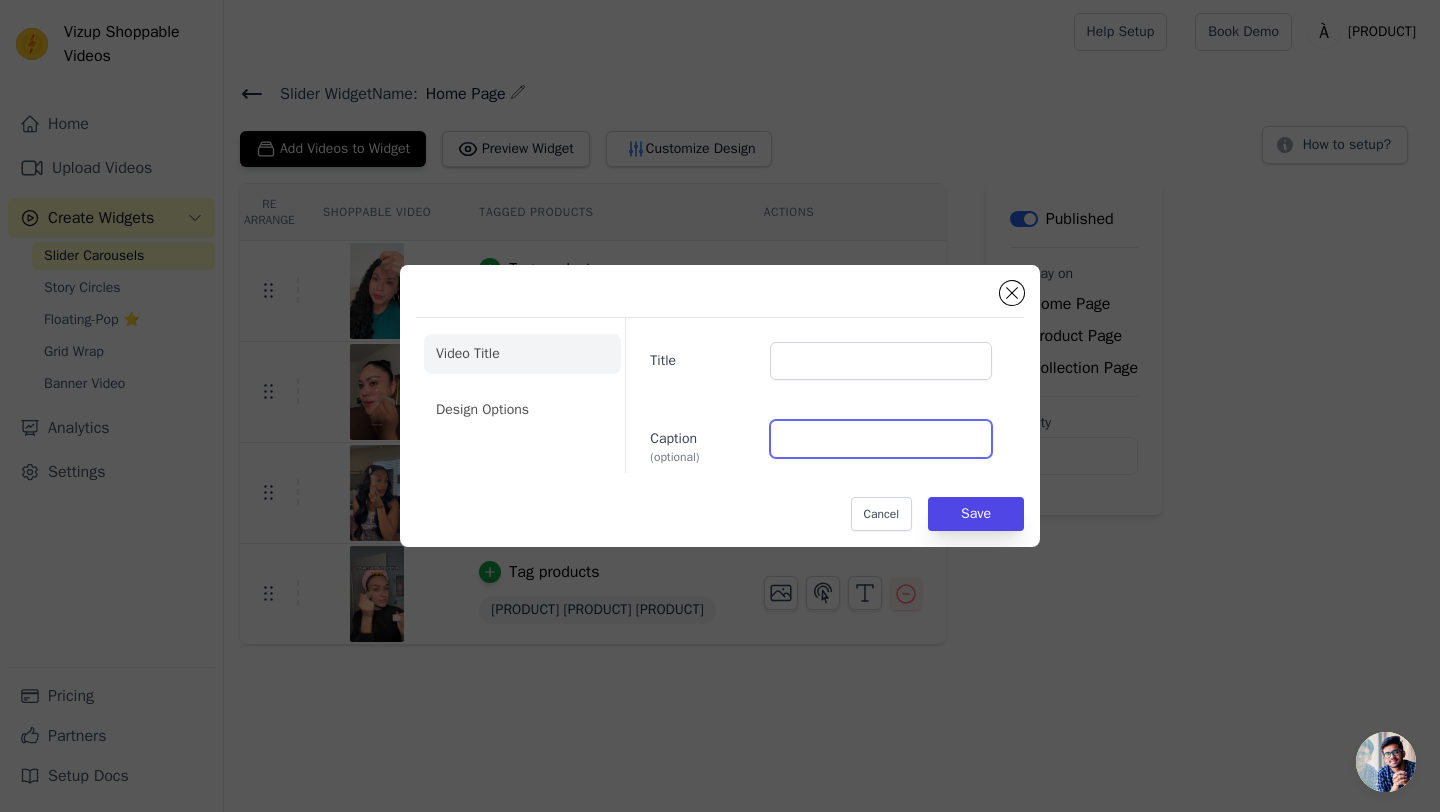 click on "Caption  (optional)" at bounding box center [881, 439] 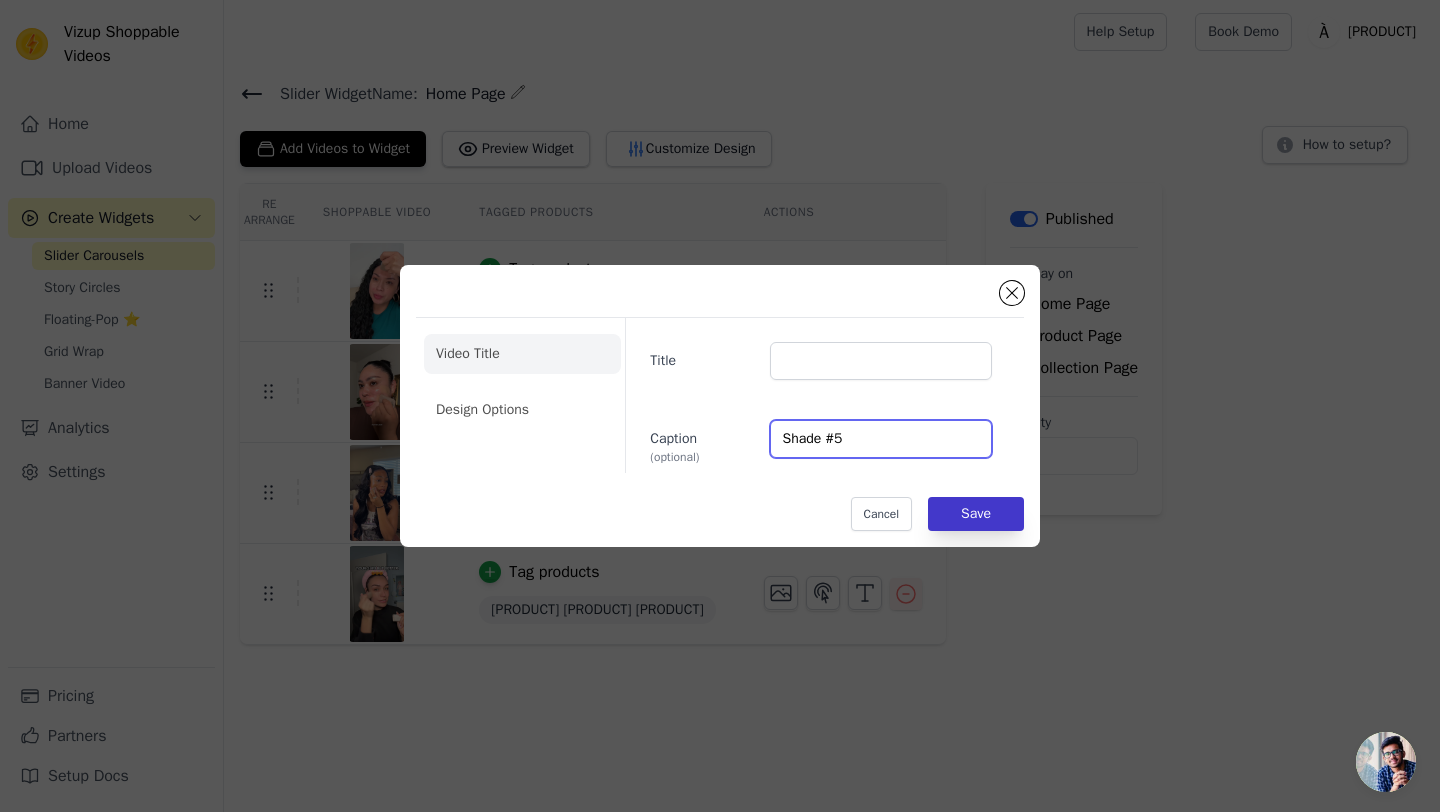type on "Shade #5" 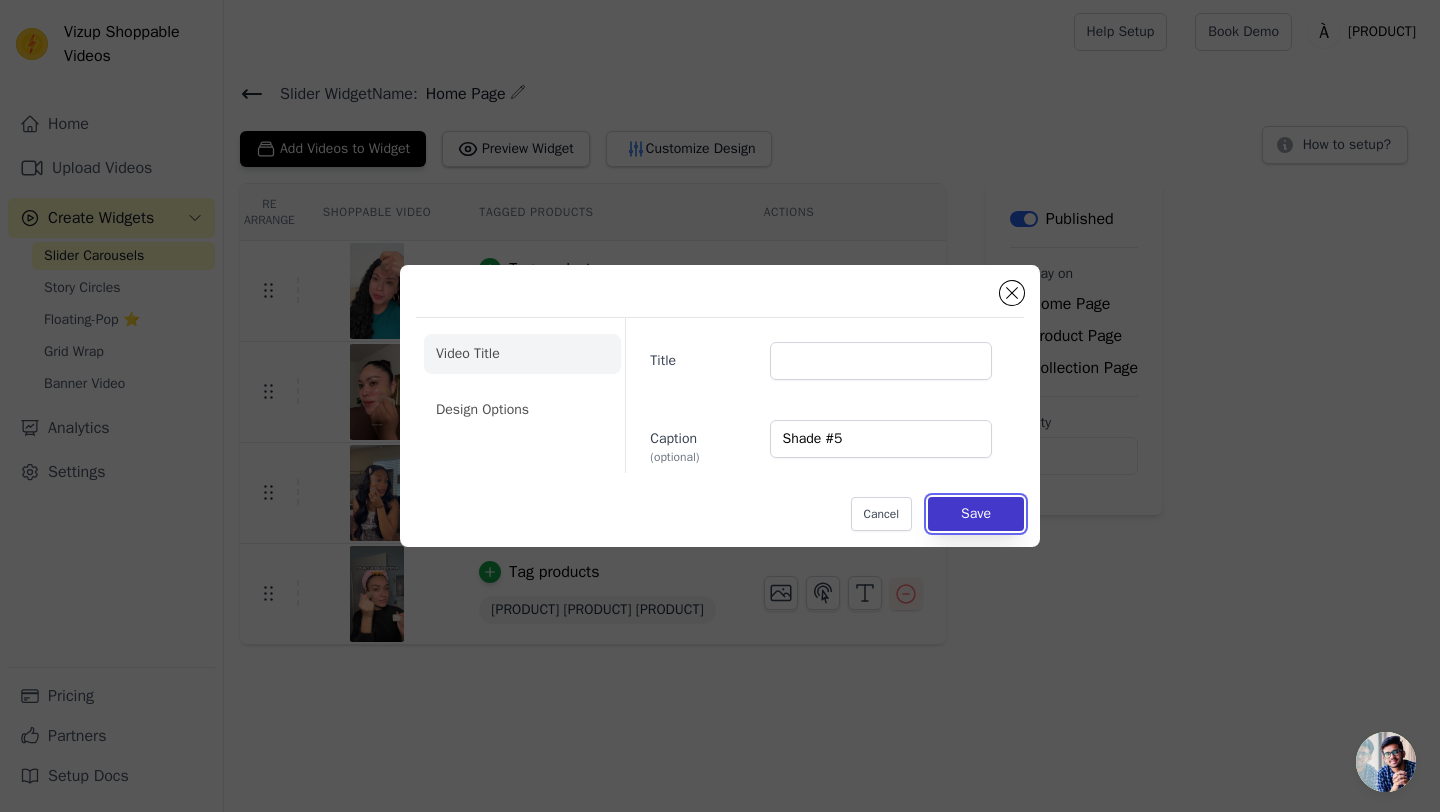 click on "Save" at bounding box center [976, 514] 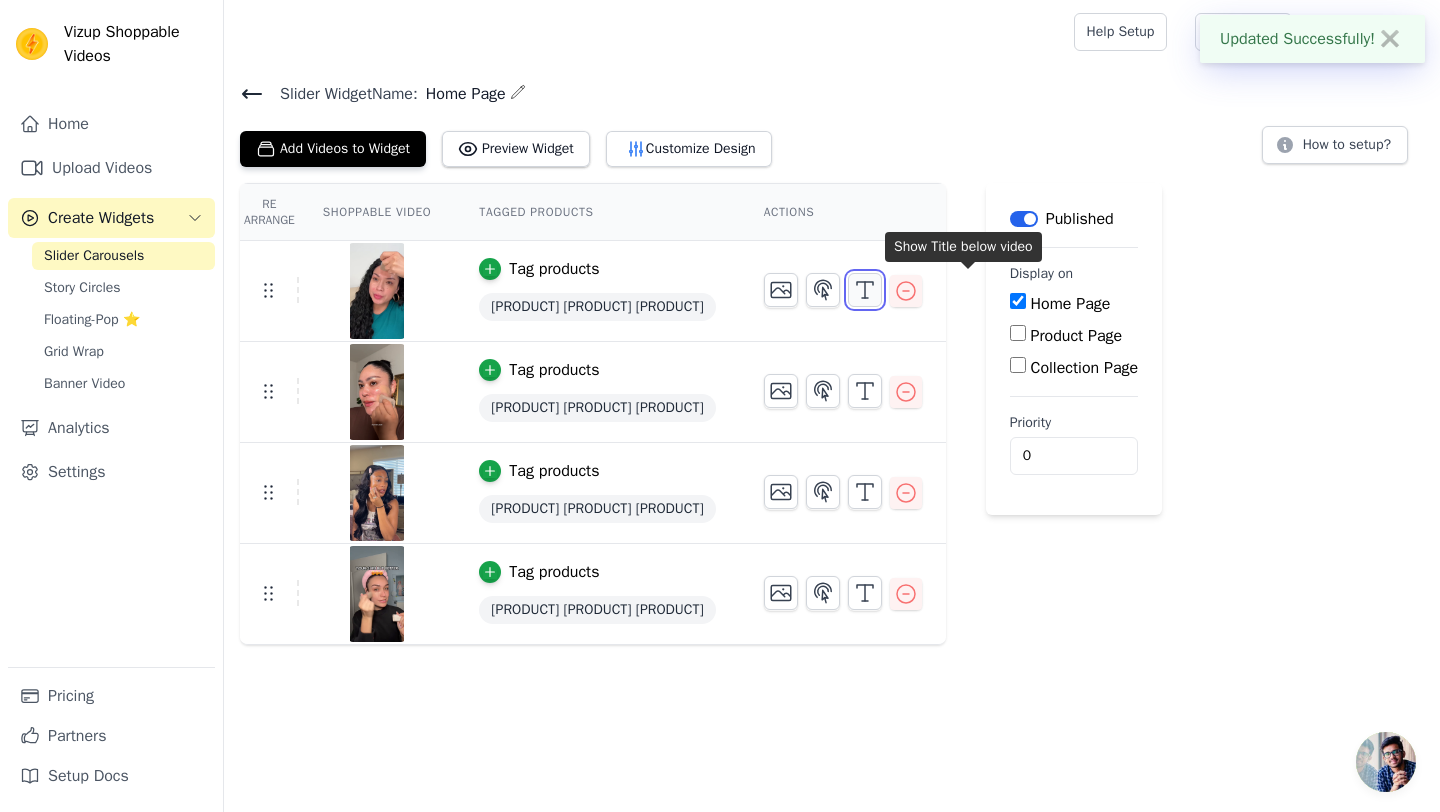 click 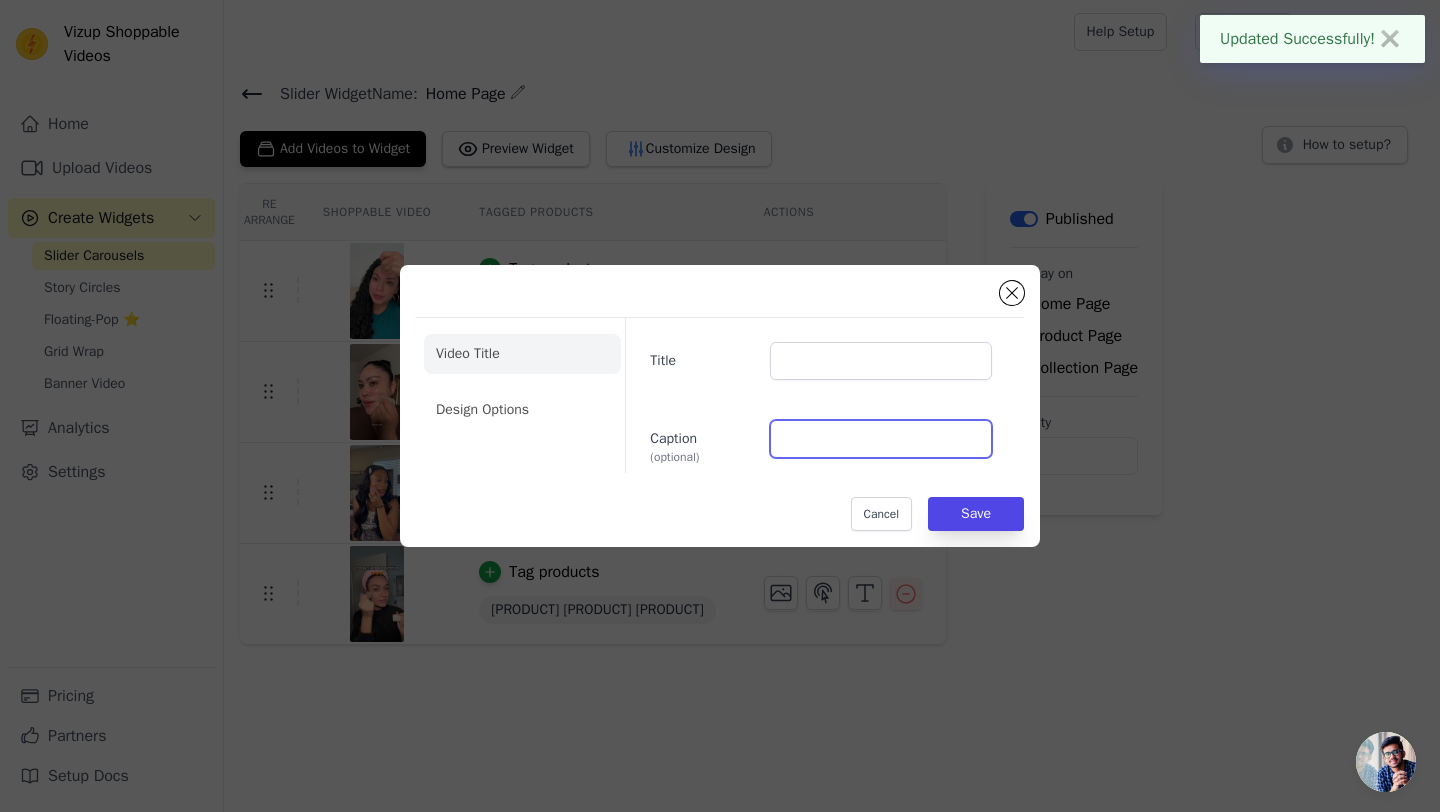 click on "Caption  (optional)" at bounding box center [881, 439] 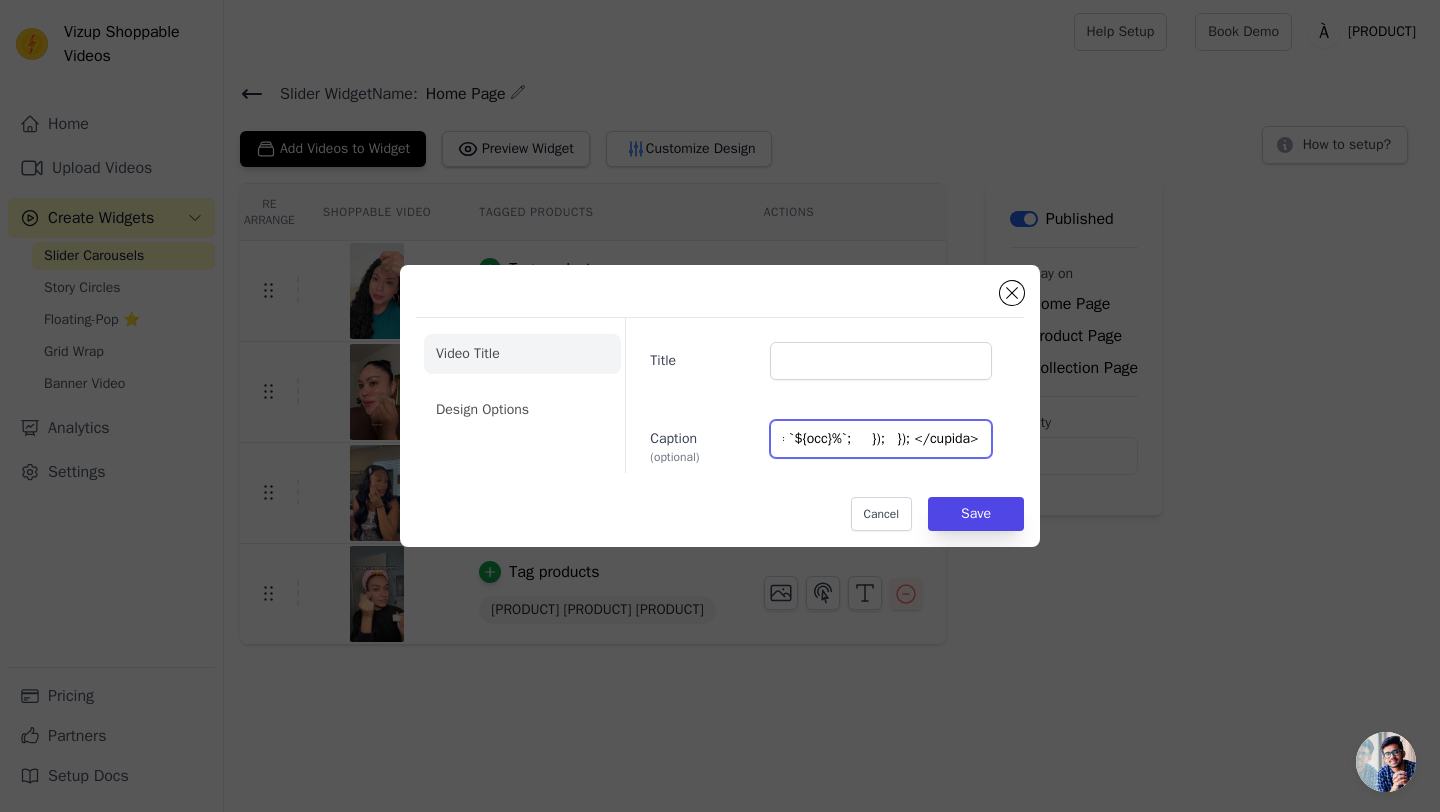 scroll, scrollTop: 0, scrollLeft: 0, axis: both 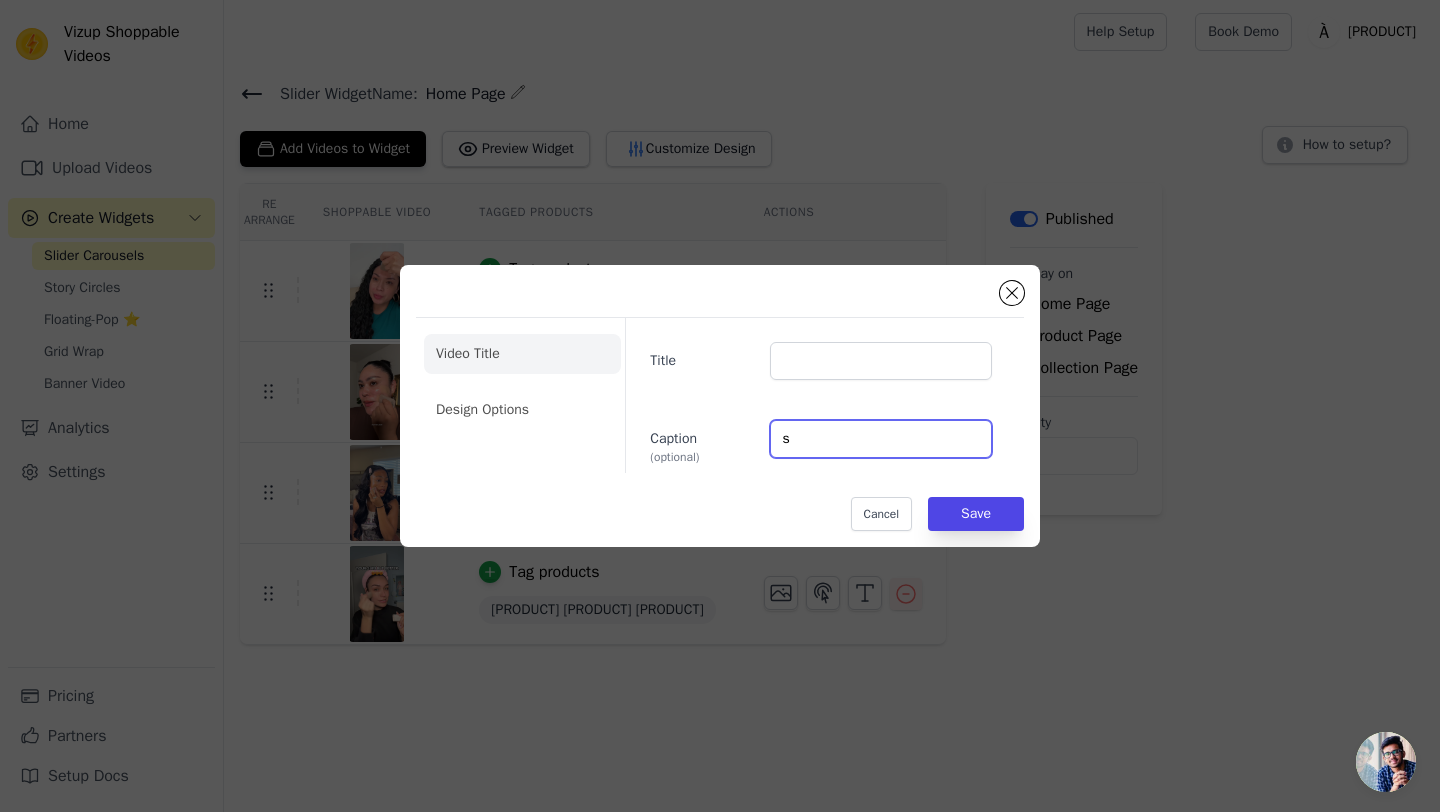 type on "Shade #5" 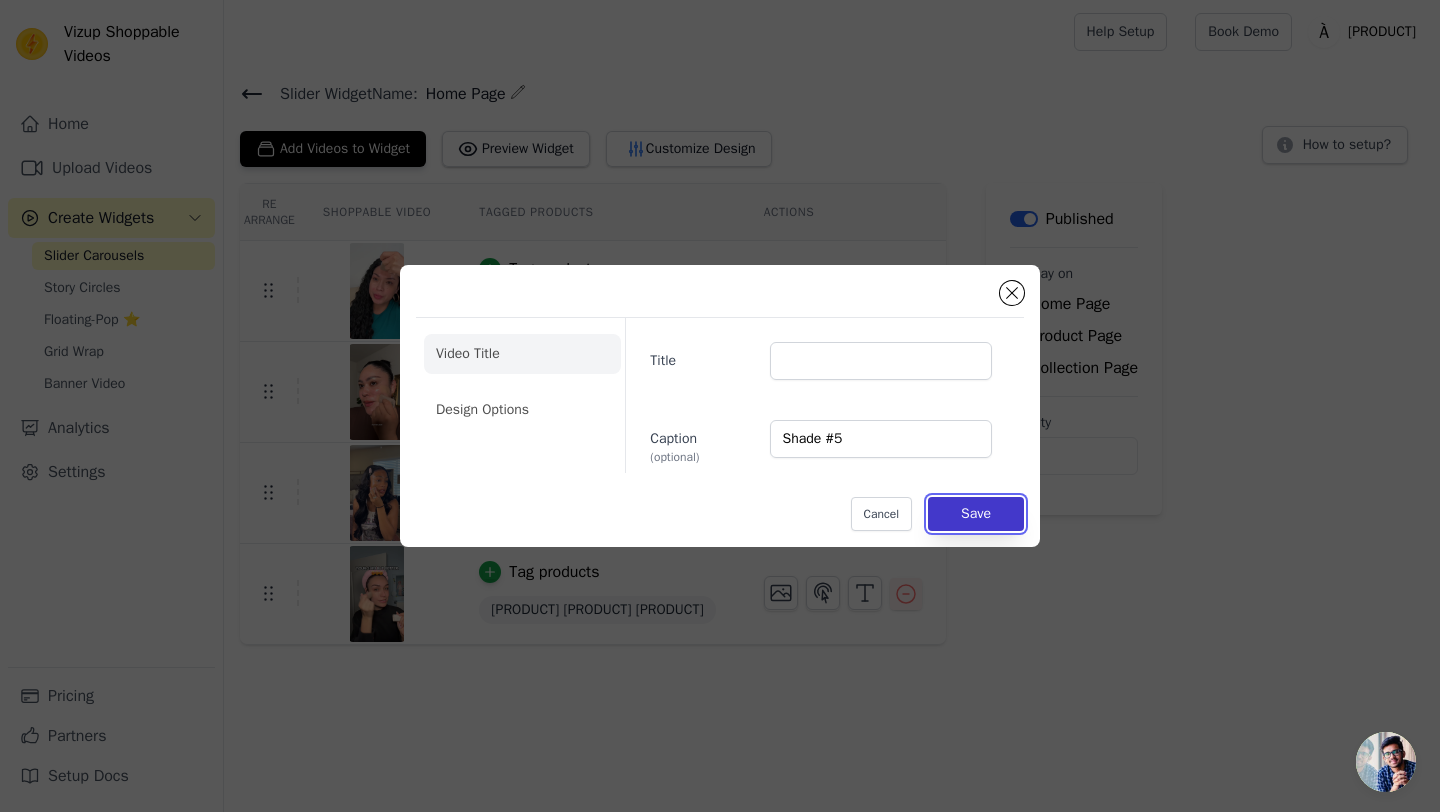 click on "Save" at bounding box center (976, 514) 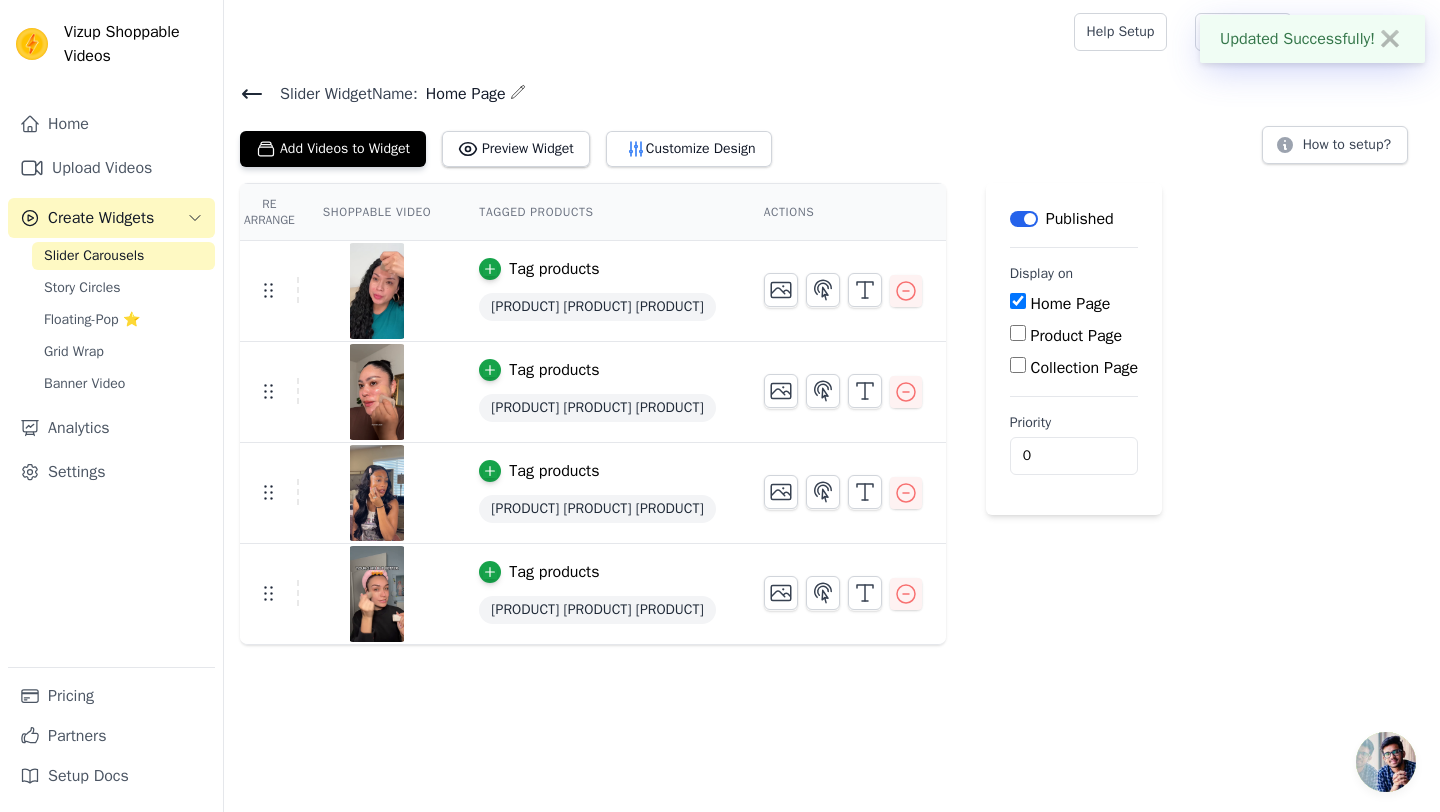 click on "Slider Widget  Name:   Home Page" at bounding box center (832, 93) 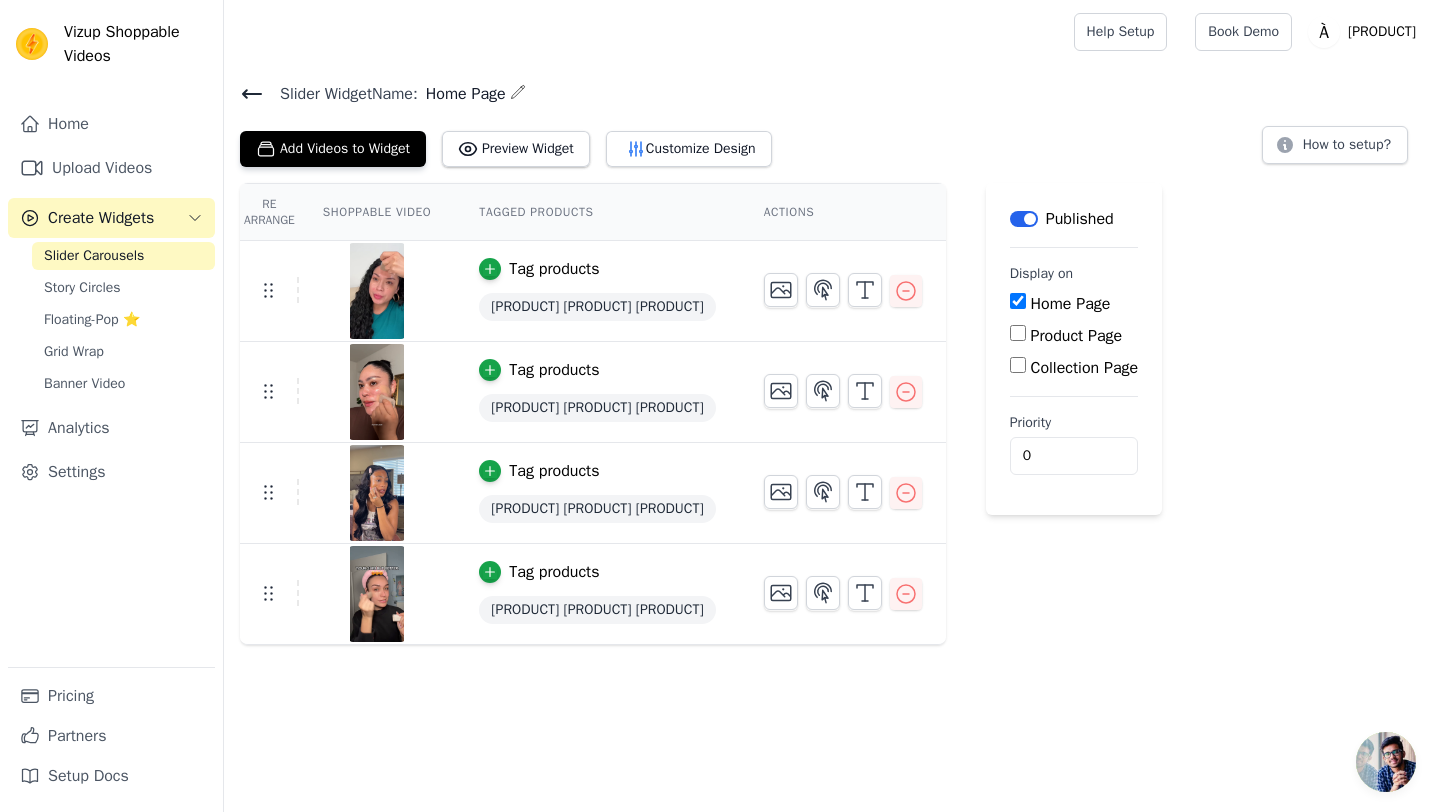 click 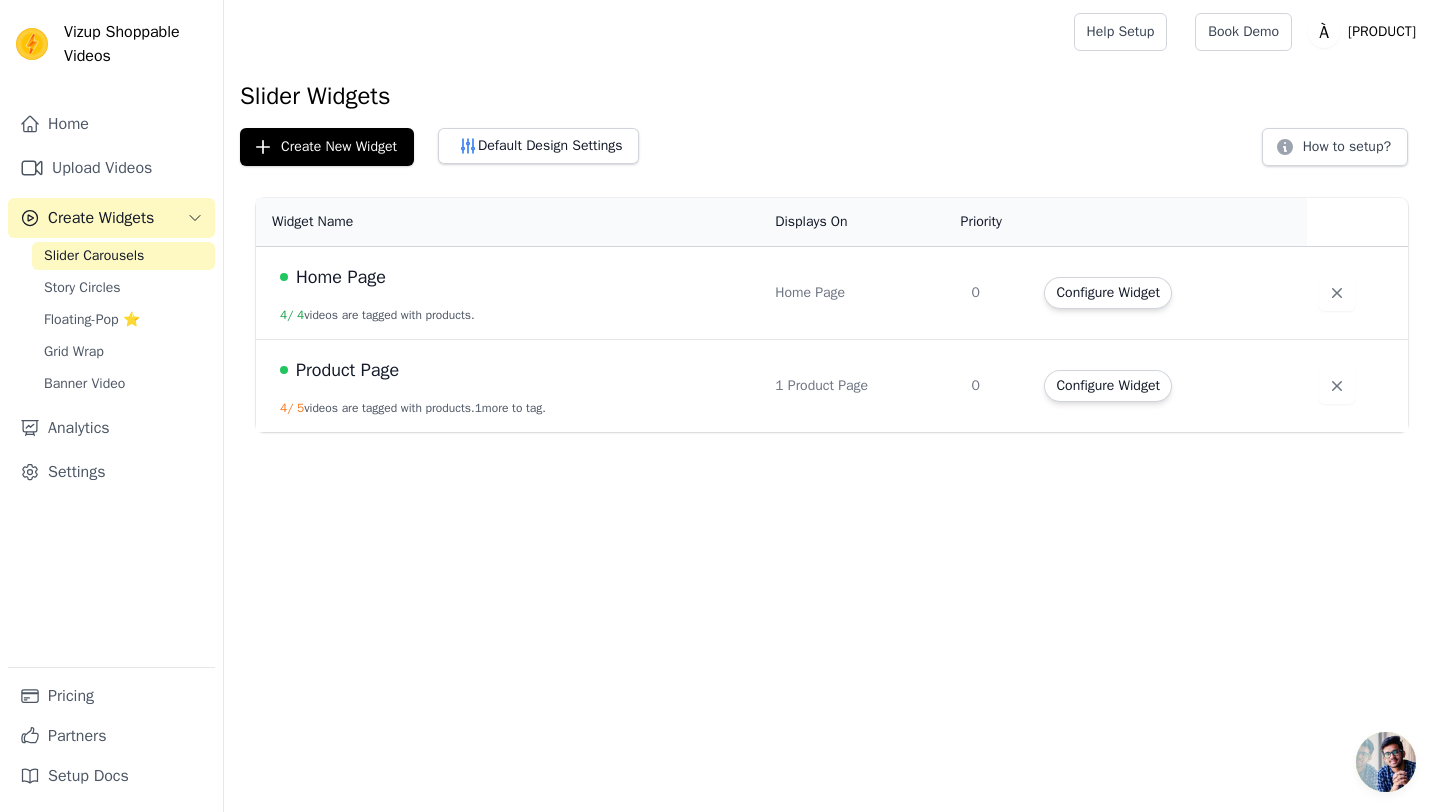 click on "Product Page" at bounding box center (347, 370) 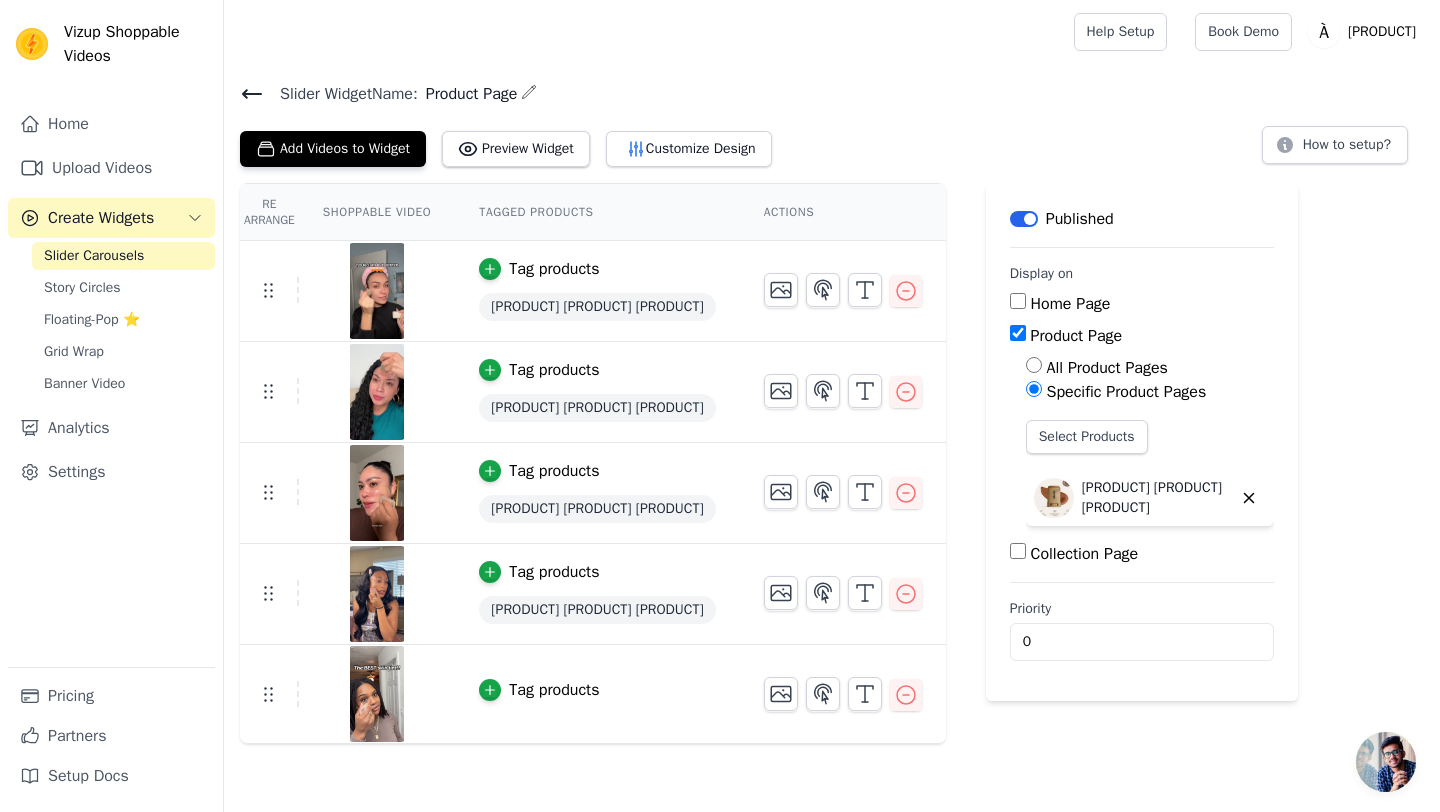click on "Tag products" at bounding box center (554, 690) 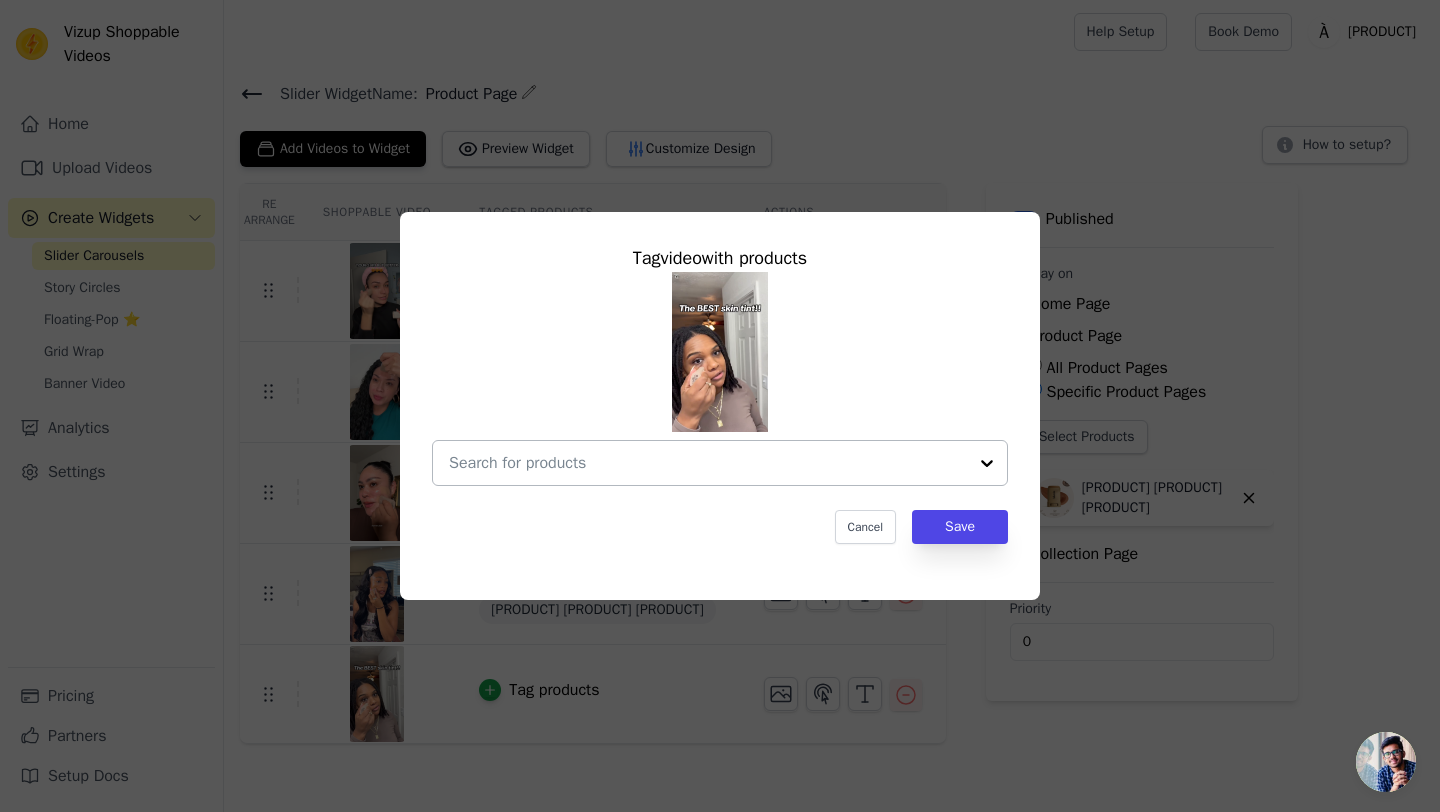 click at bounding box center (708, 463) 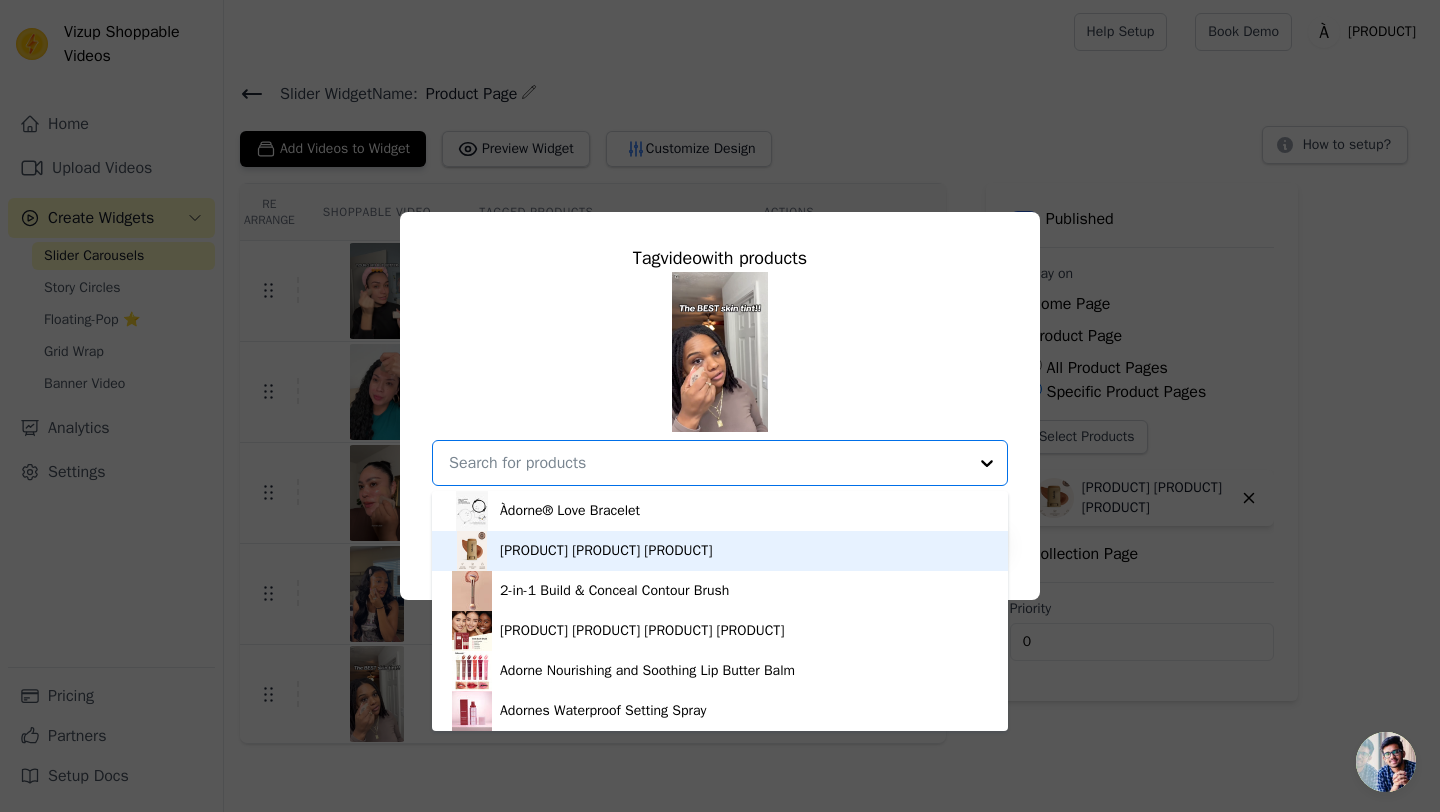 click on "[PRODUCT] [PRODUCT] [PRODUCT]" at bounding box center (720, 551) 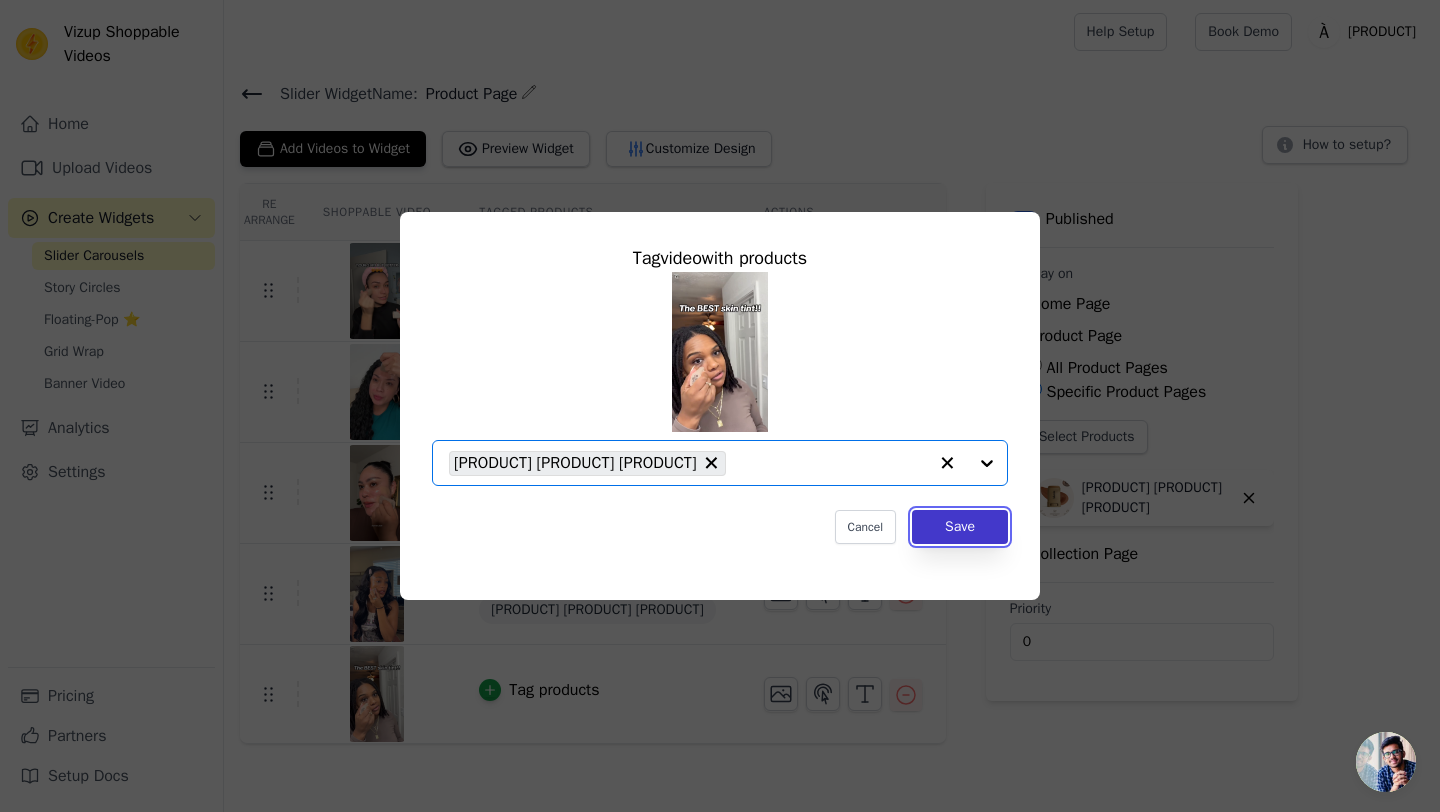 click on "Save" at bounding box center (960, 527) 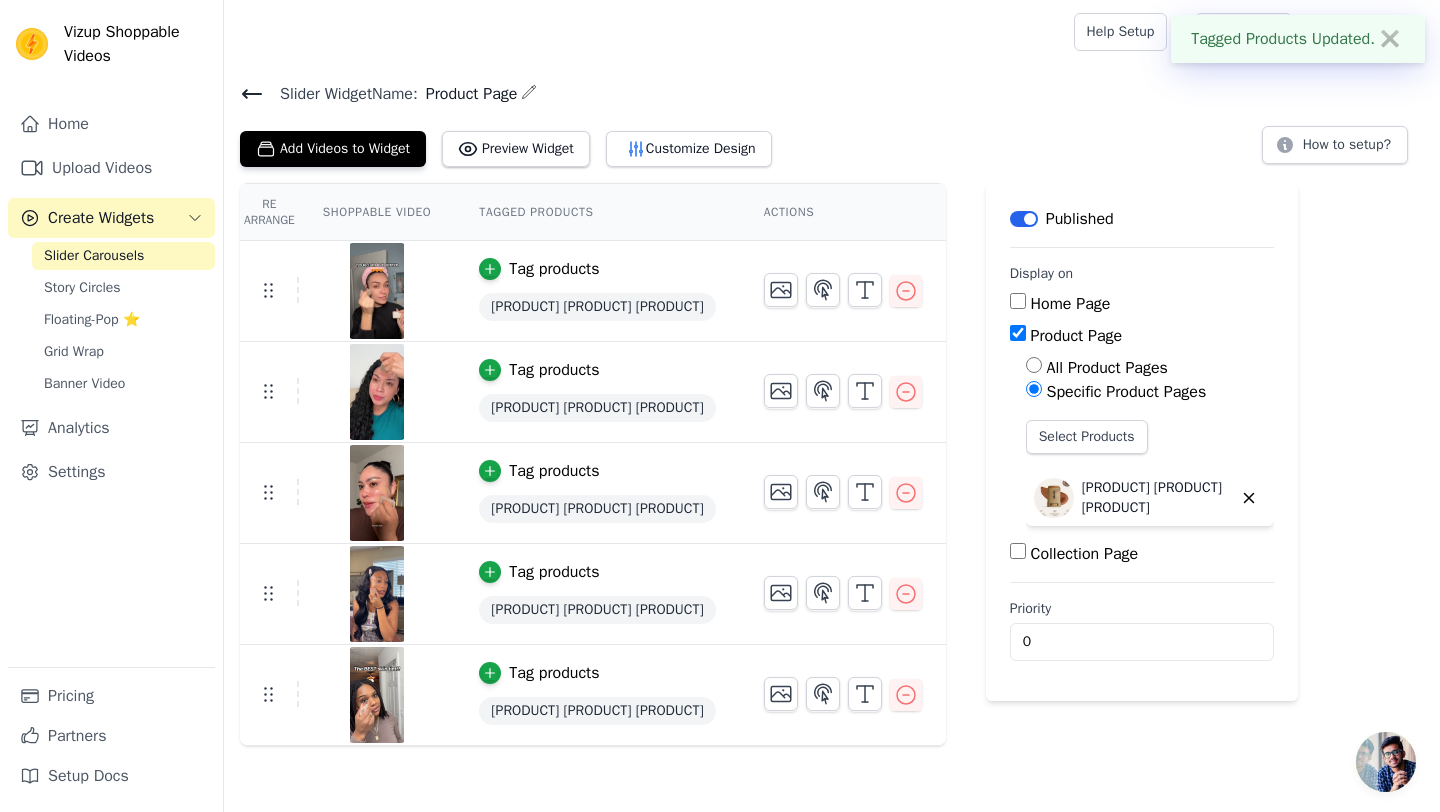 click at bounding box center [377, 695] 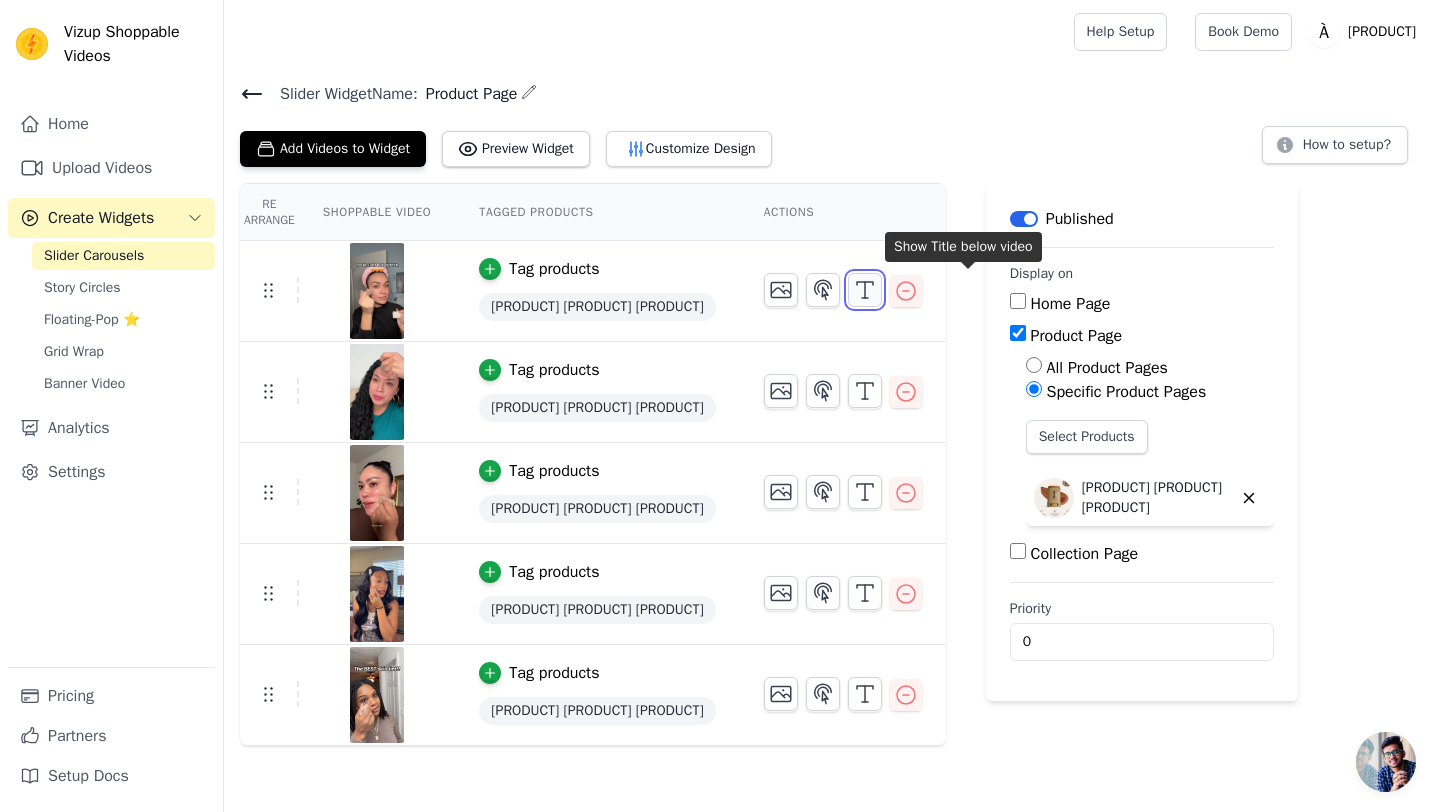 click 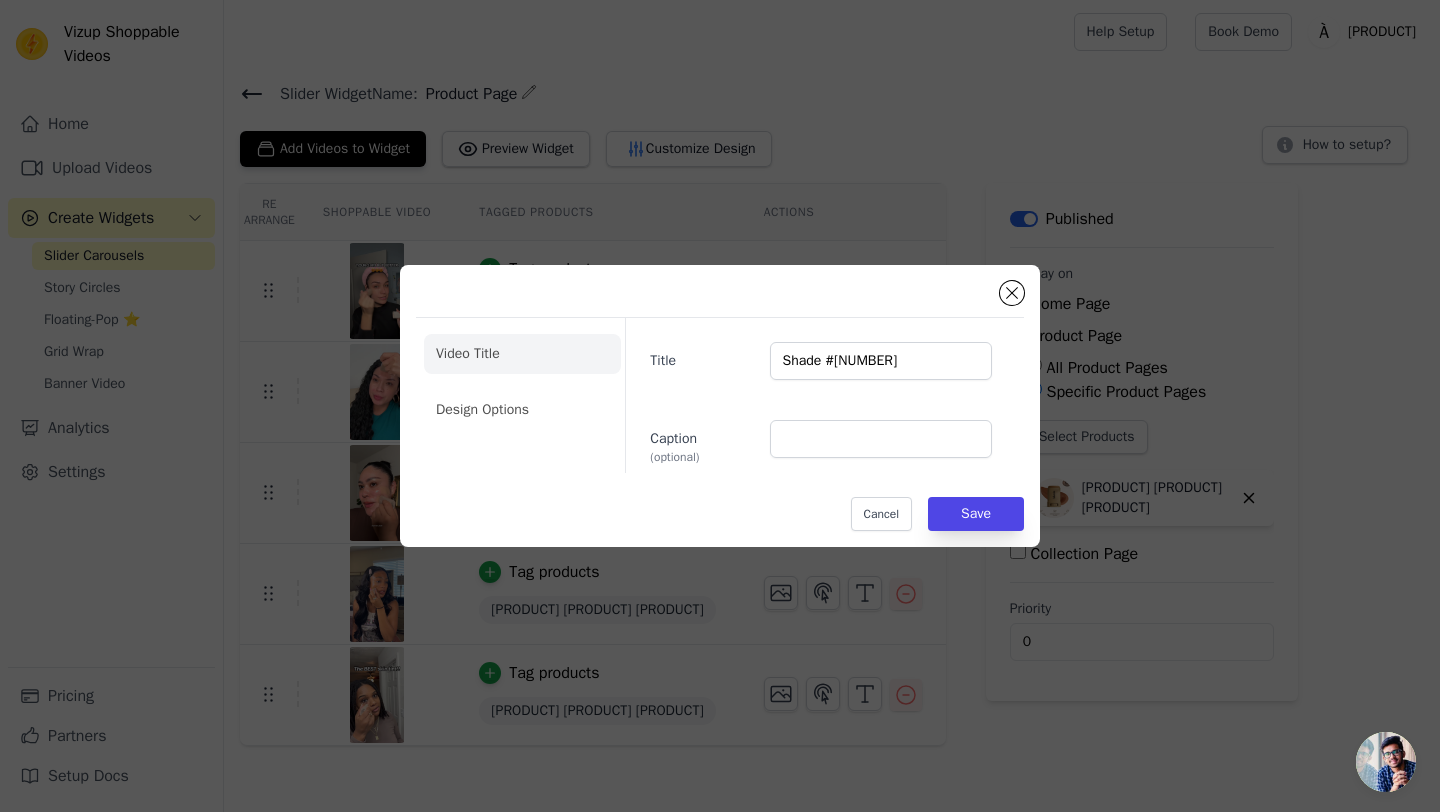 click on "Video Title Design Options   Title   Shade #4   Caption  (optional)     Cancel   Save" at bounding box center [720, 406] 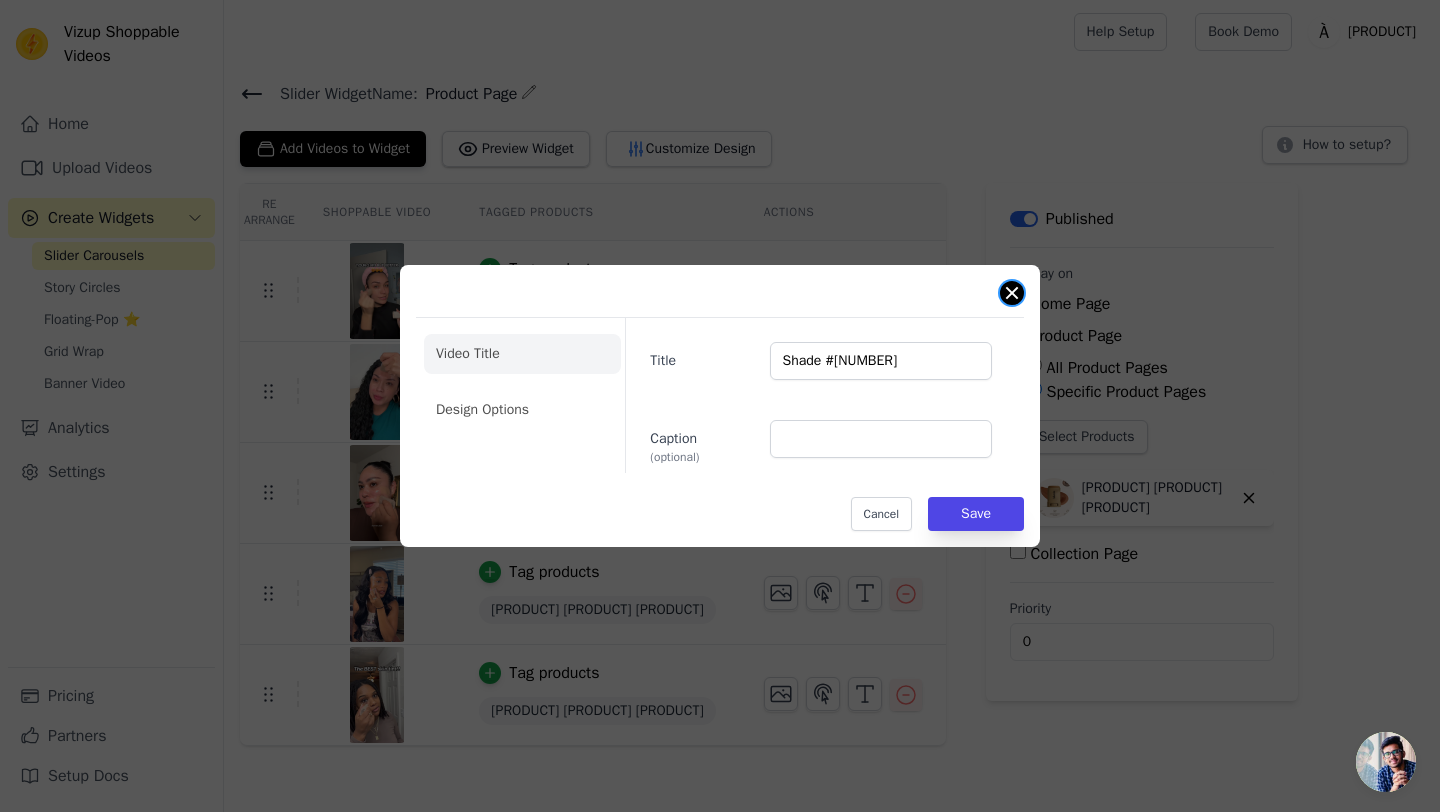 click at bounding box center (1012, 293) 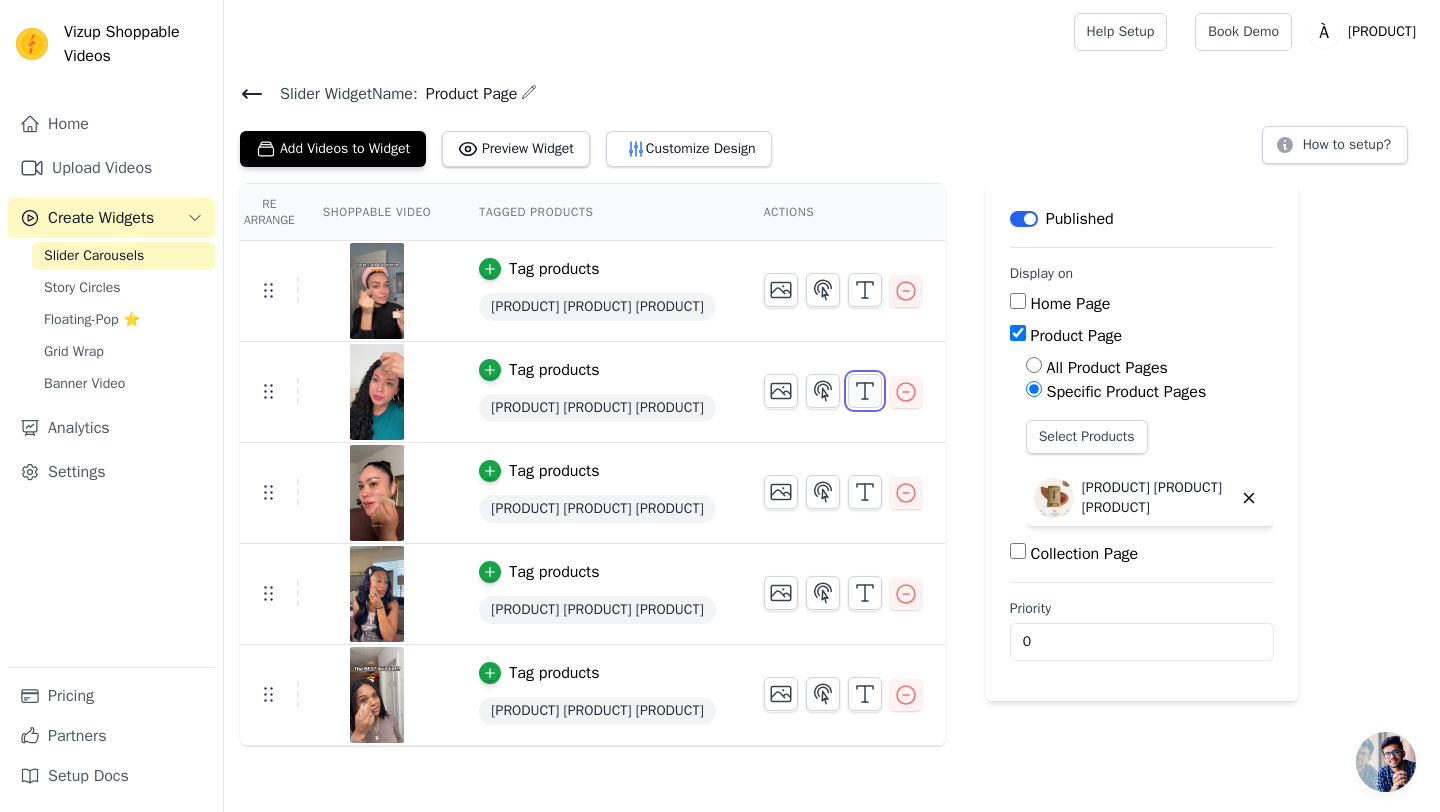 click 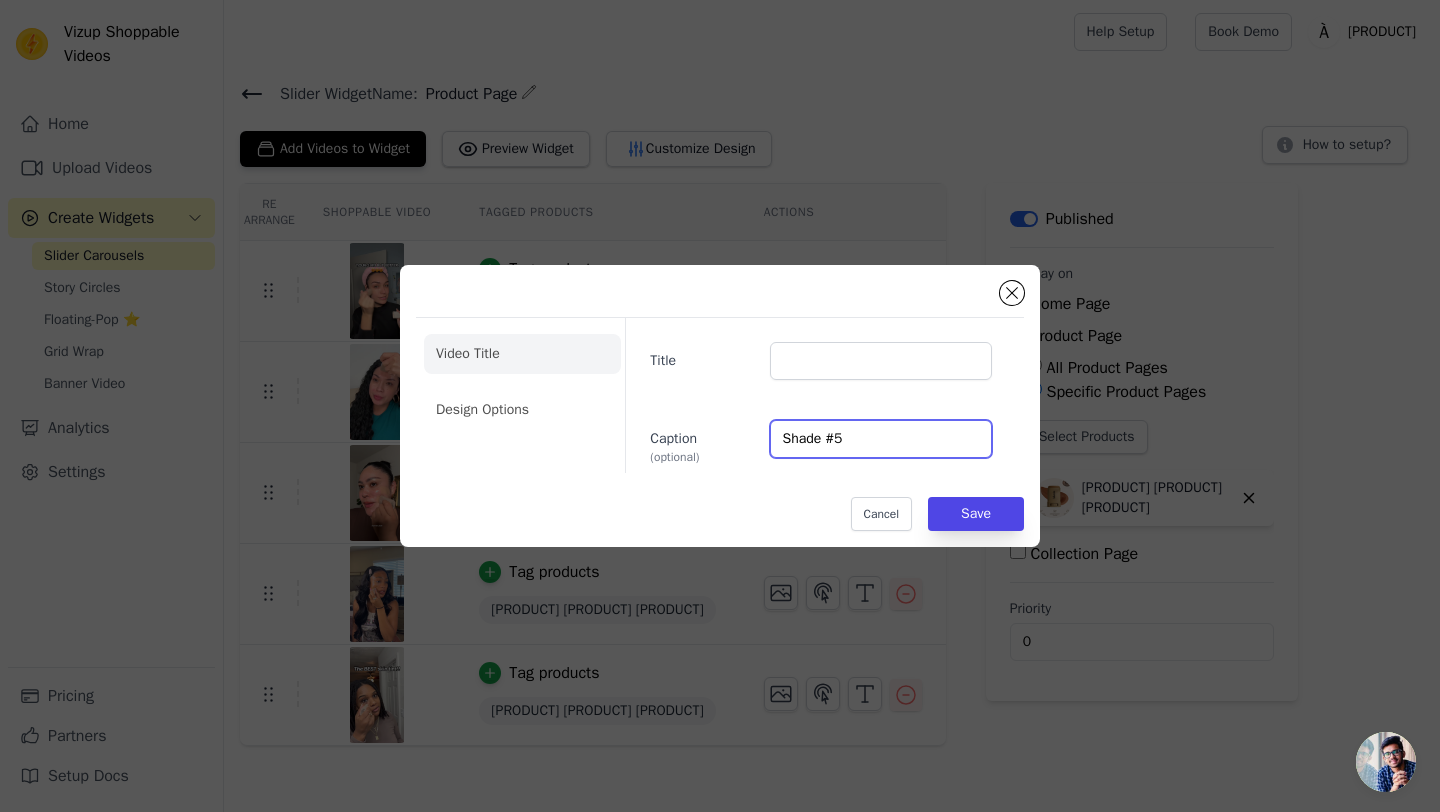 click on "Shade #5" at bounding box center [881, 439] 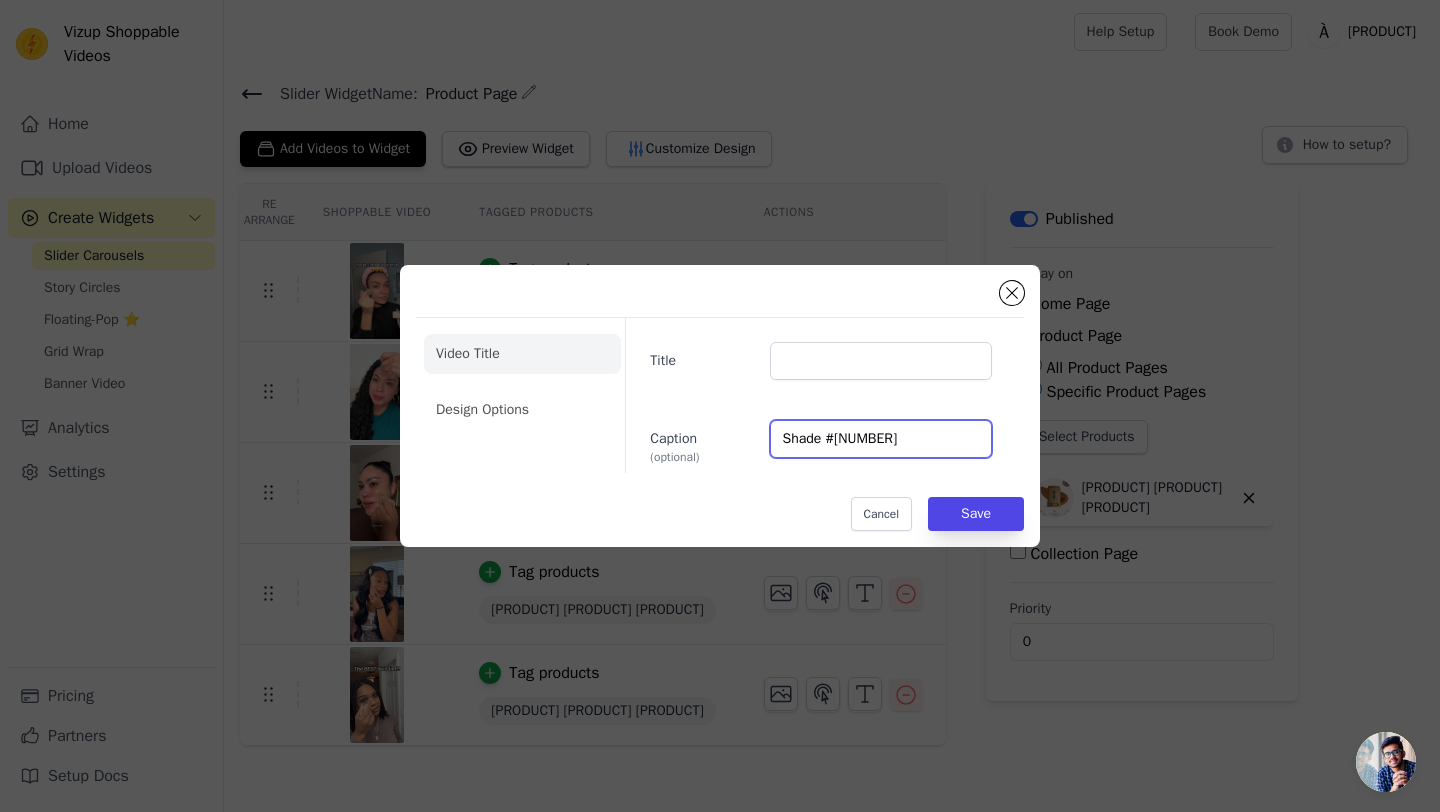 type on "Shade #[NUMBER]" 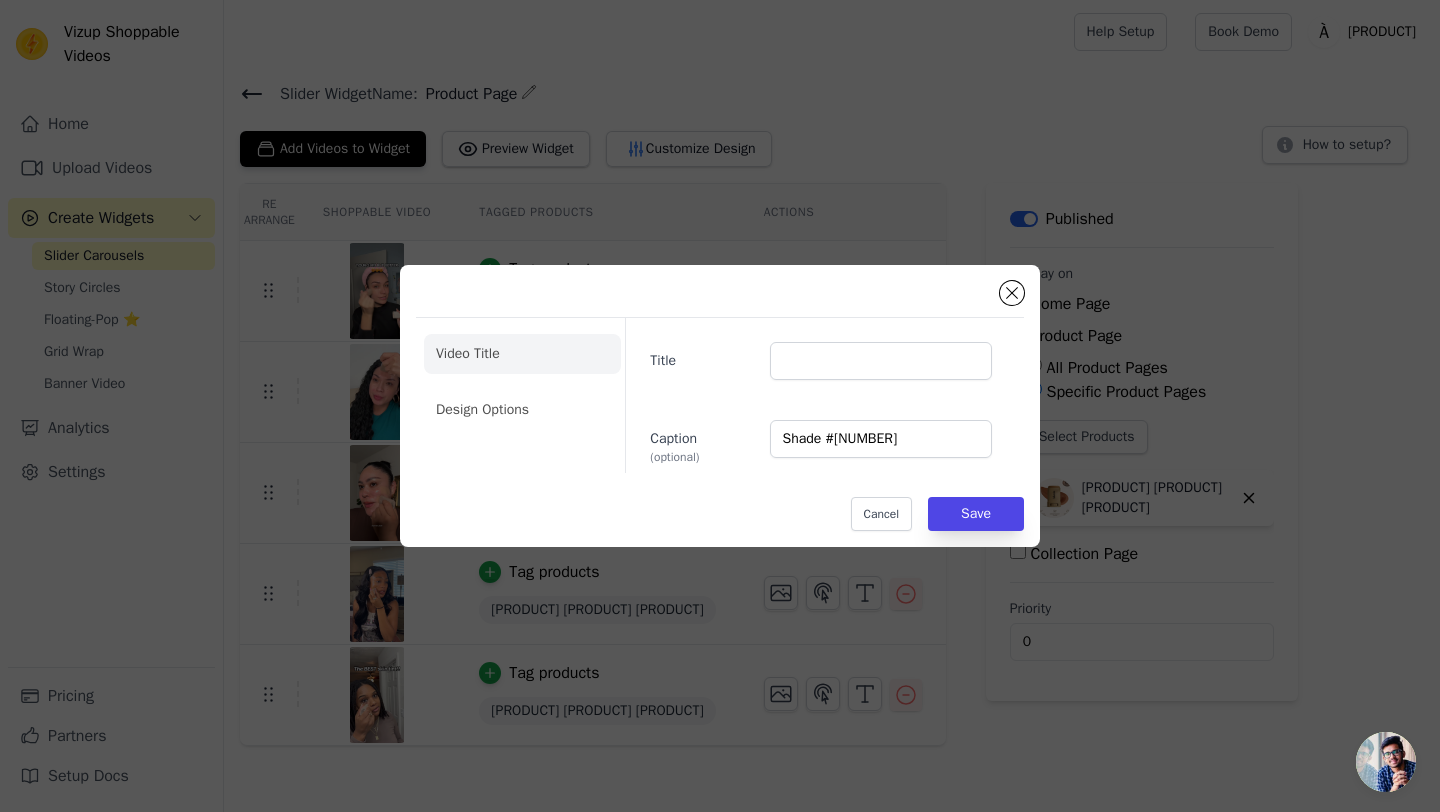 click on "Video Title Design Options   Title     Caption  (optional)   Shade #[NUMBER]   Cancel   Save" at bounding box center [720, 406] 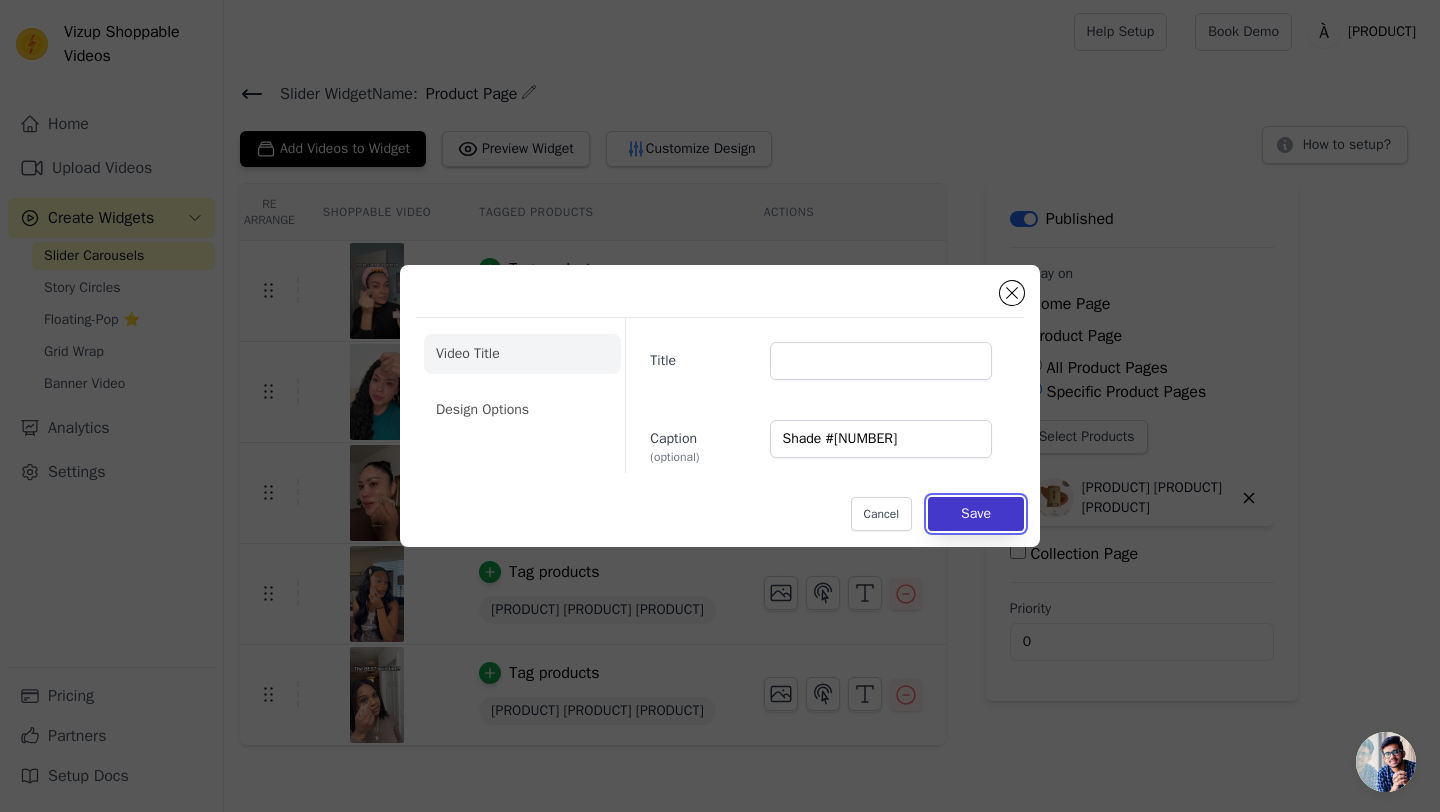 click on "Save" at bounding box center [976, 514] 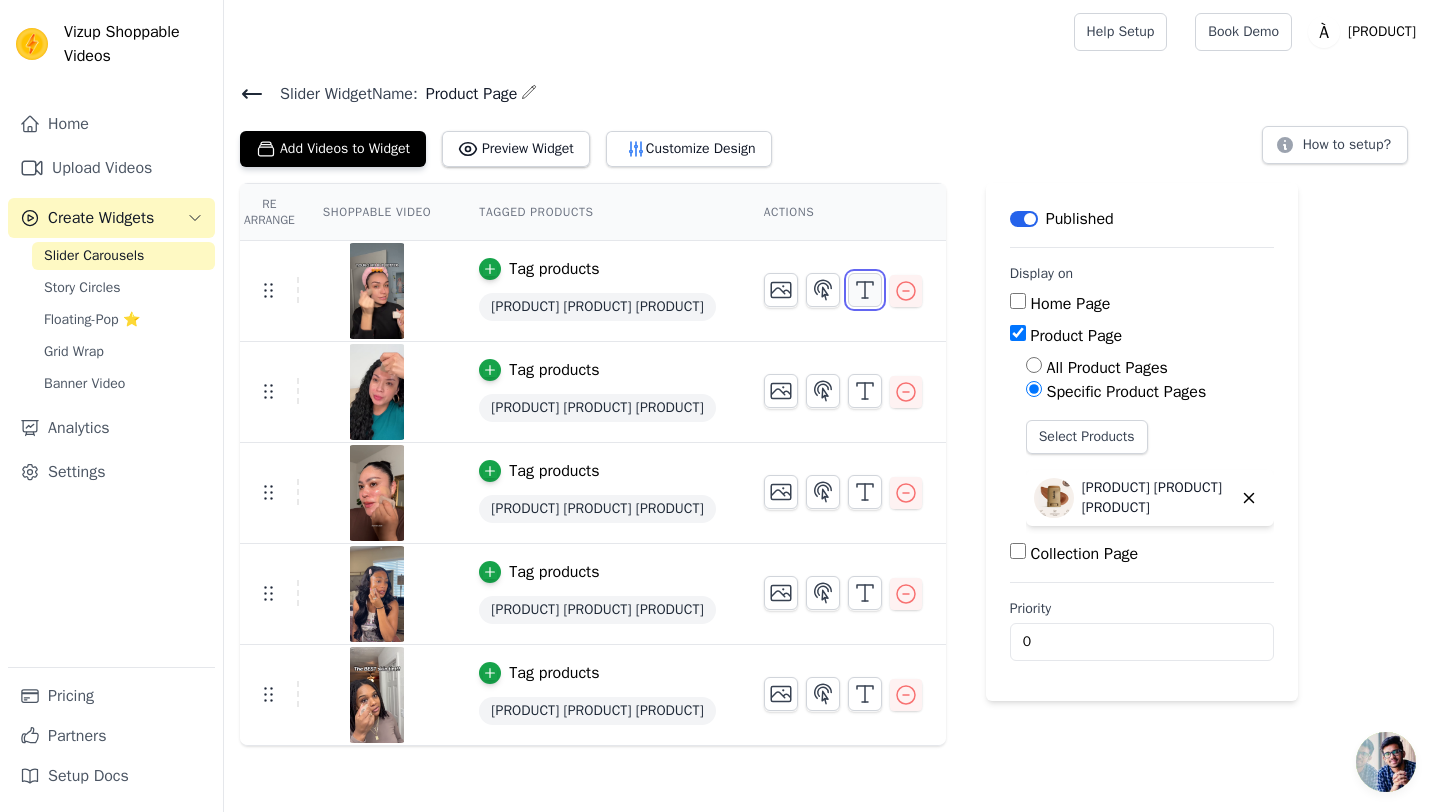 click at bounding box center (865, 290) 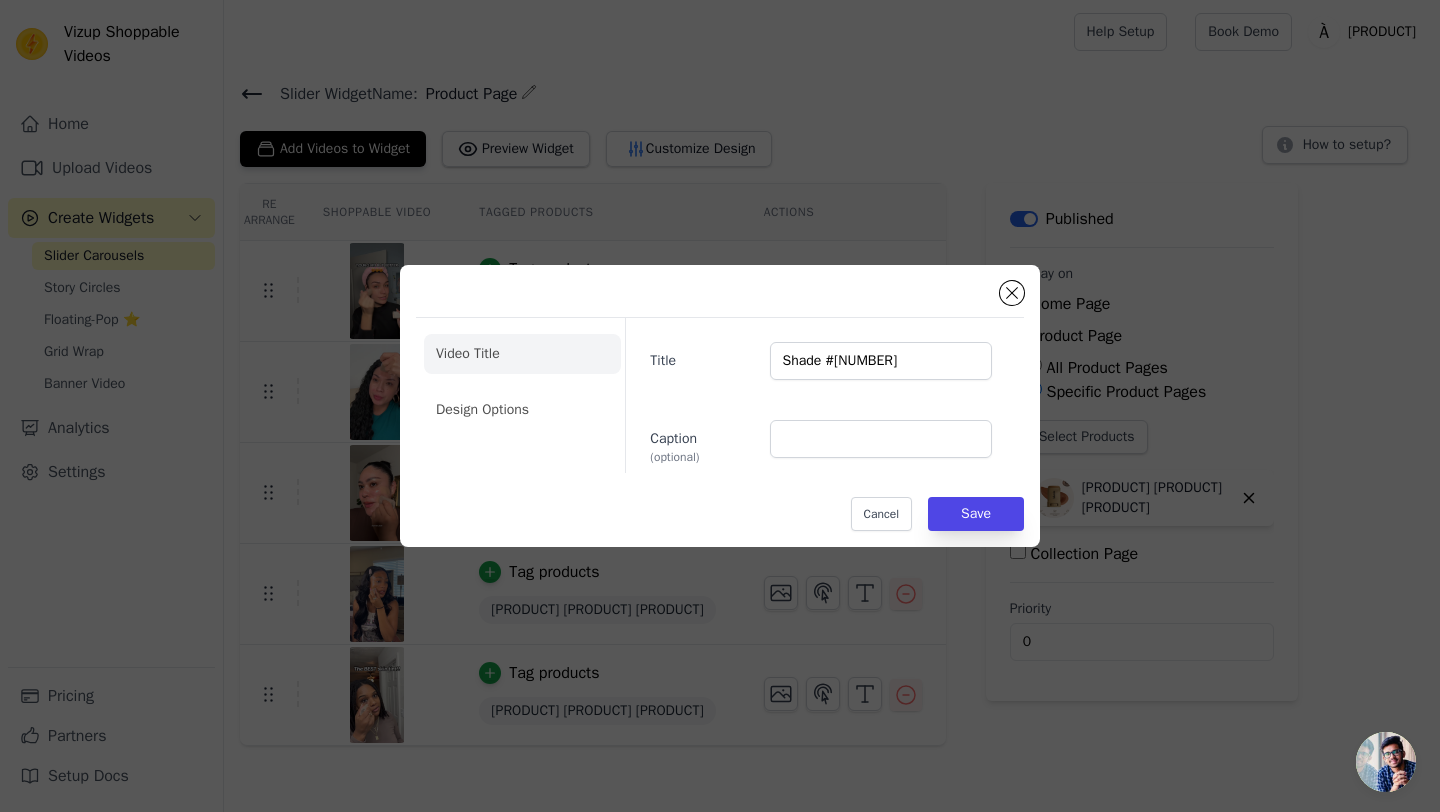 click on "Video Title Design Options   Title   Shade #4   Caption  (optional)     Cancel   Save" at bounding box center (720, 406) 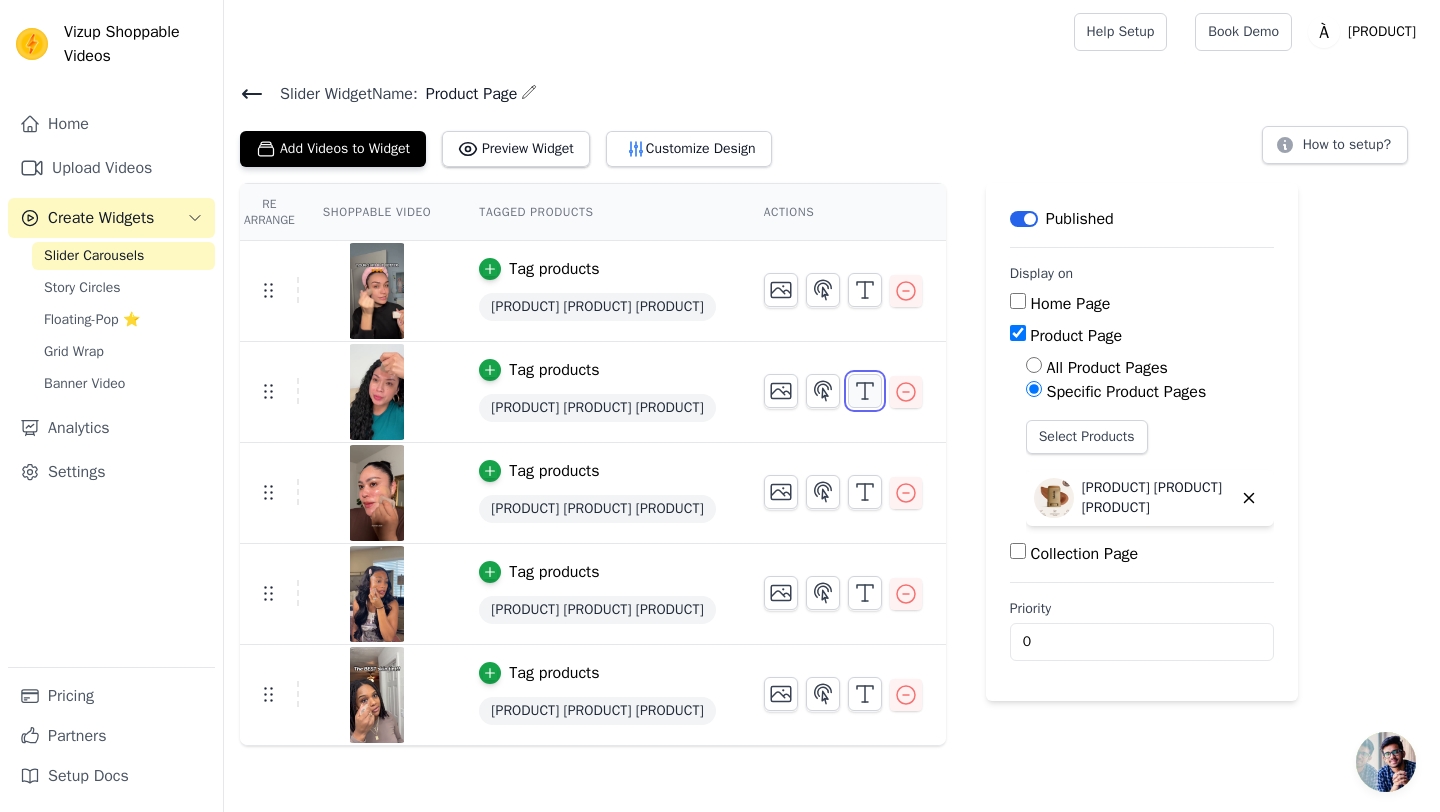 click 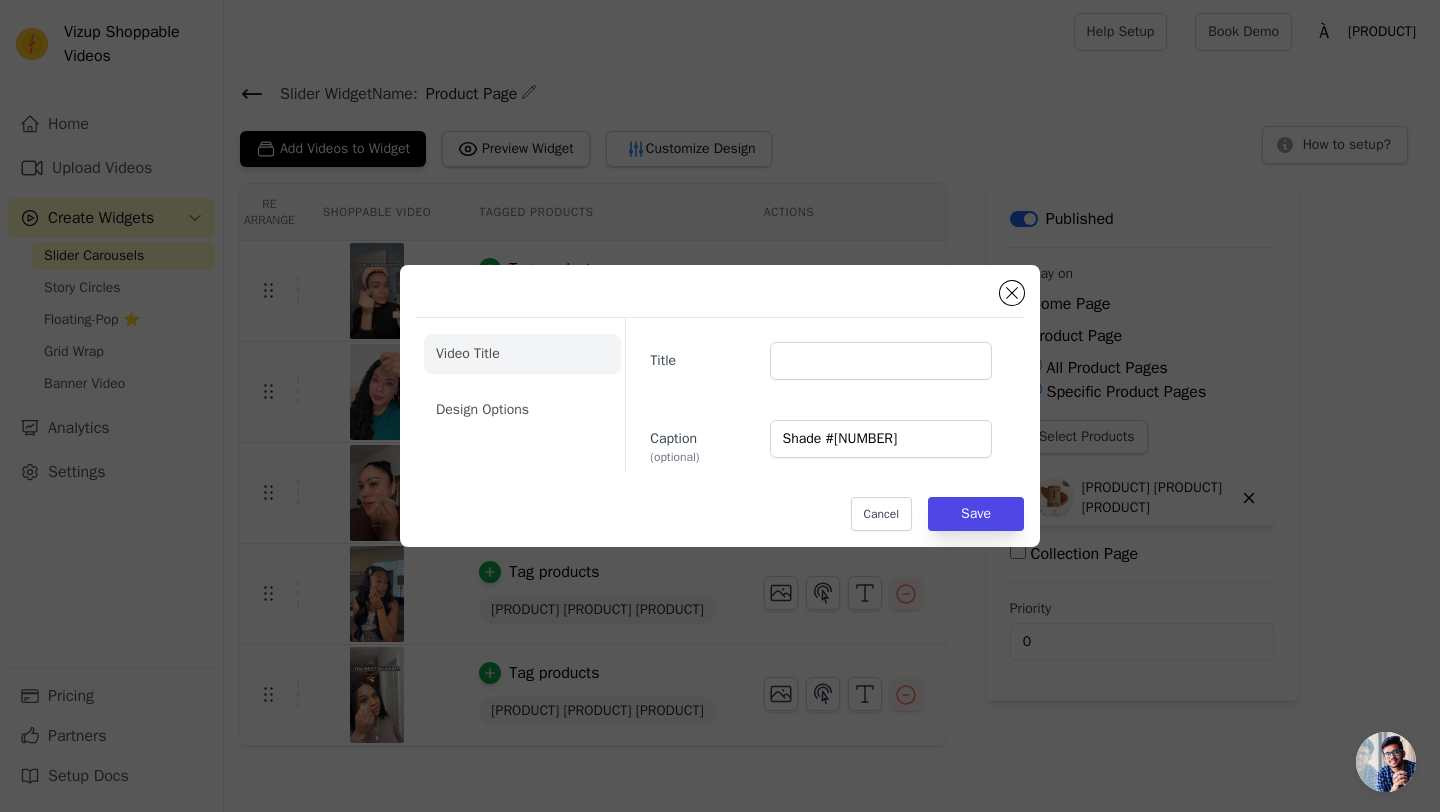 click on "Video Title Design Options   Title     Caption  (optional)   Shade #[NUMBER]   Cancel   Save" at bounding box center [720, 406] 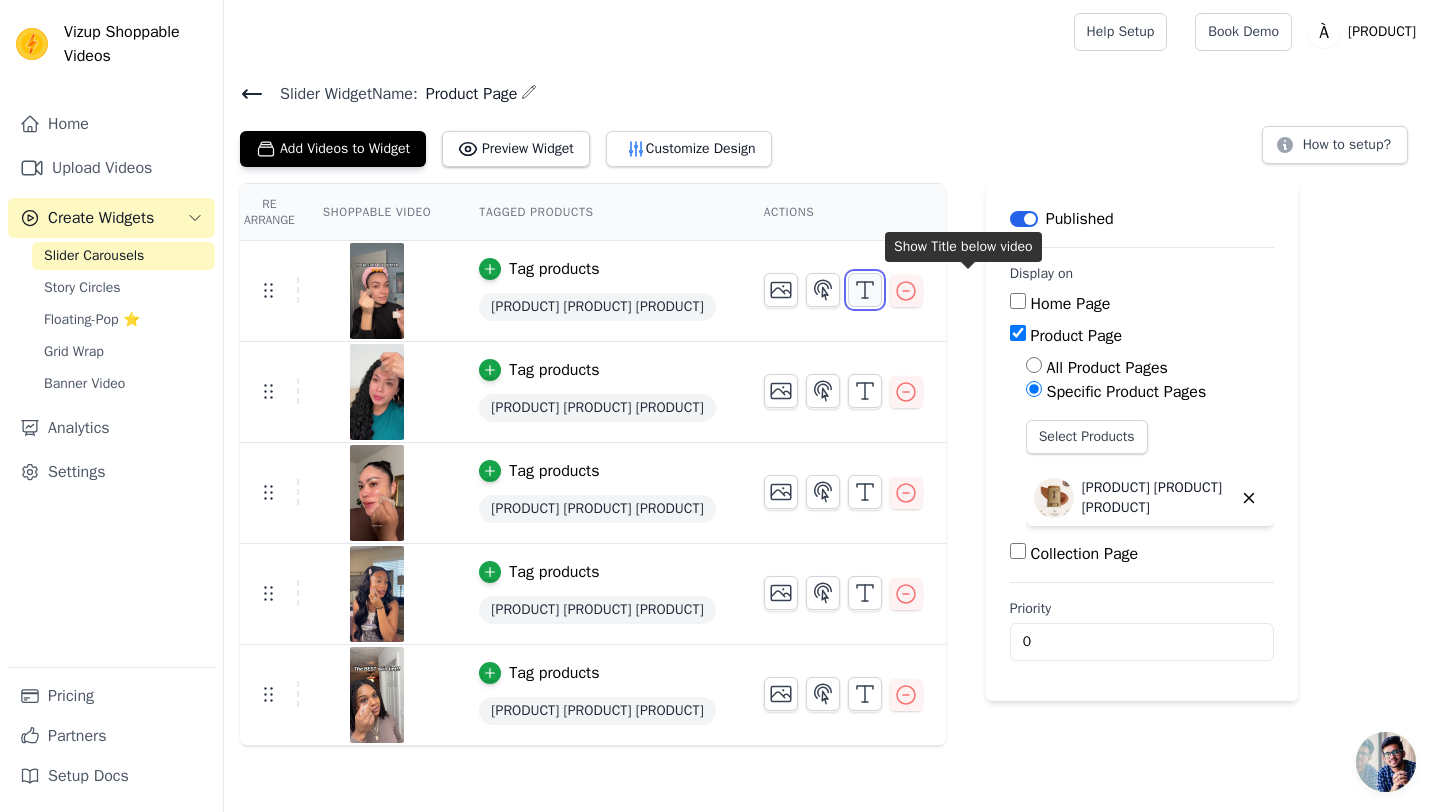 click 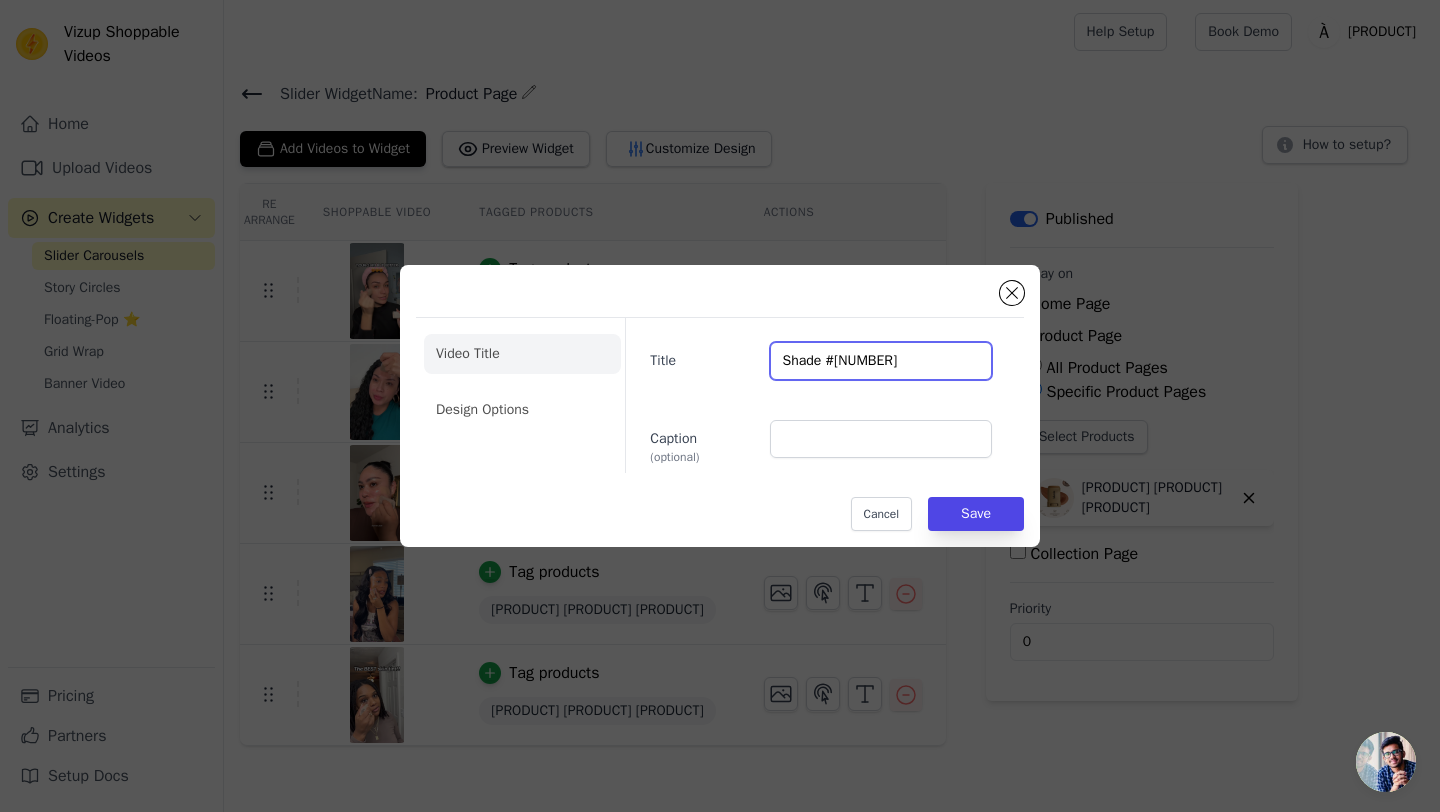 click on "Shade #[NUMBER]" at bounding box center [881, 361] 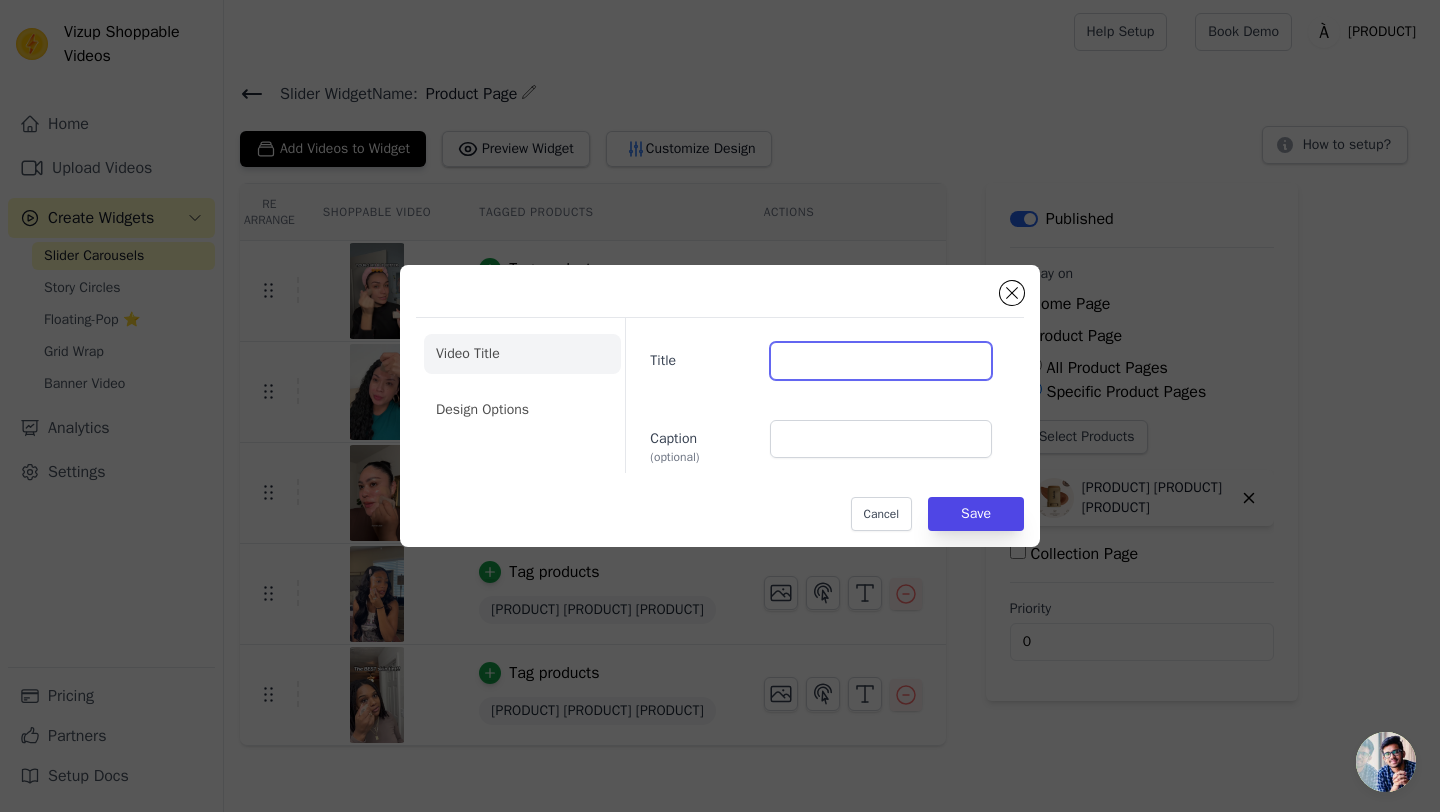 type 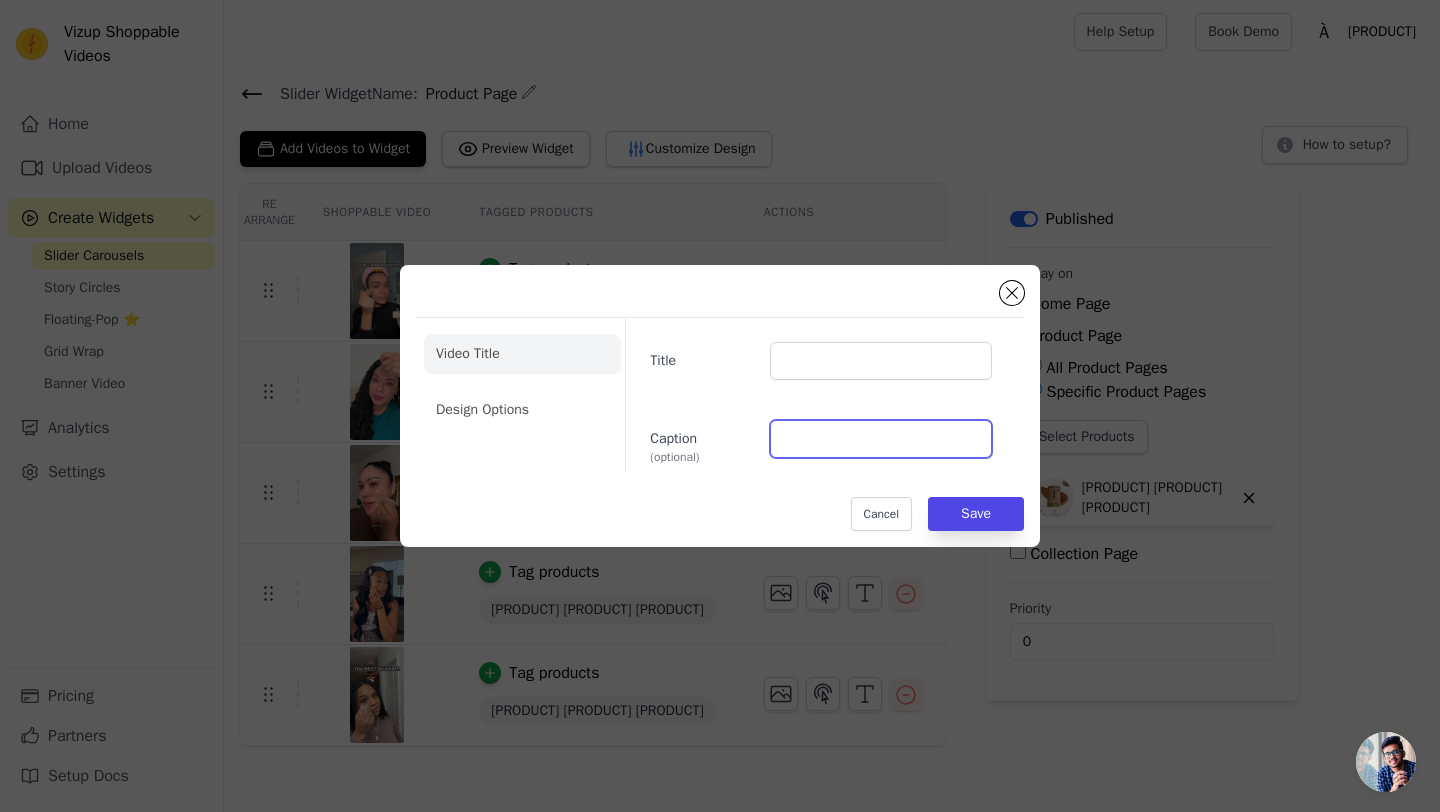 click on "Caption  (optional)" at bounding box center (881, 439) 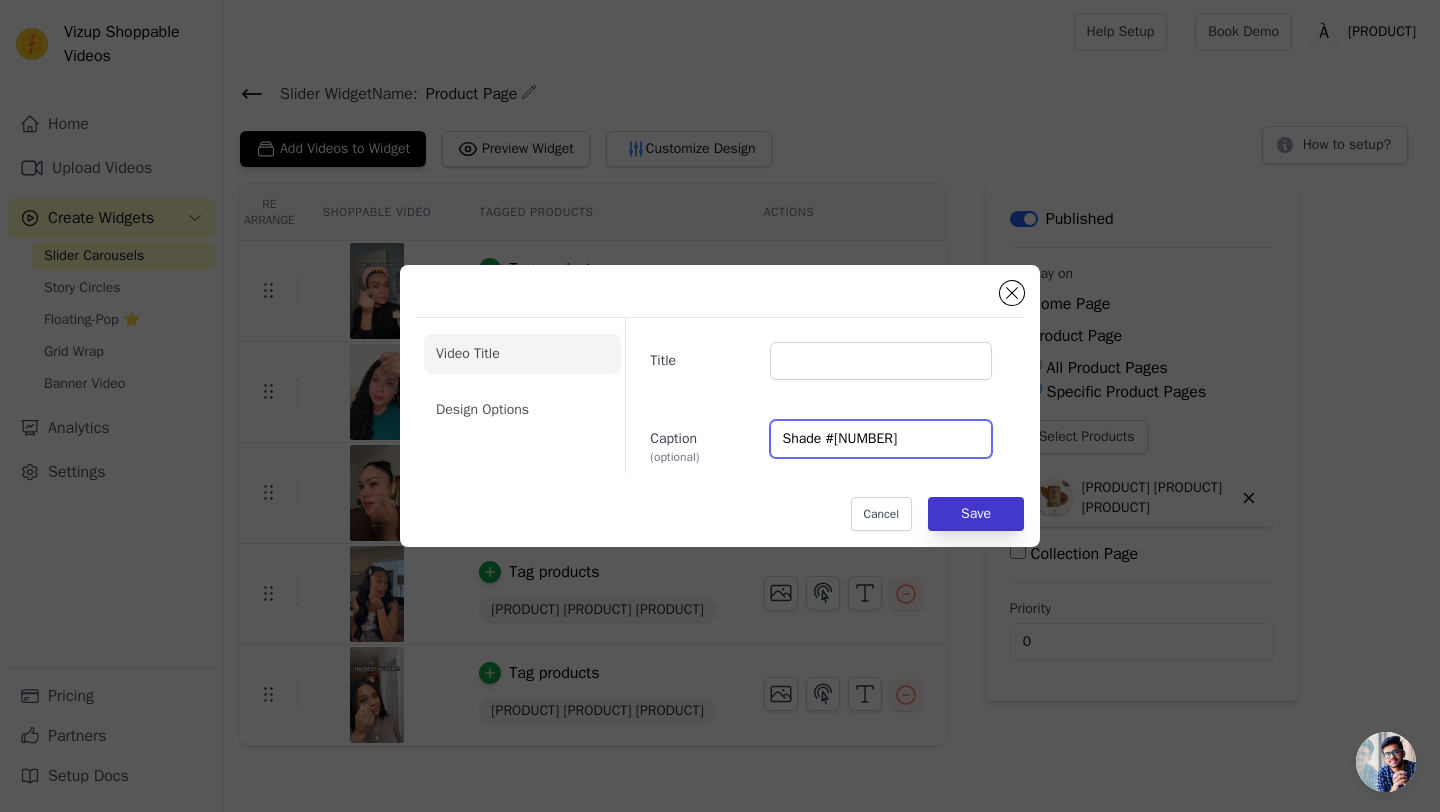 type on "Shade #[NUMBER]" 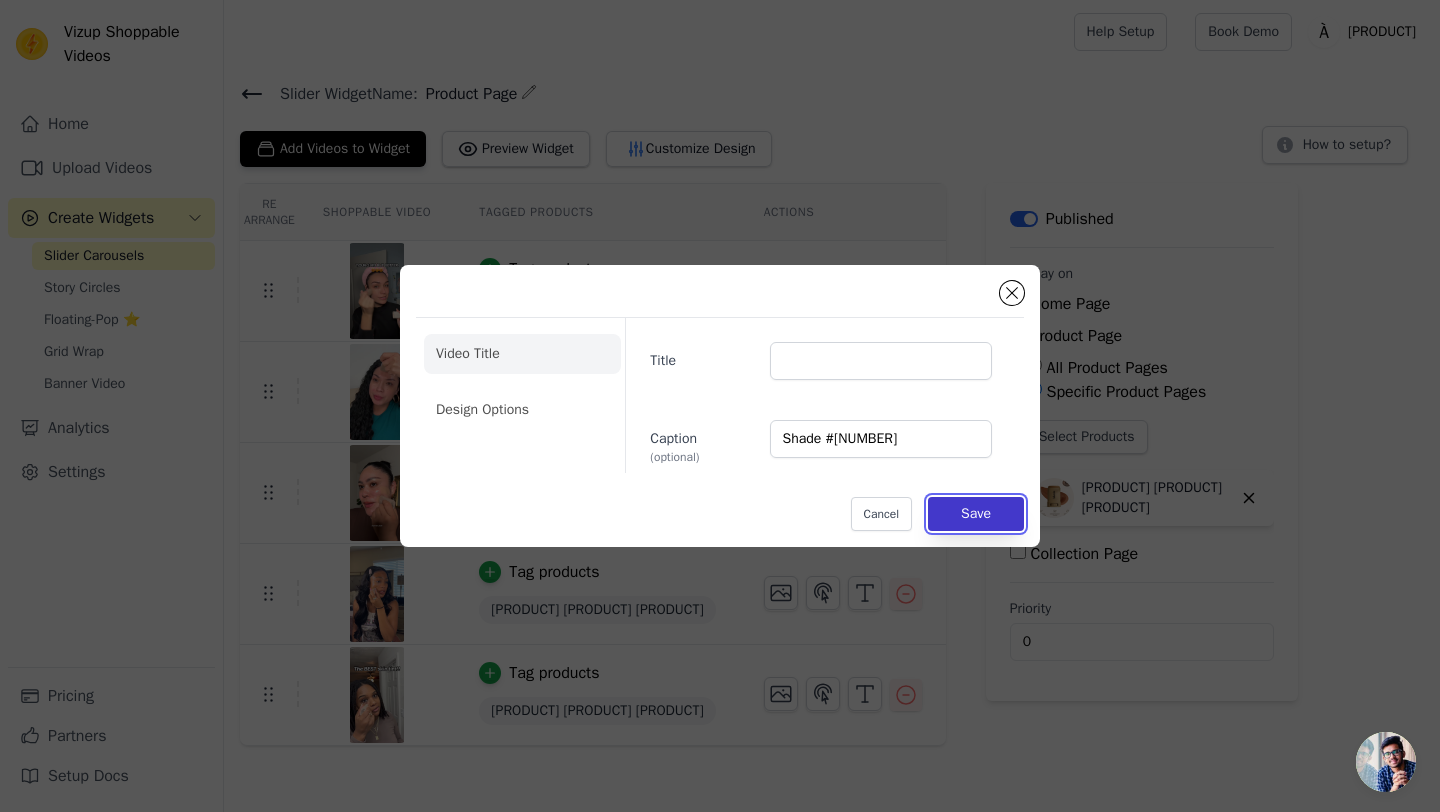 click on "Save" at bounding box center [976, 514] 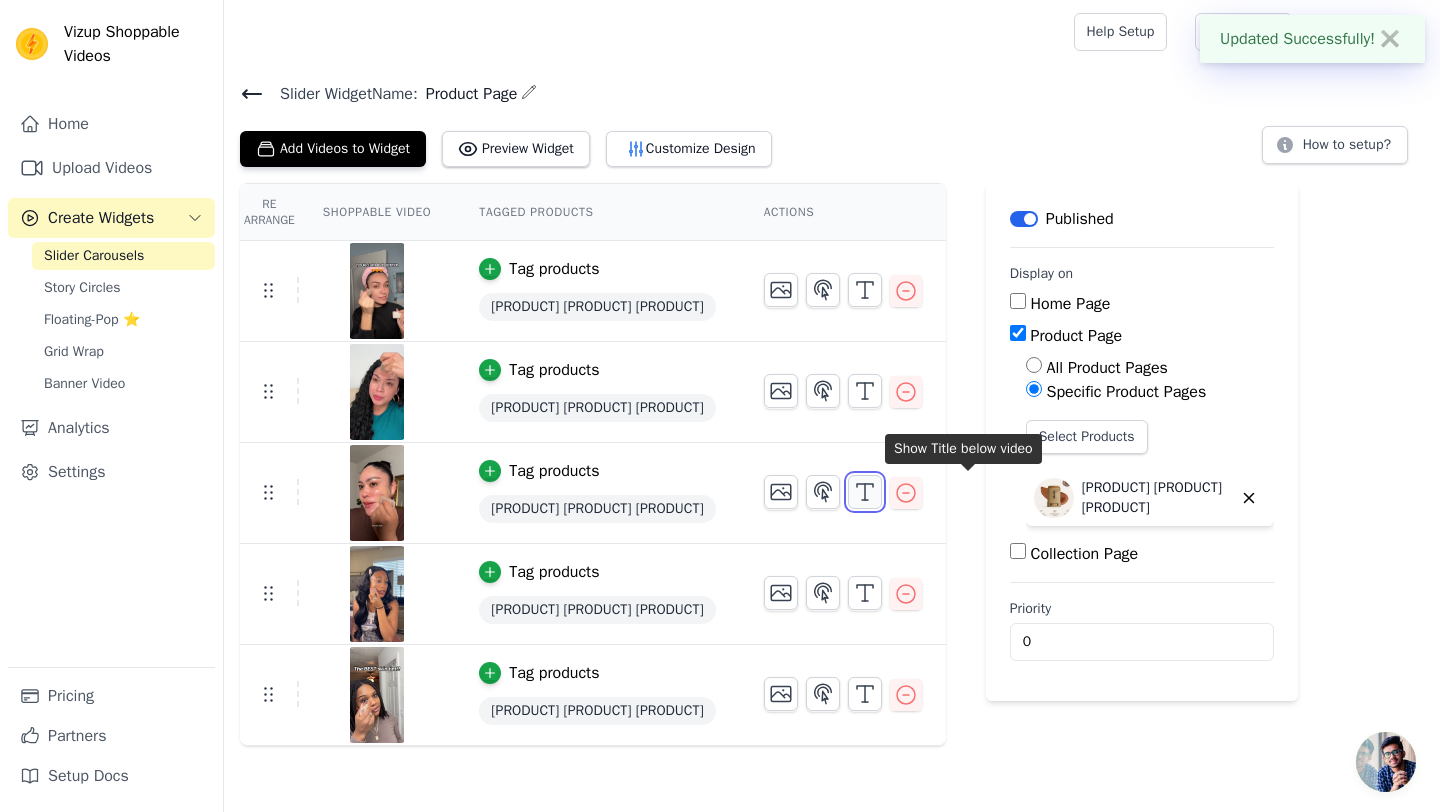click 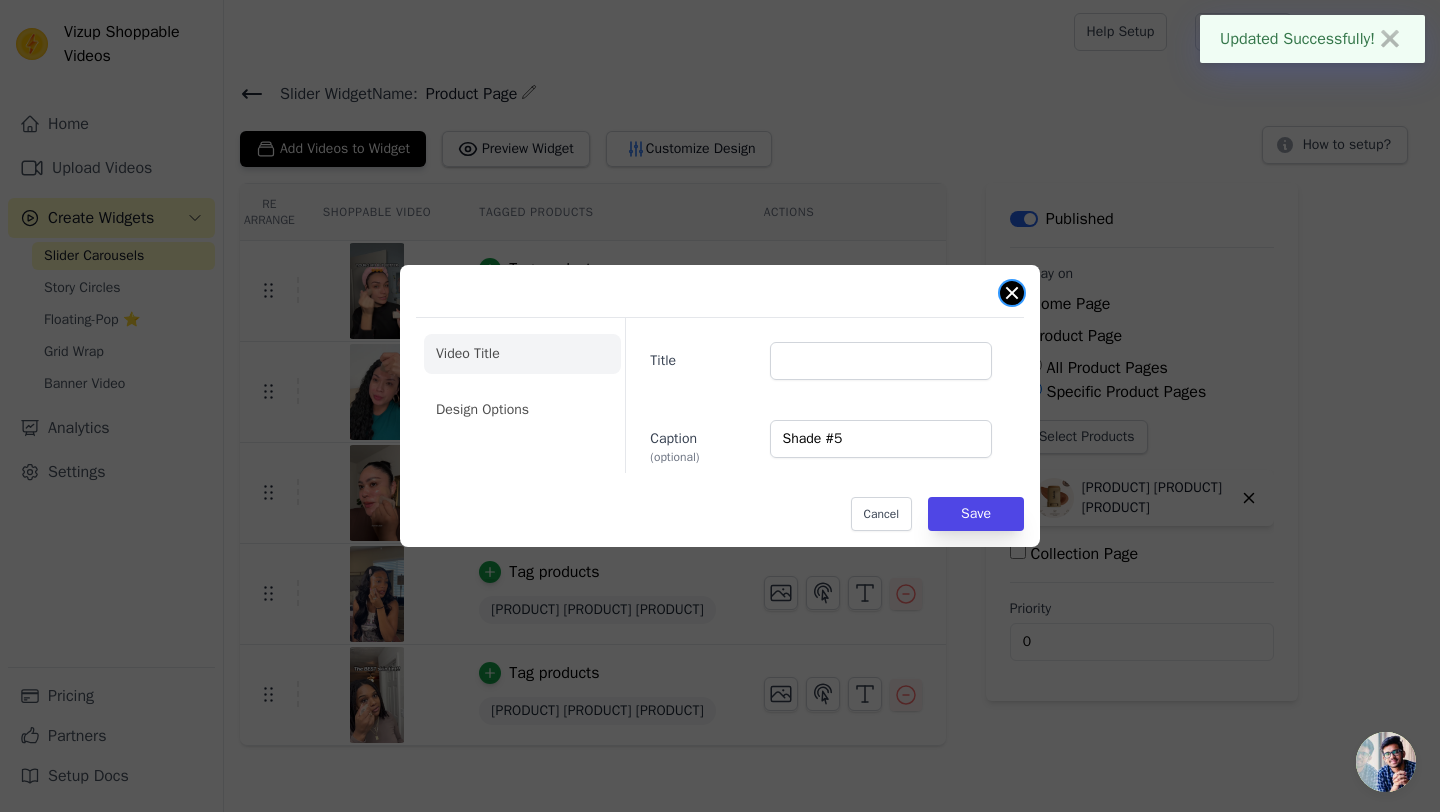 click at bounding box center [1012, 293] 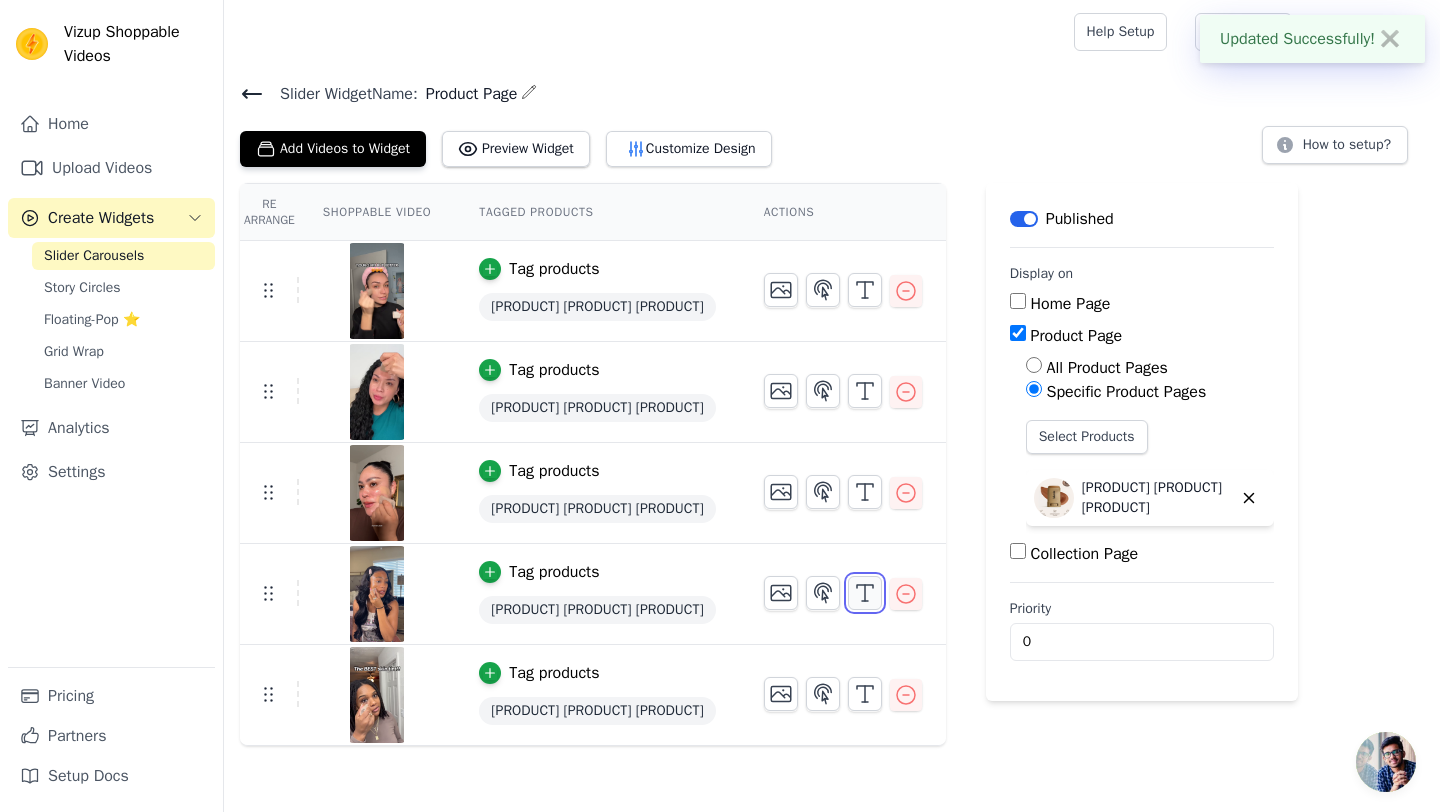 click 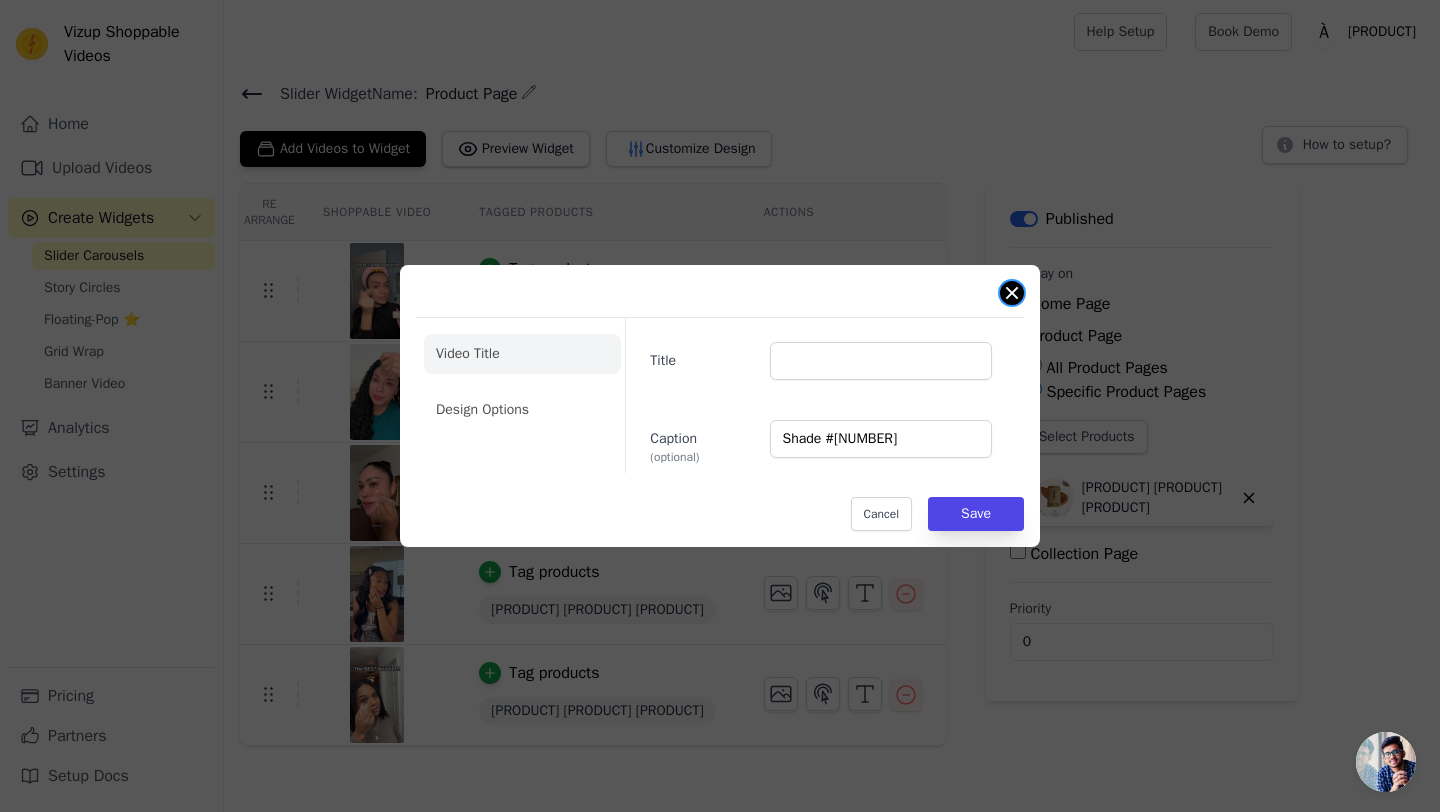 click at bounding box center (1012, 293) 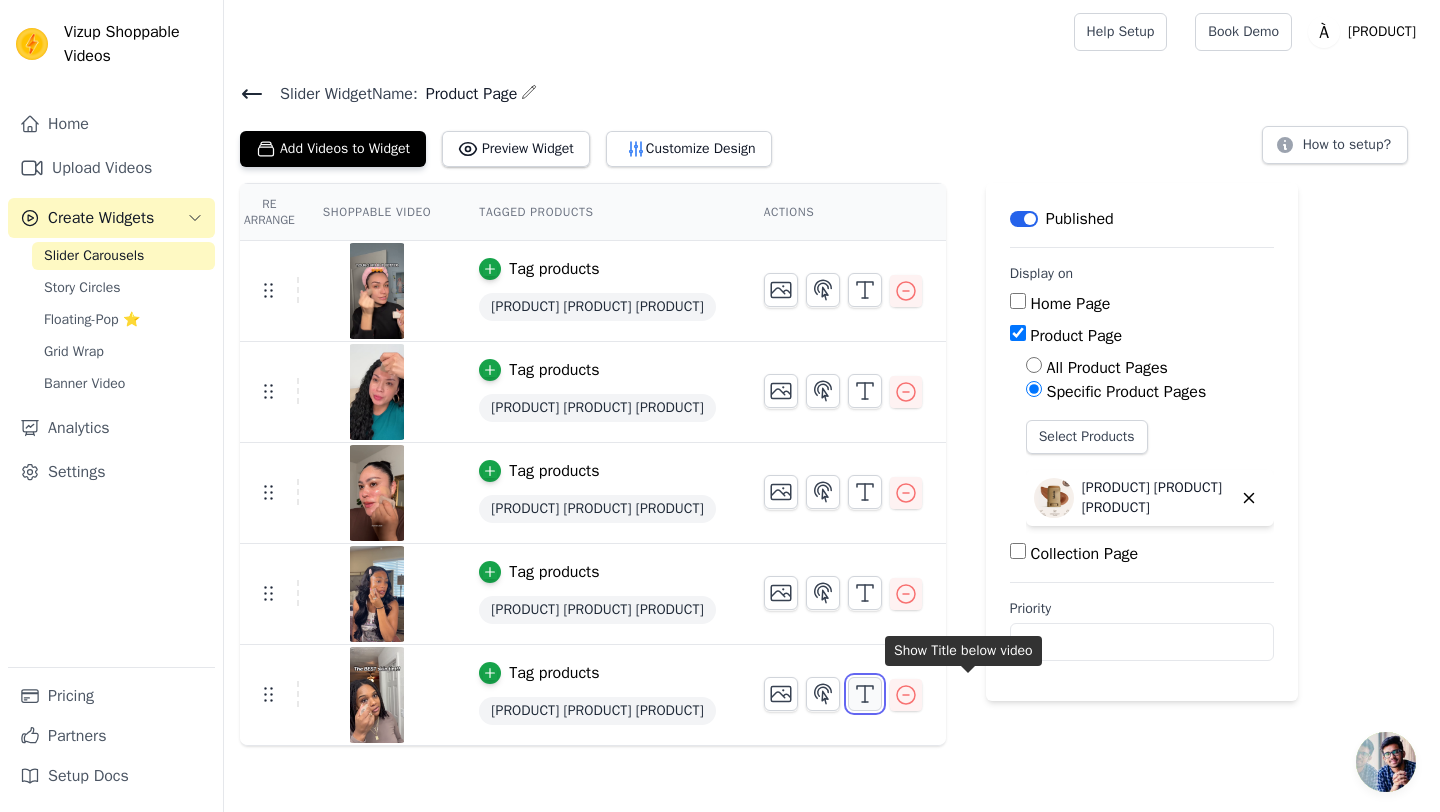 click 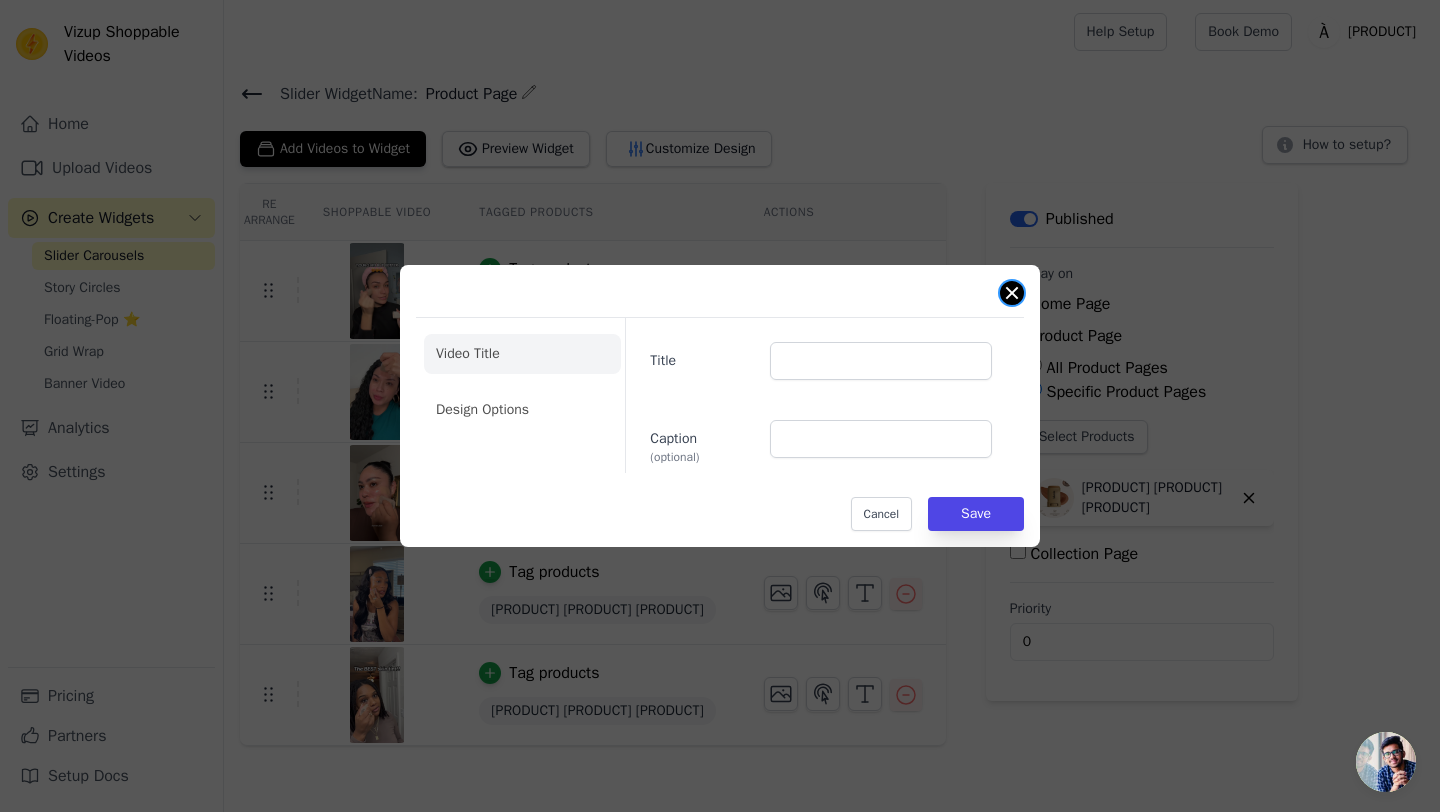 click at bounding box center (1012, 293) 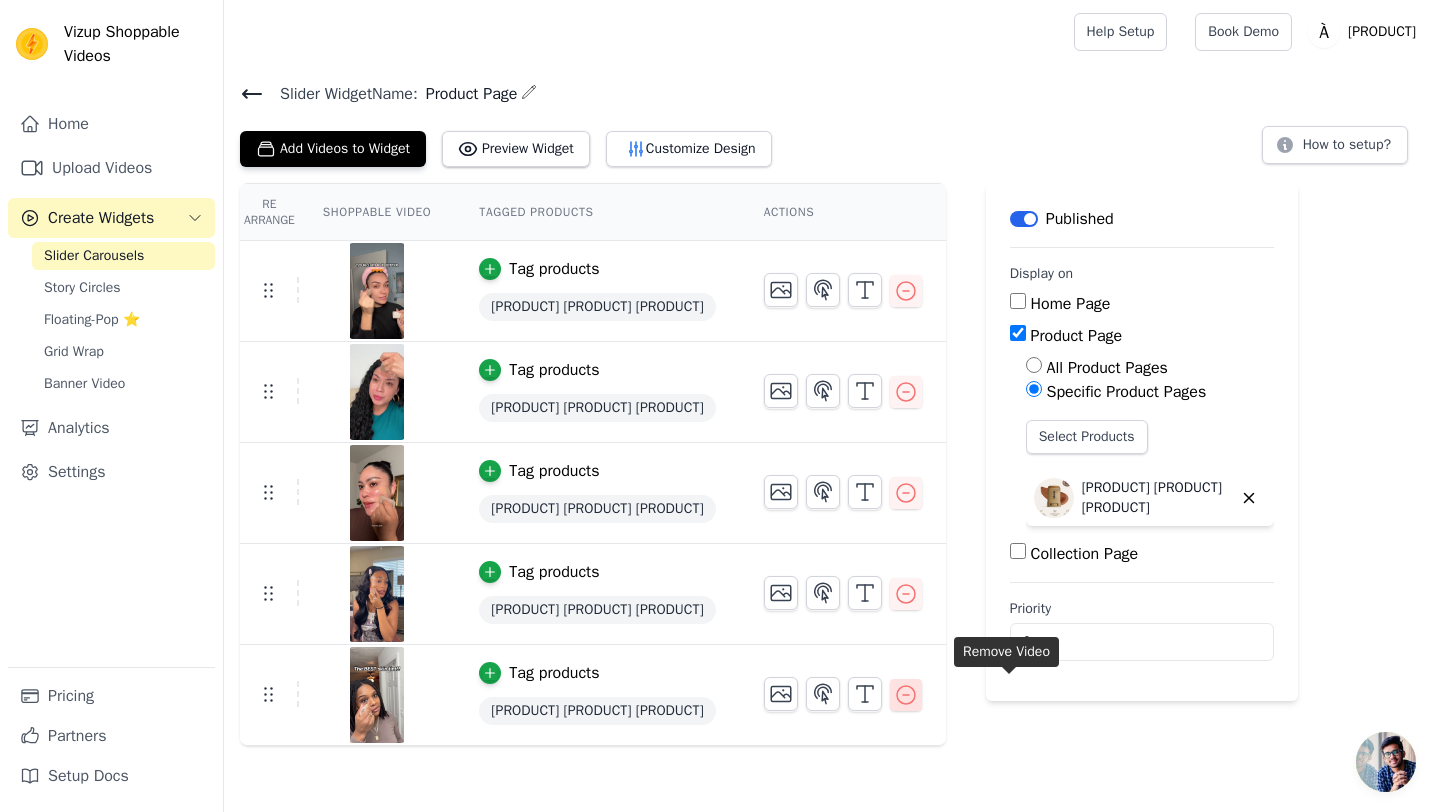 click 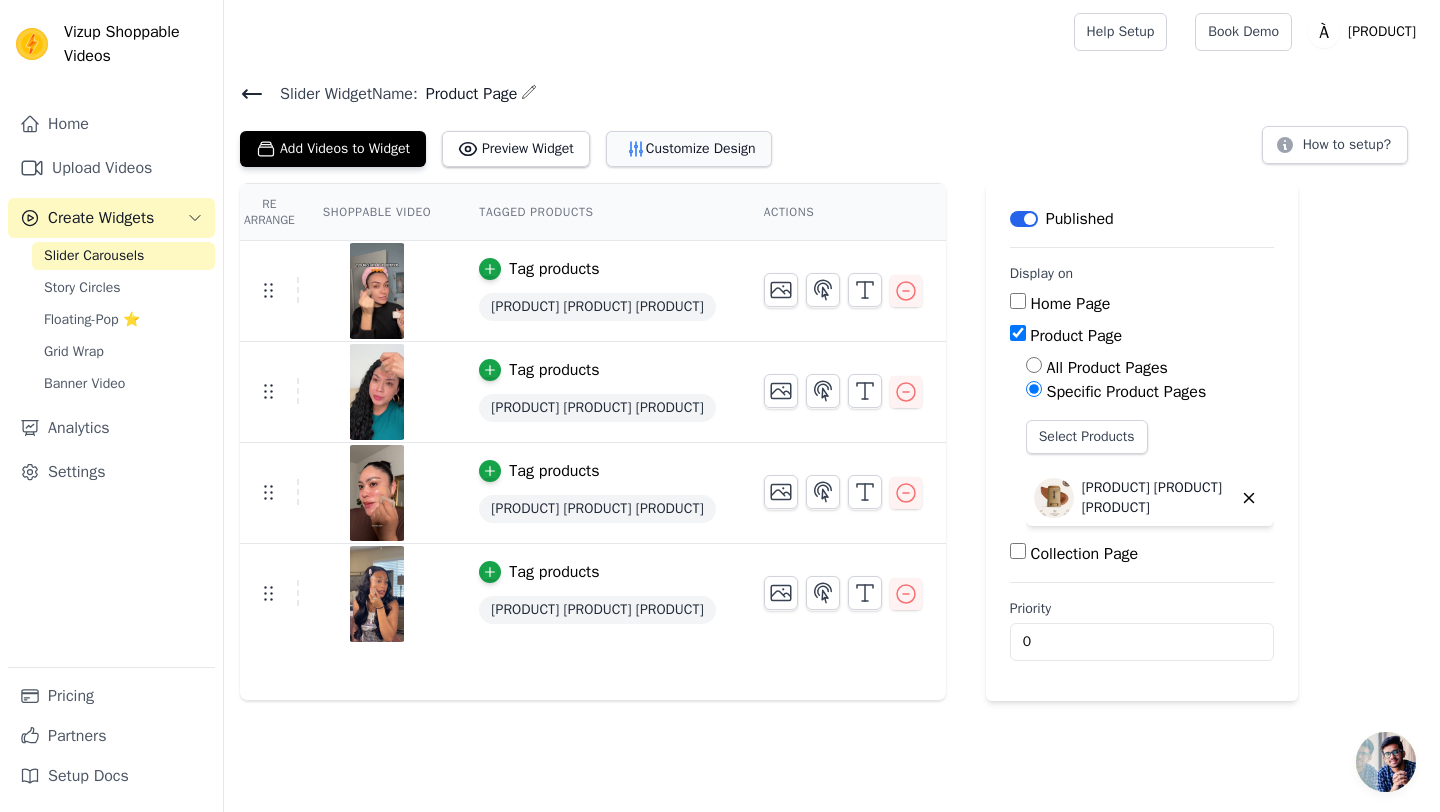 click on "Customize Design" at bounding box center (689, 149) 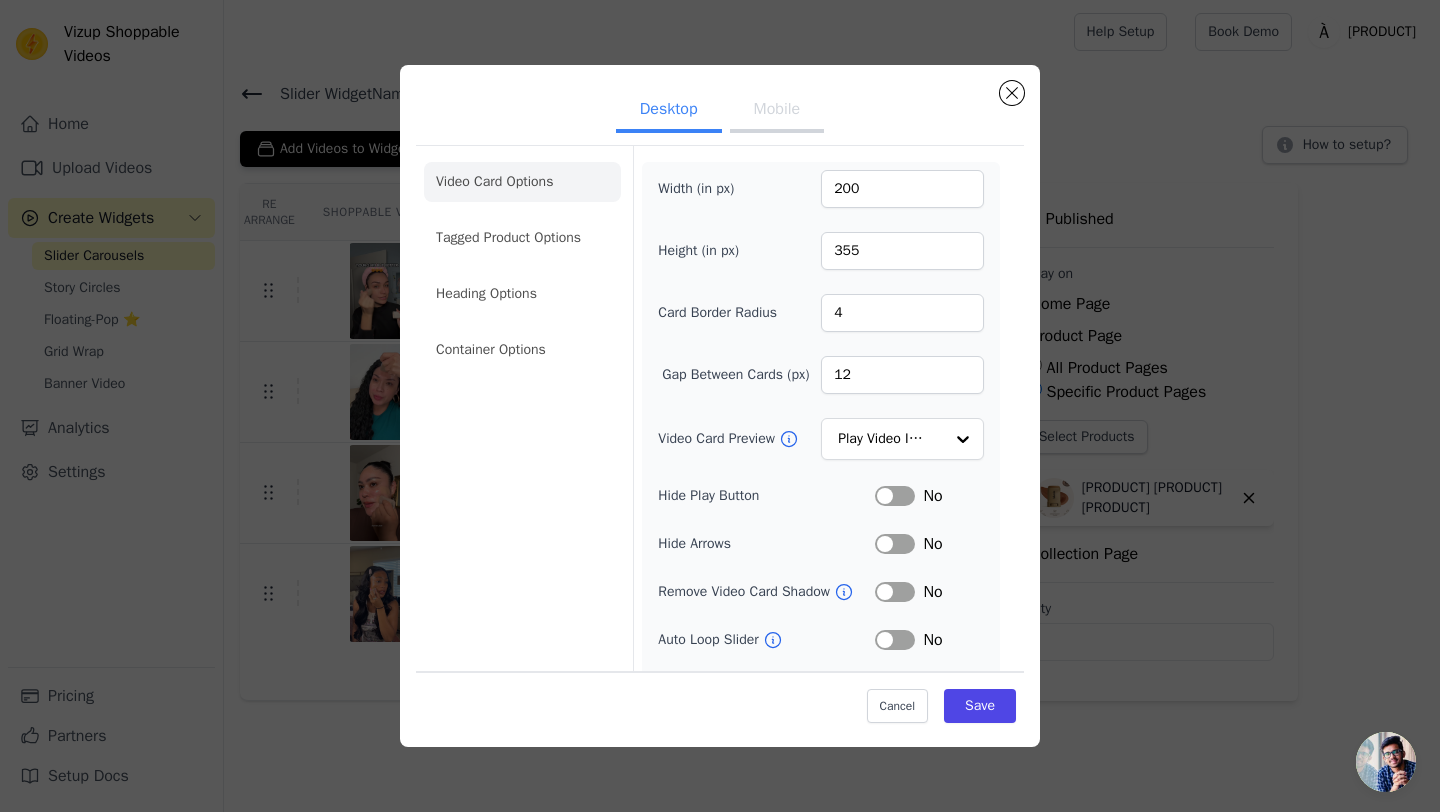click on "Label" at bounding box center (895, 496) 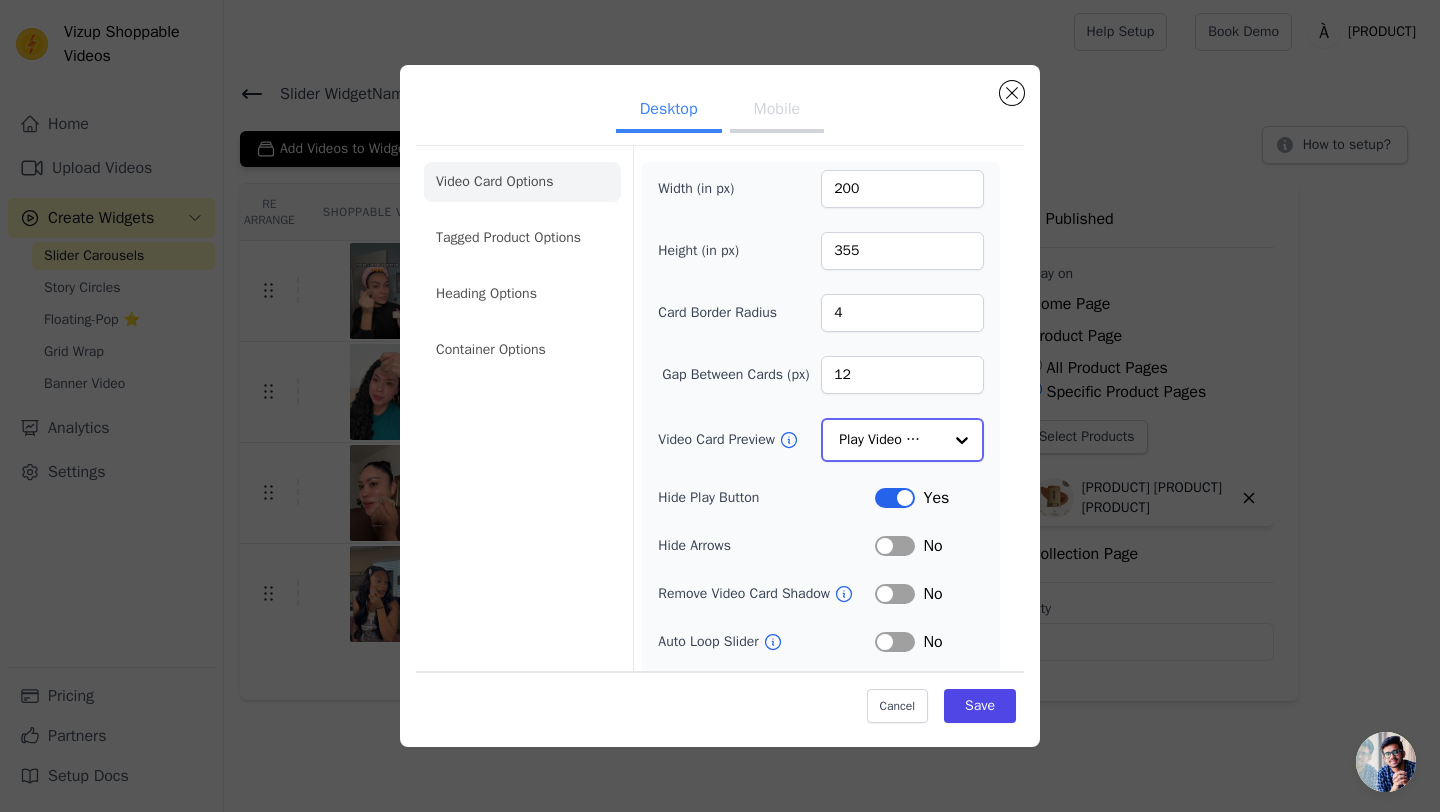 click on "Video Card Preview" 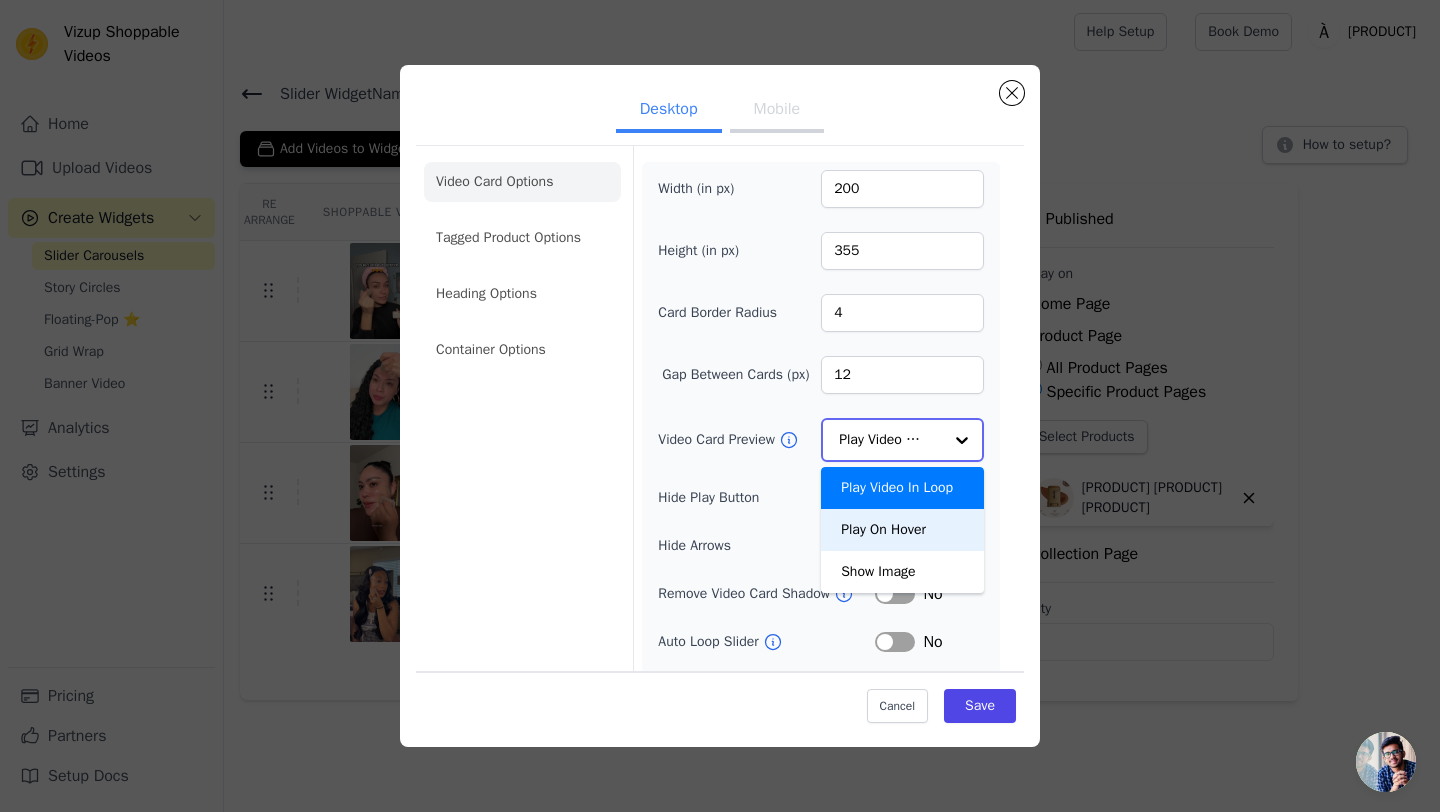 click on "Play On Hover" at bounding box center (902, 530) 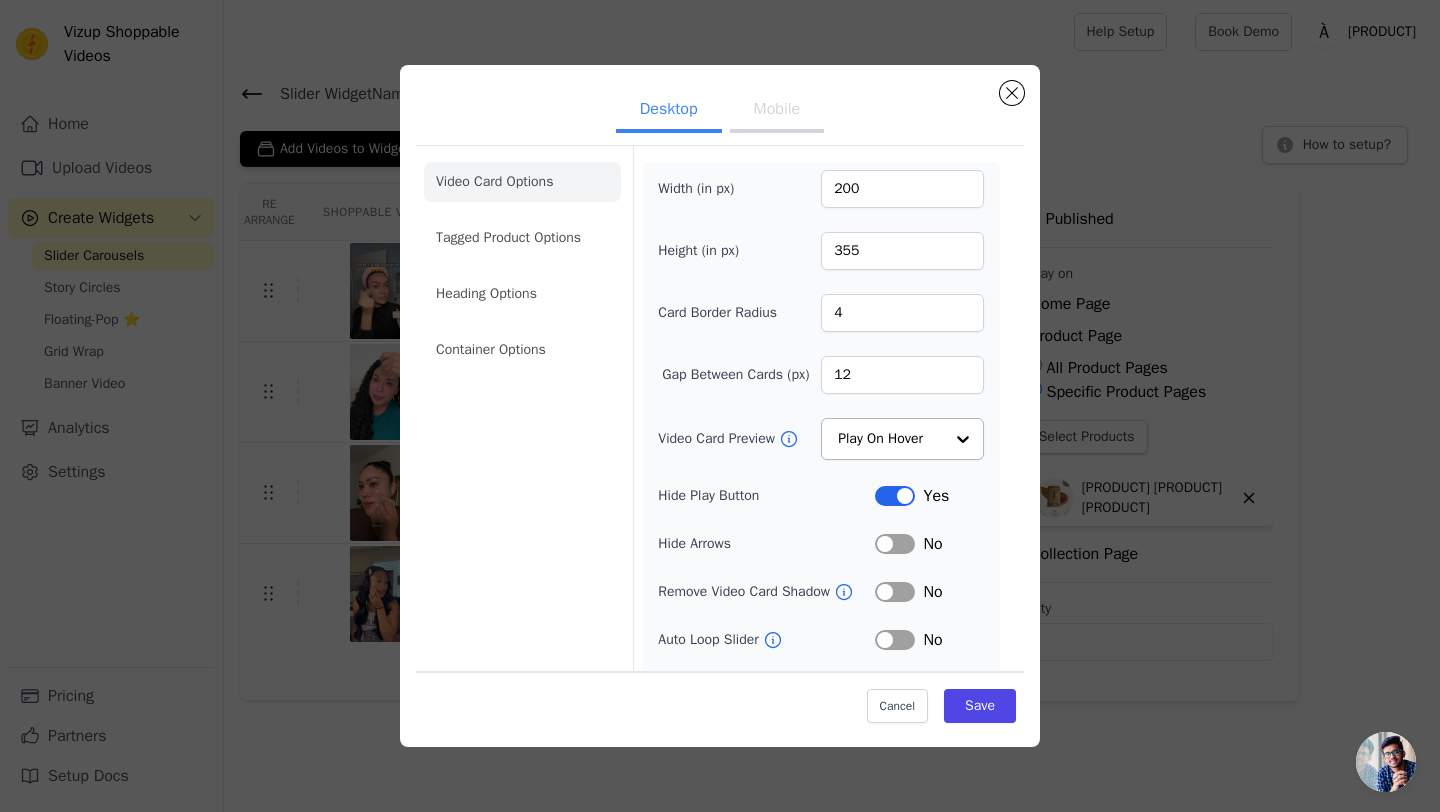 scroll, scrollTop: 95, scrollLeft: 0, axis: vertical 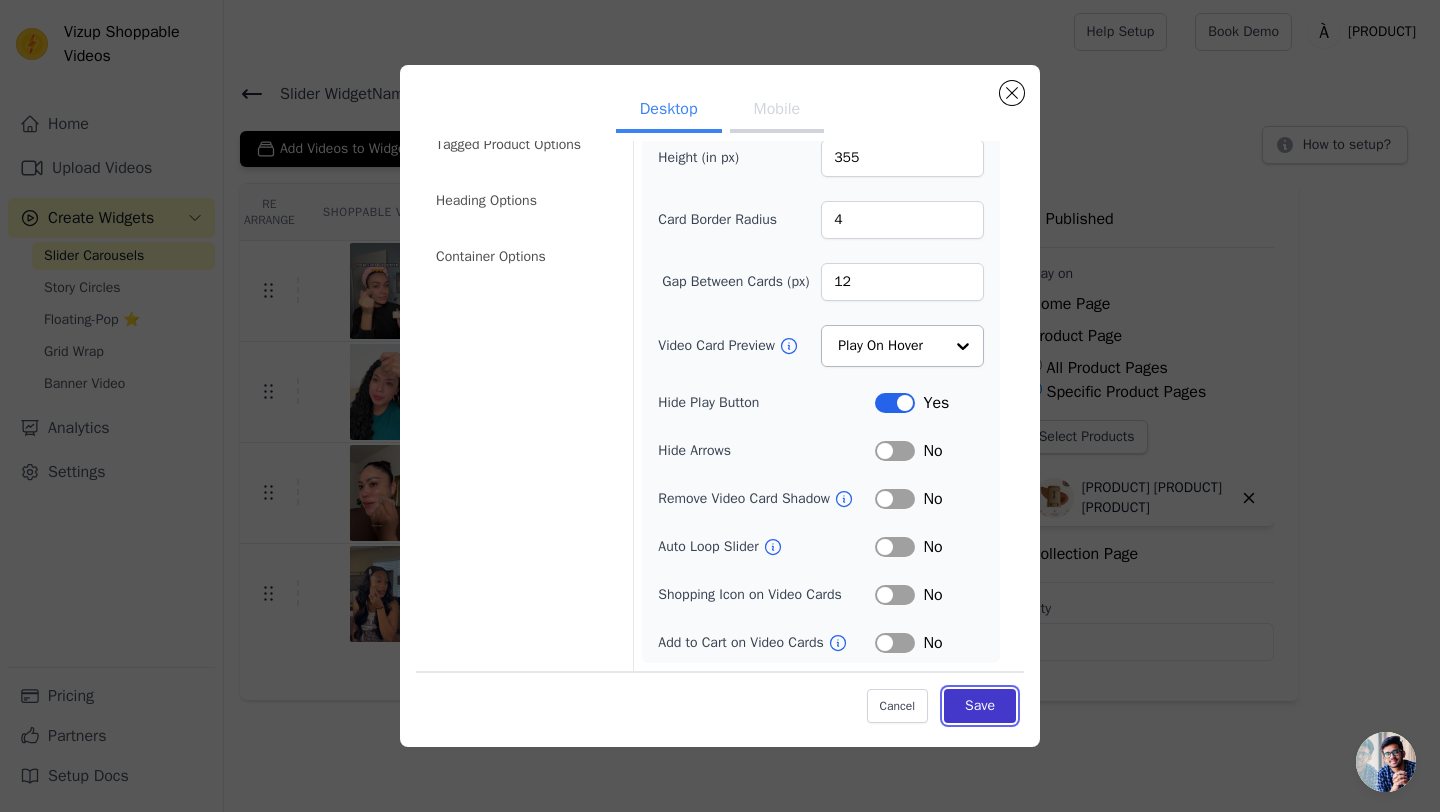 click on "Save" at bounding box center (980, 706) 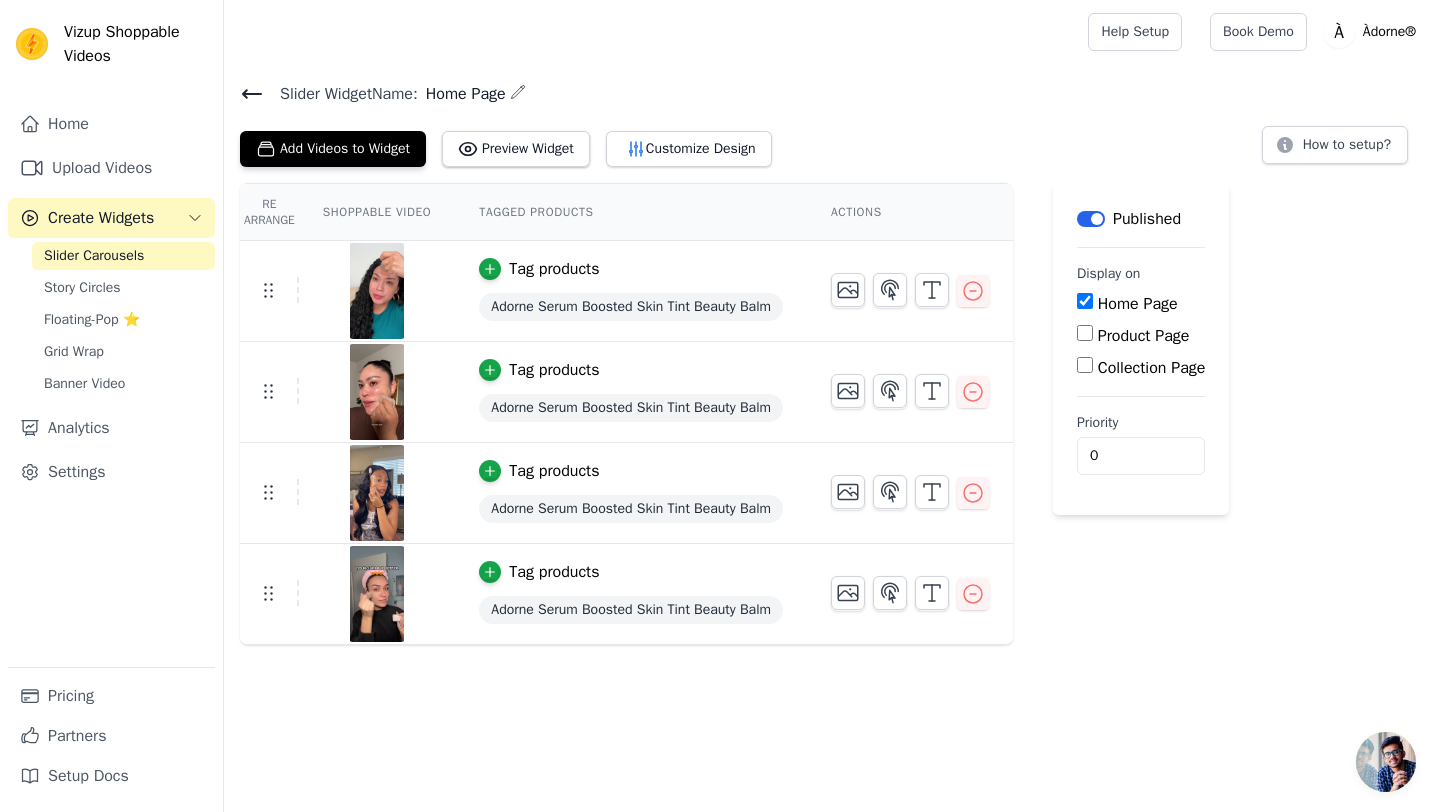 scroll, scrollTop: 0, scrollLeft: 0, axis: both 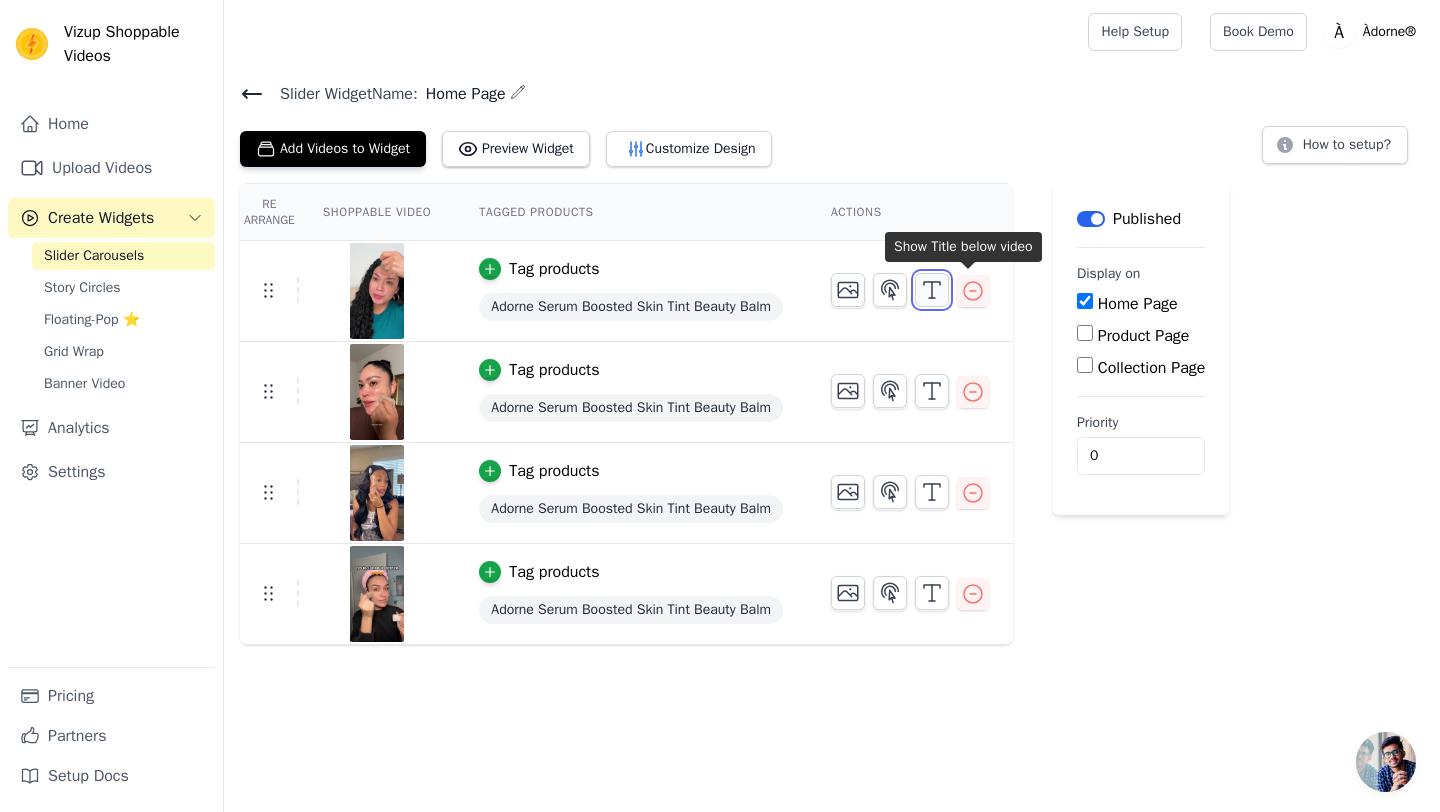 click 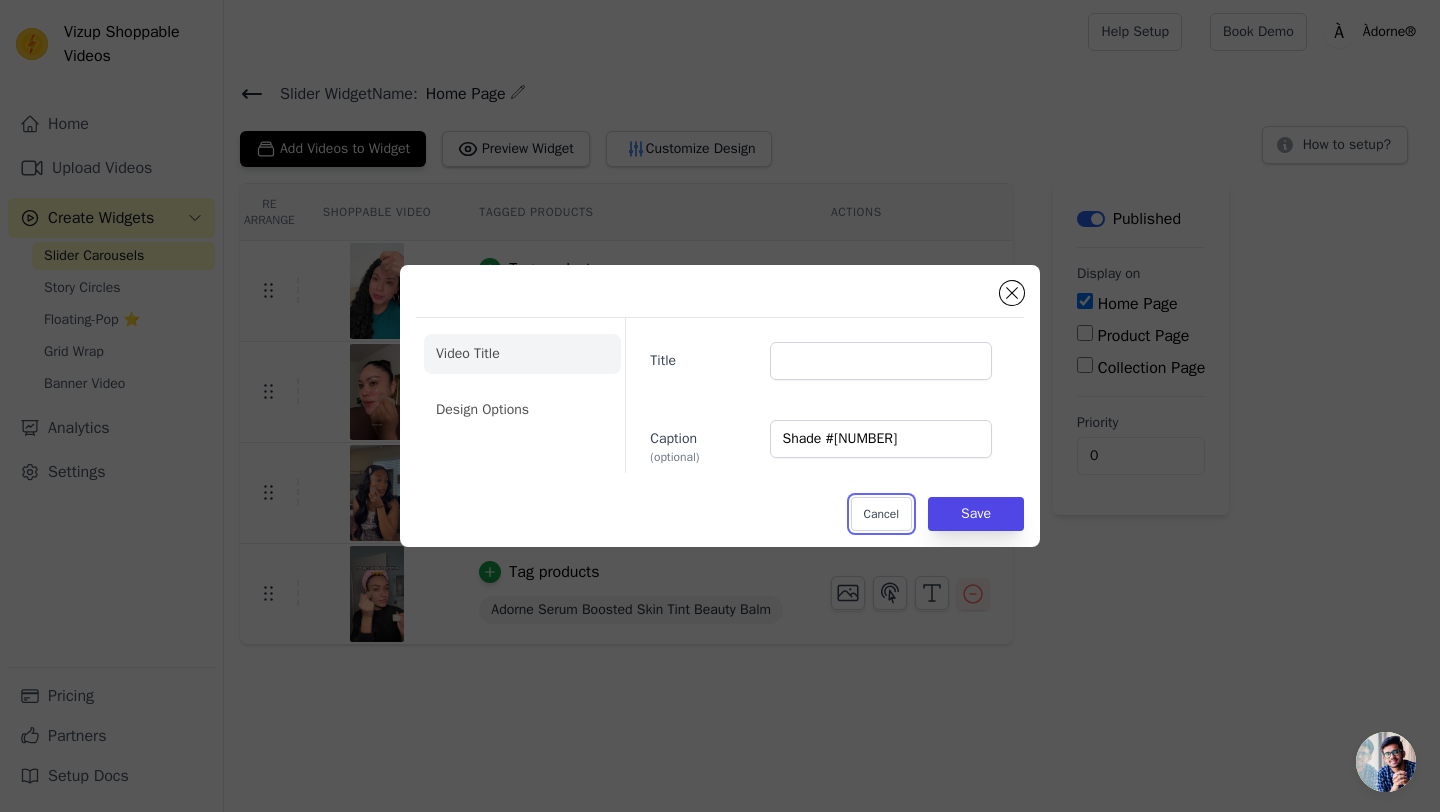 click on "Cancel" at bounding box center (881, 514) 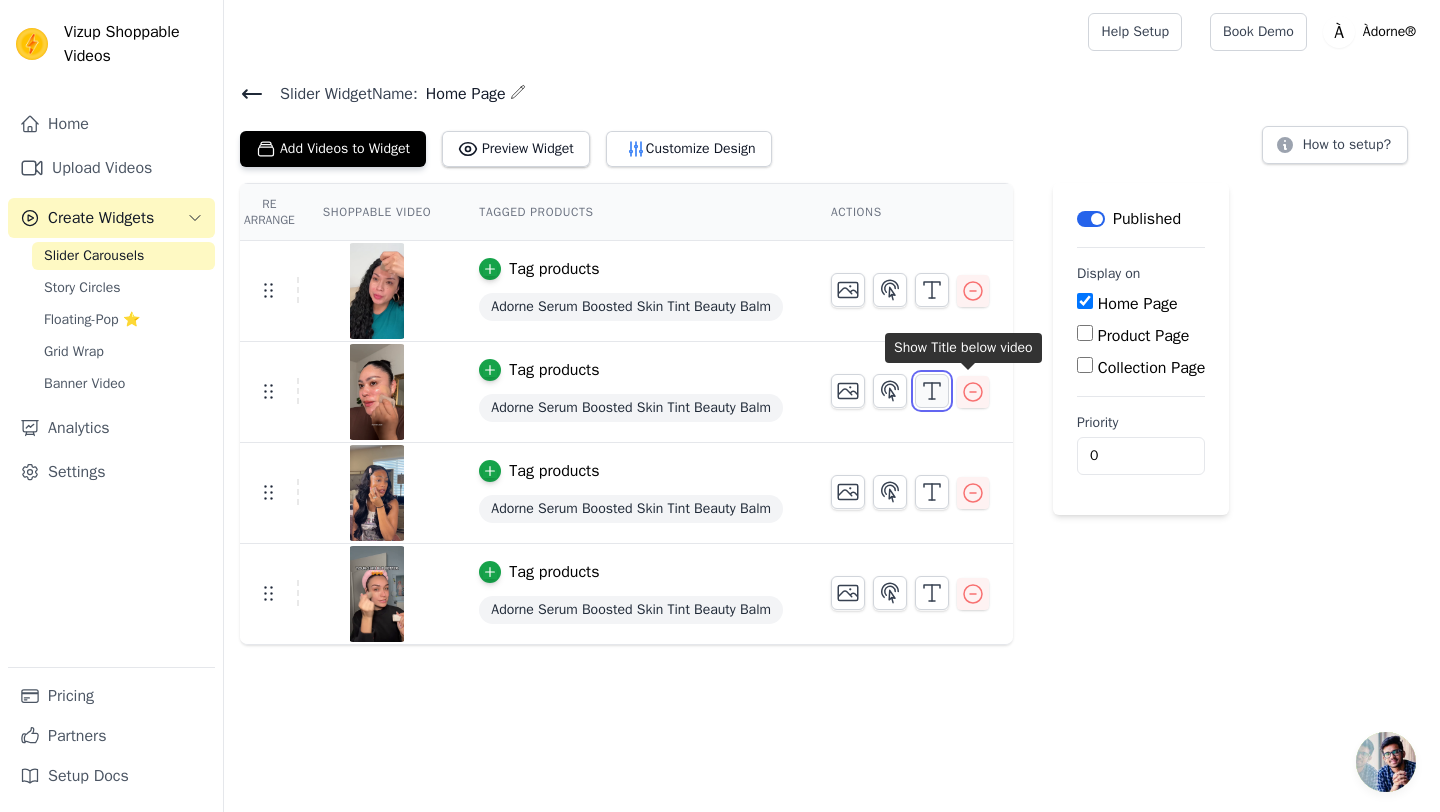 click 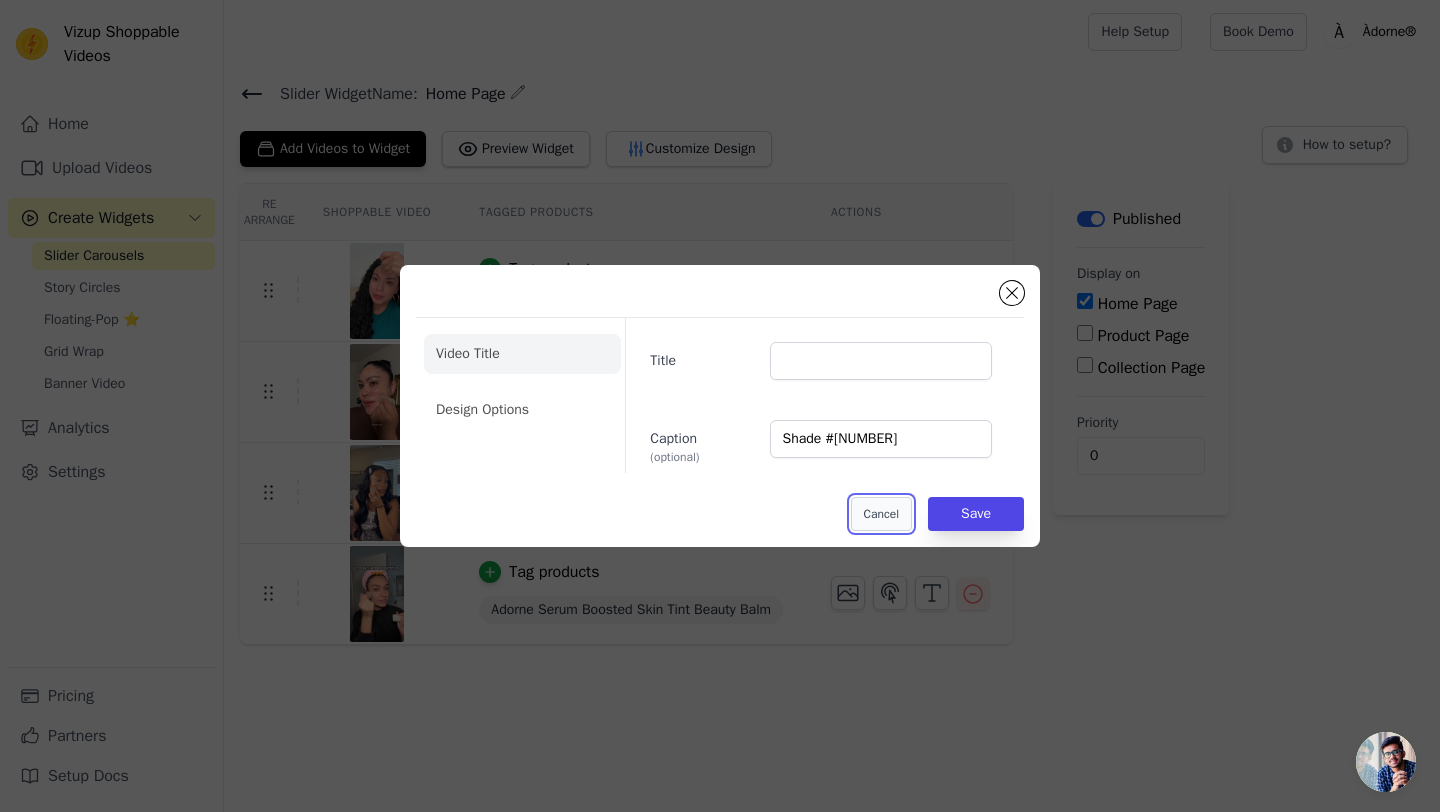 click on "Cancel" at bounding box center (881, 514) 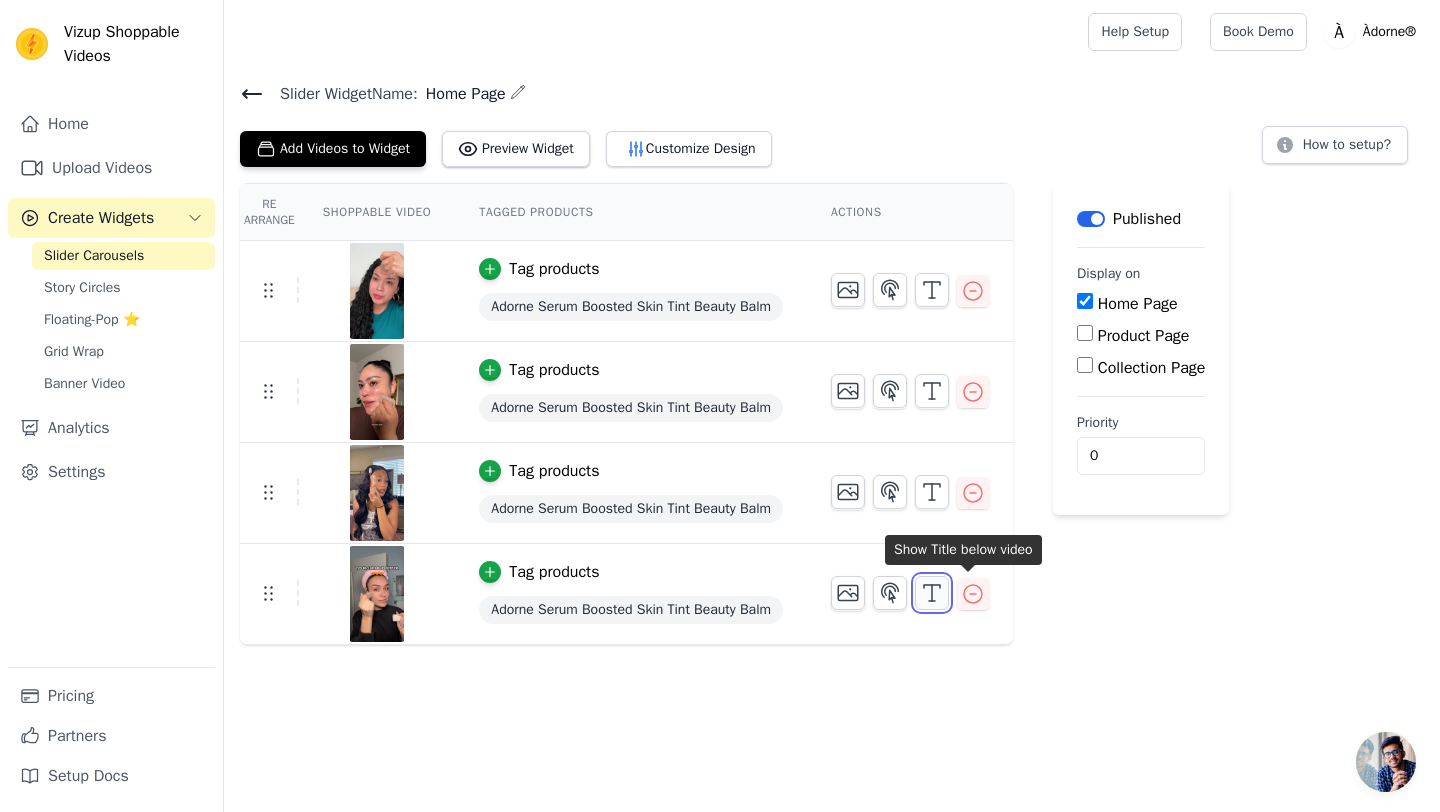 click 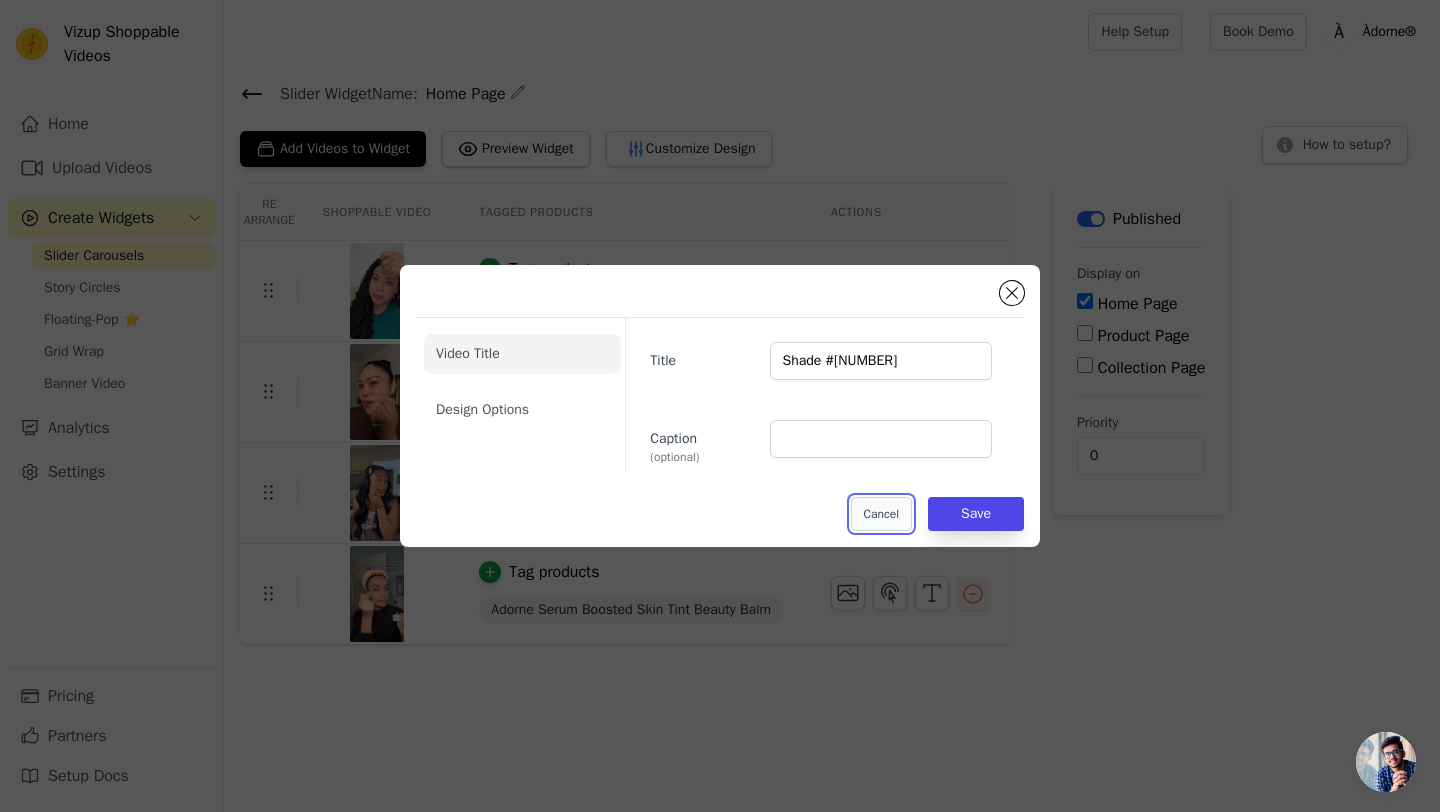 click on "Cancel" at bounding box center [881, 514] 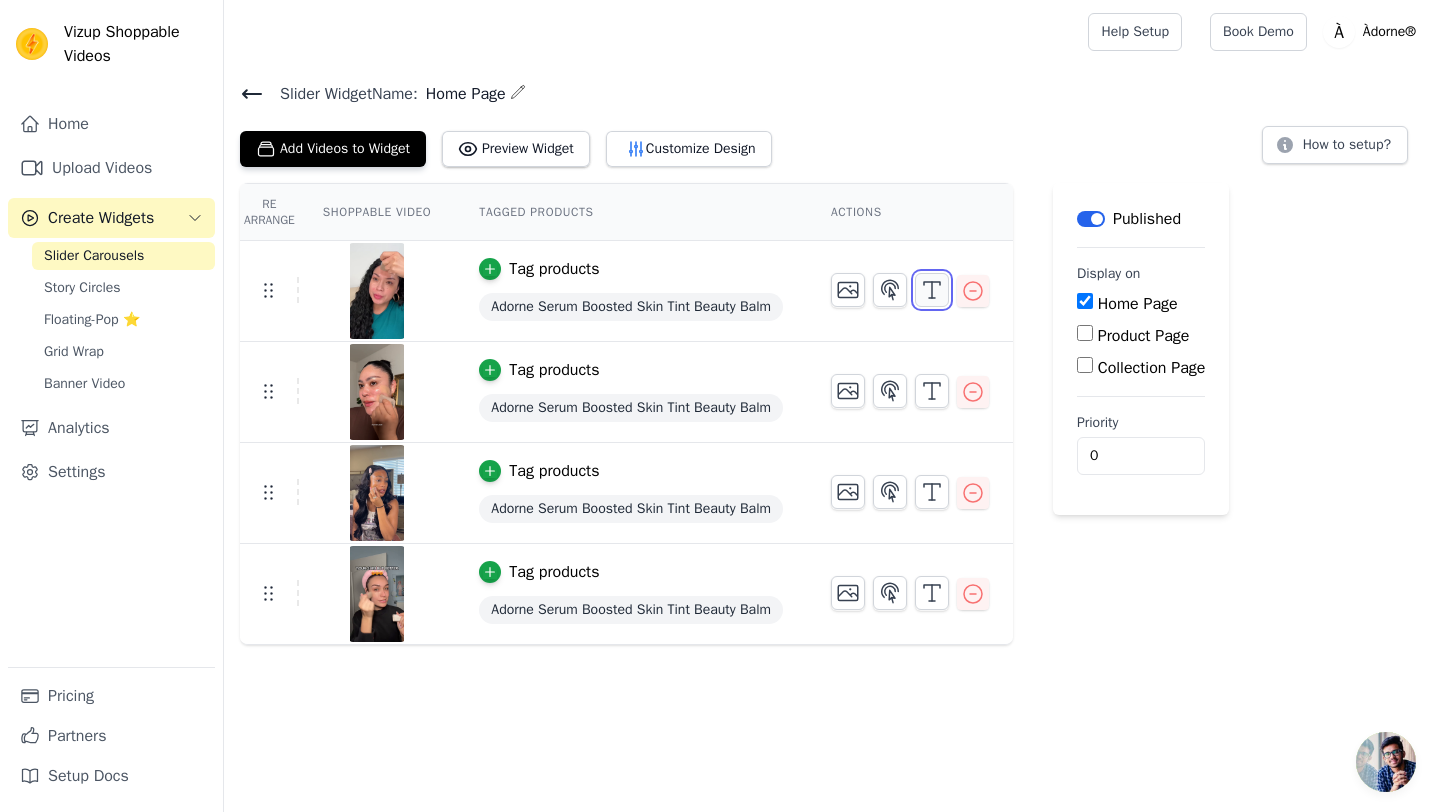 click 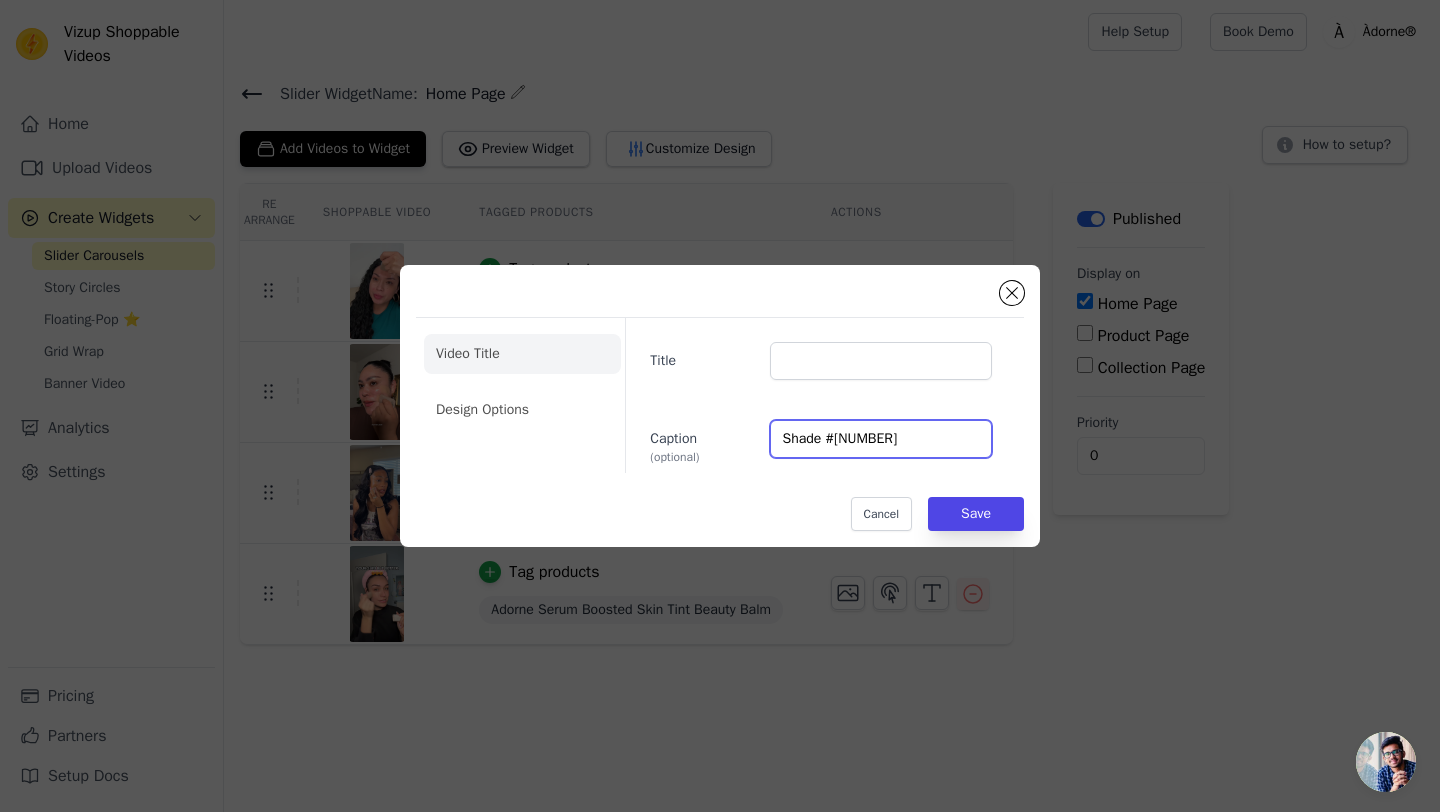 click on "Shade #5" at bounding box center (881, 439) 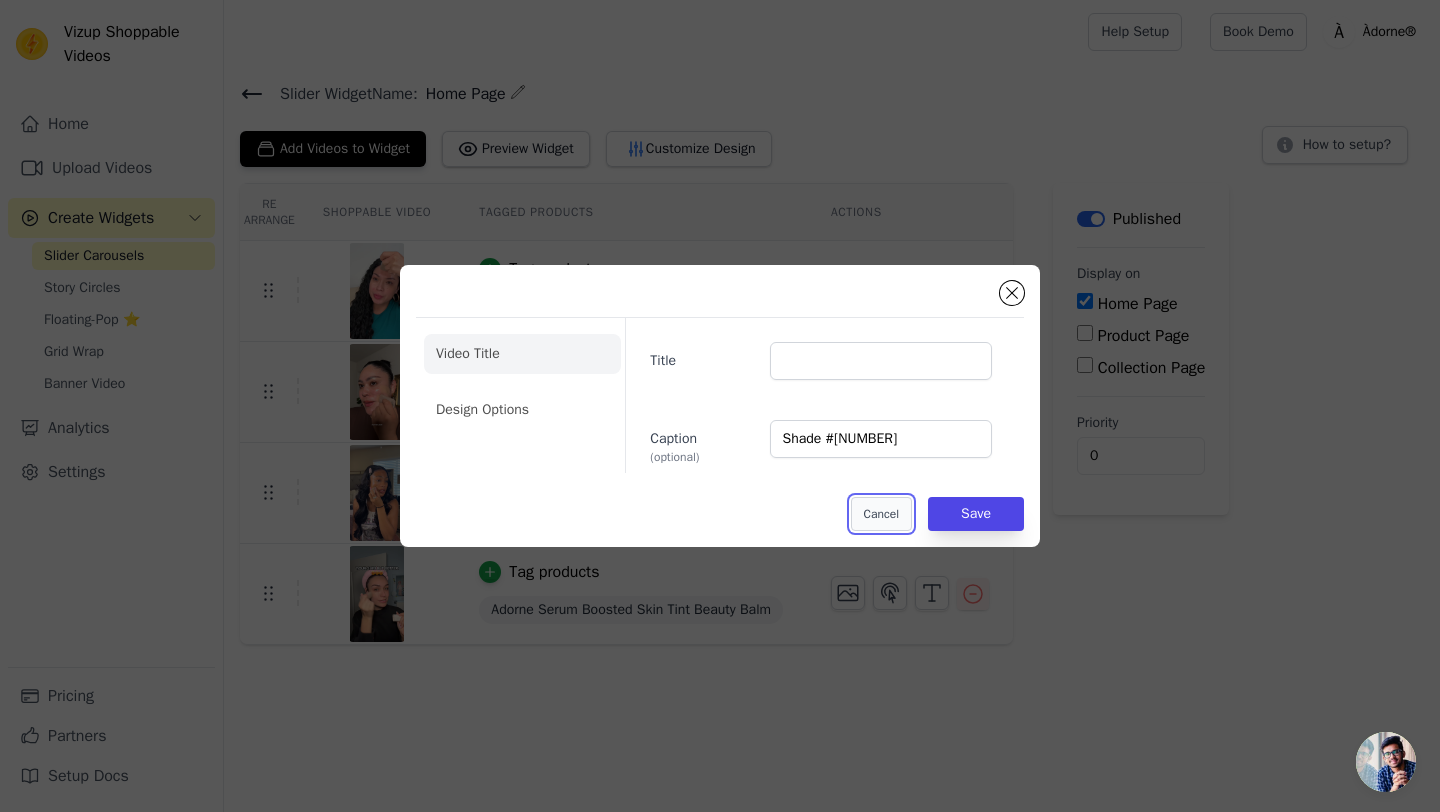 click on "Cancel" at bounding box center (881, 514) 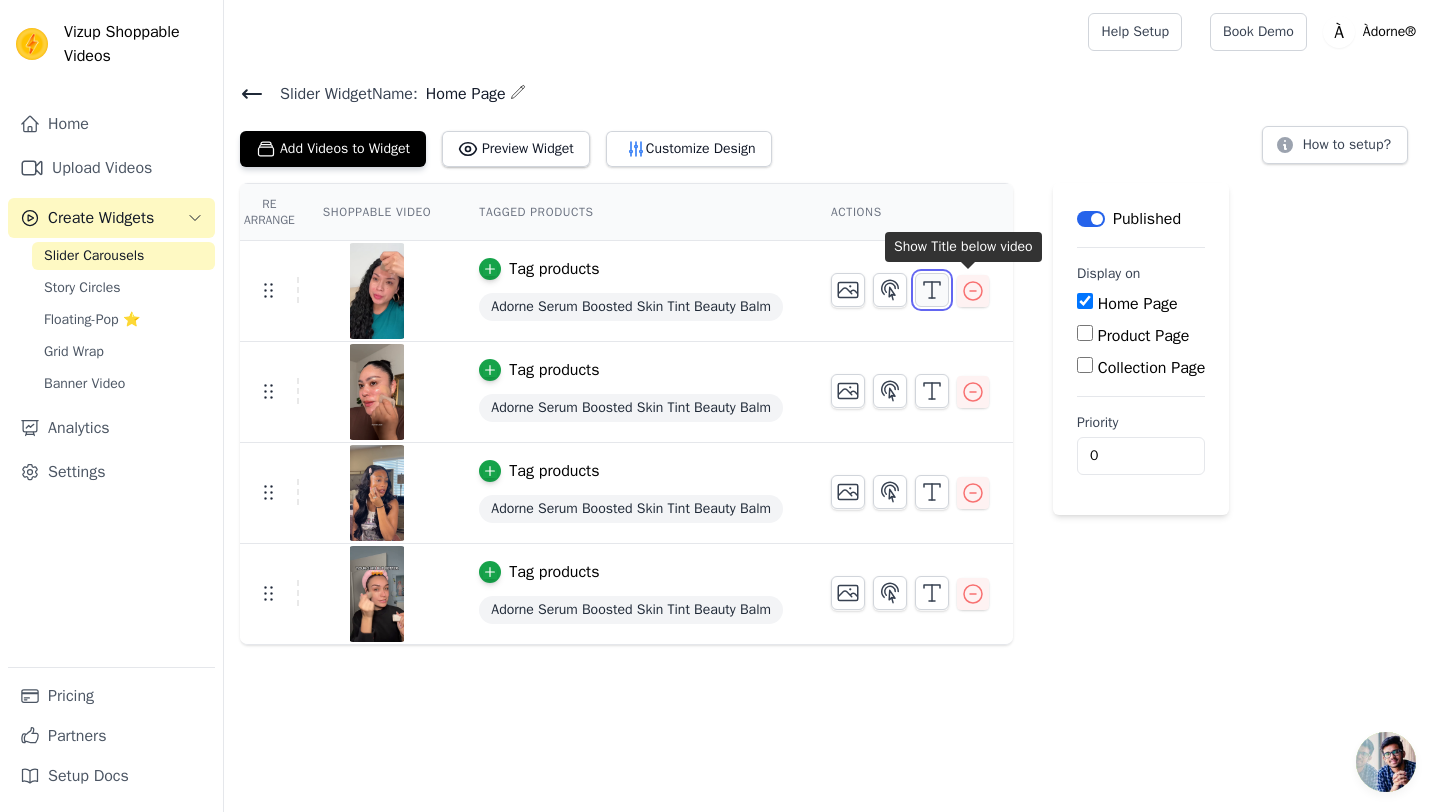 click 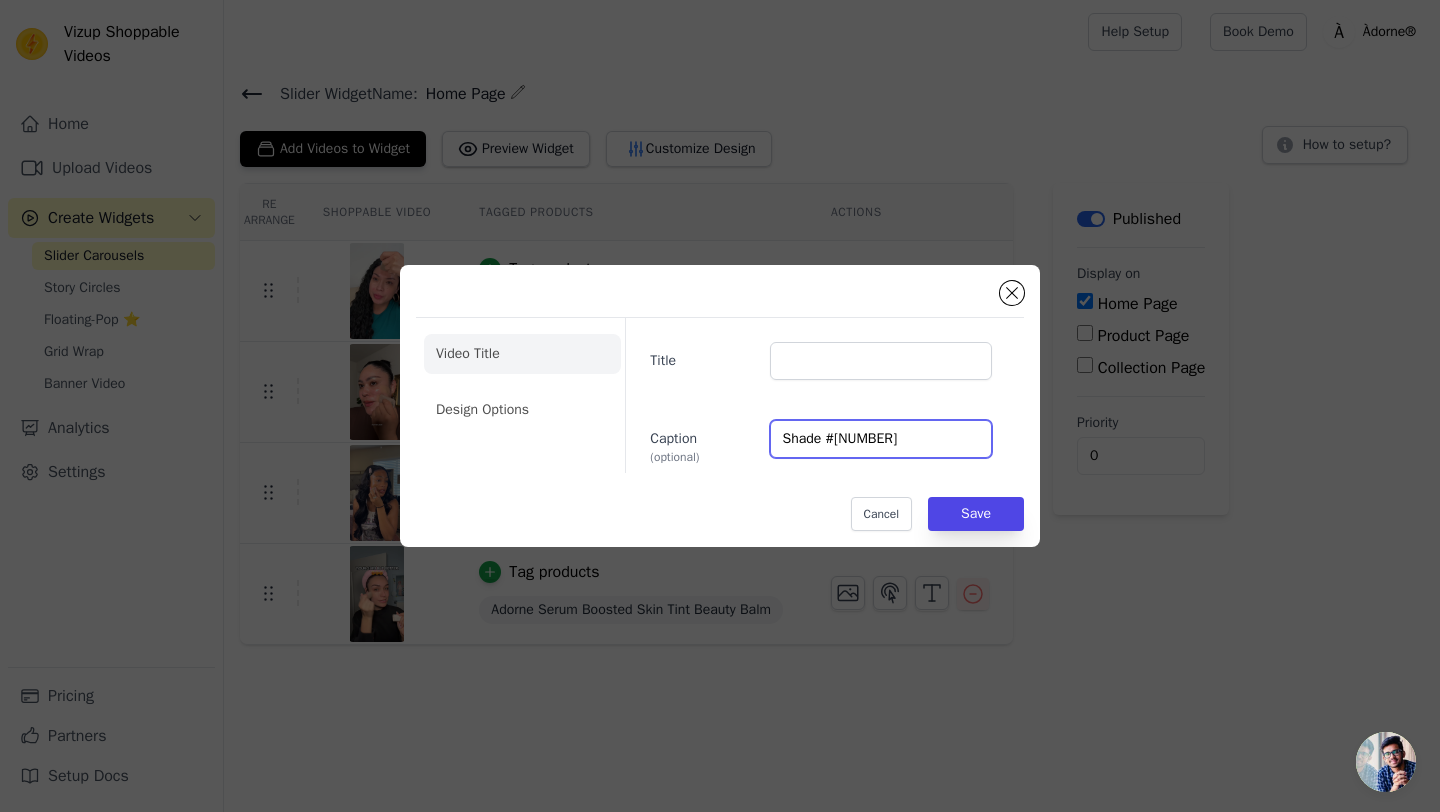 click on "Shade #[NUMBER]" at bounding box center [881, 439] 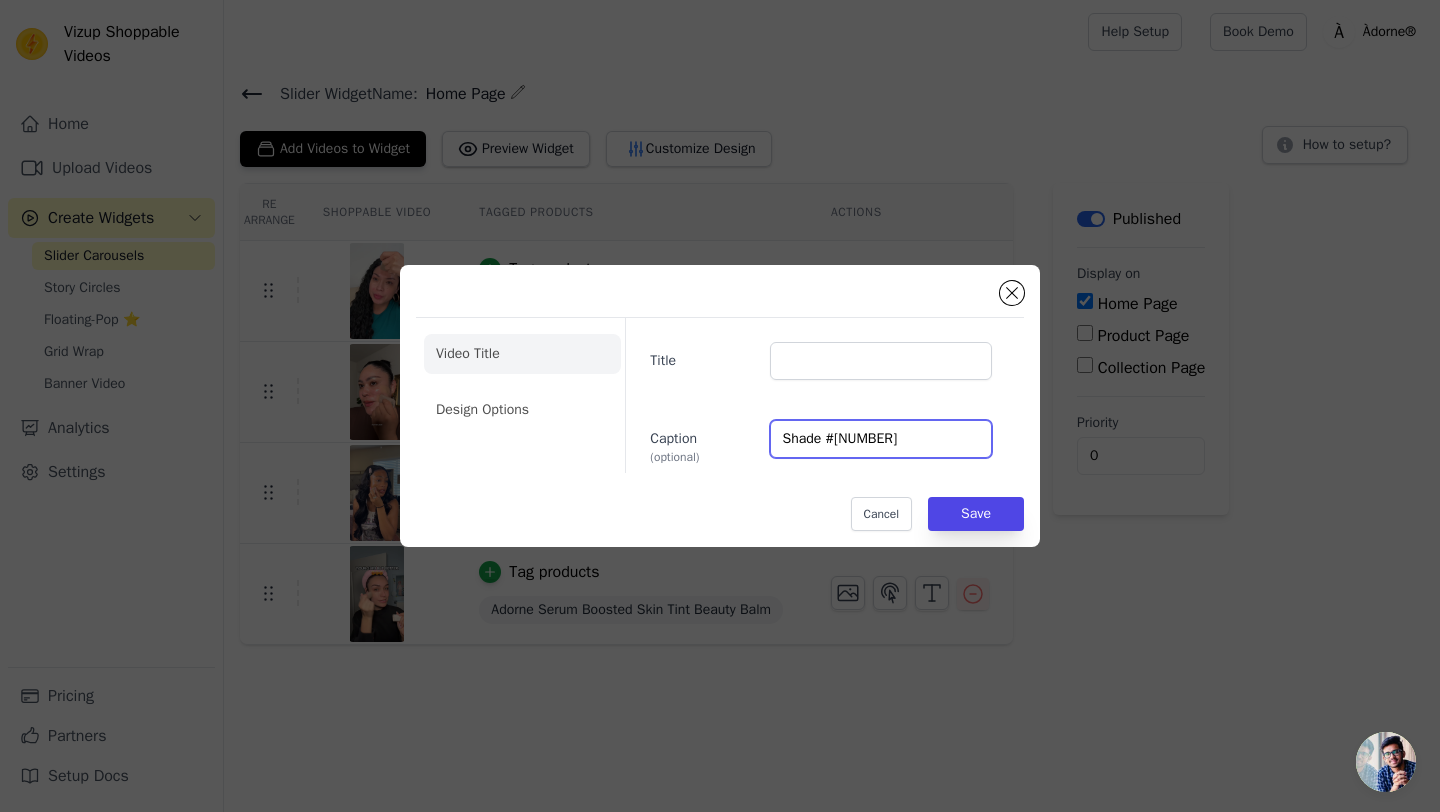 type on "Shade #5" 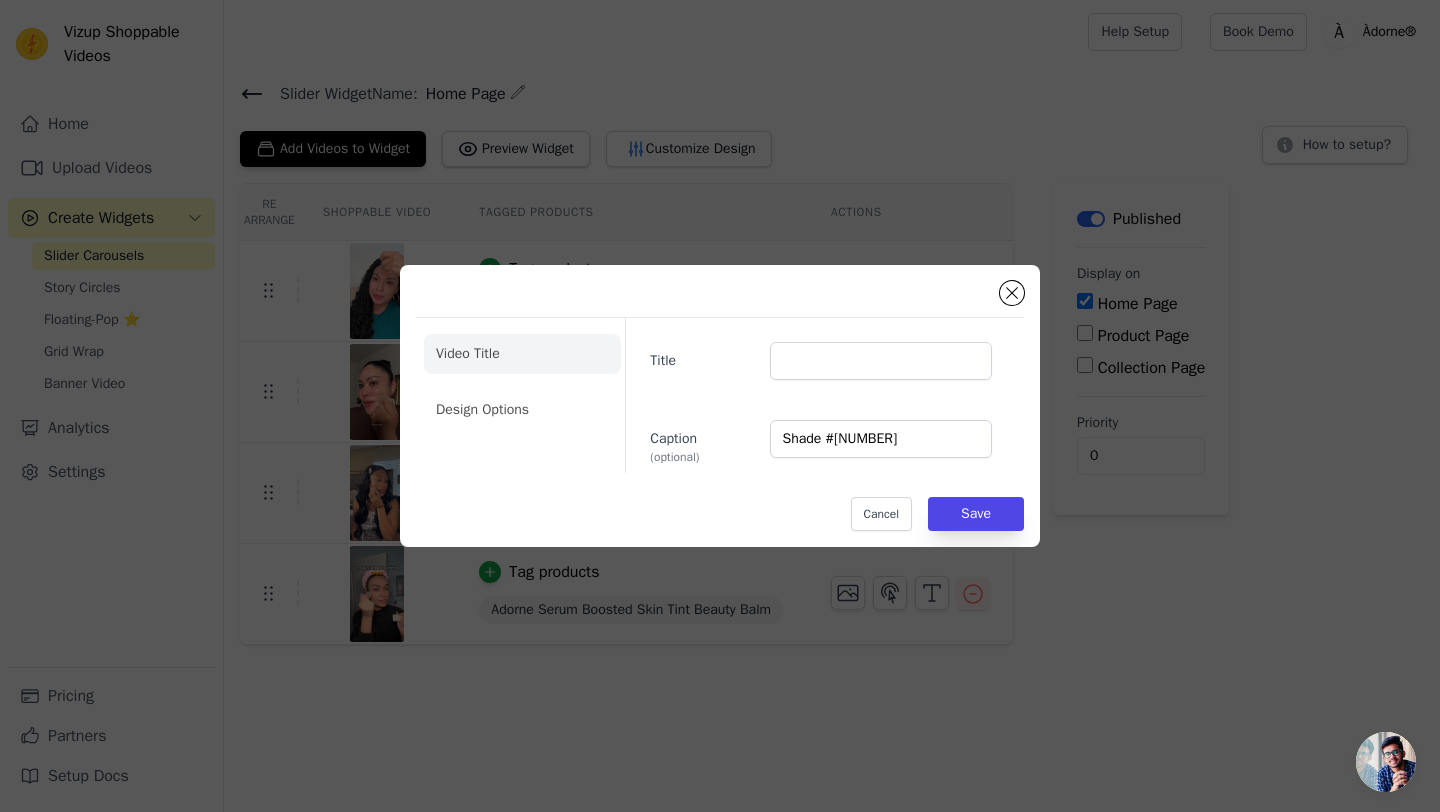 click on "Title     Caption  (optional)   Shade #5" at bounding box center [816, 395] 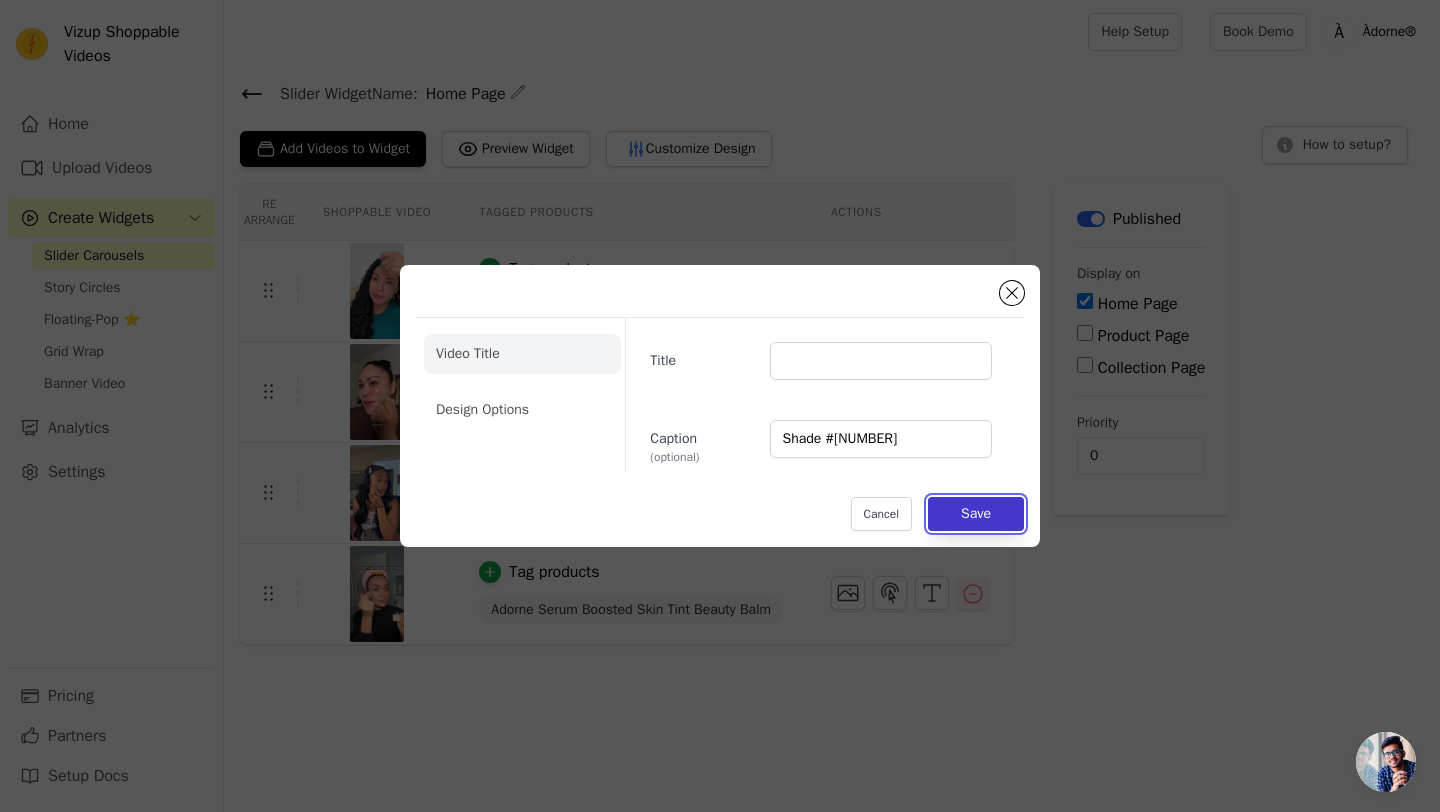click on "Save" at bounding box center [976, 514] 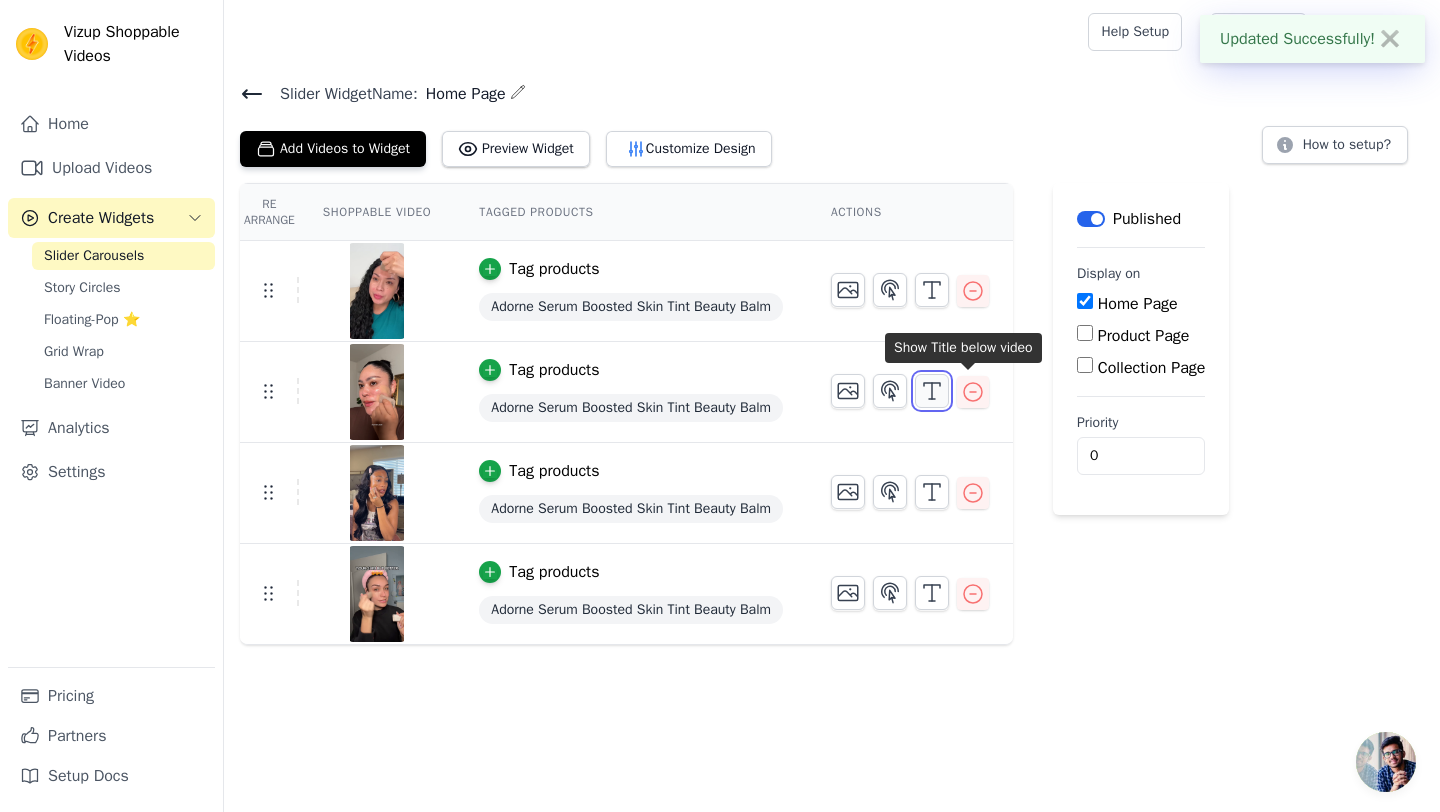 click 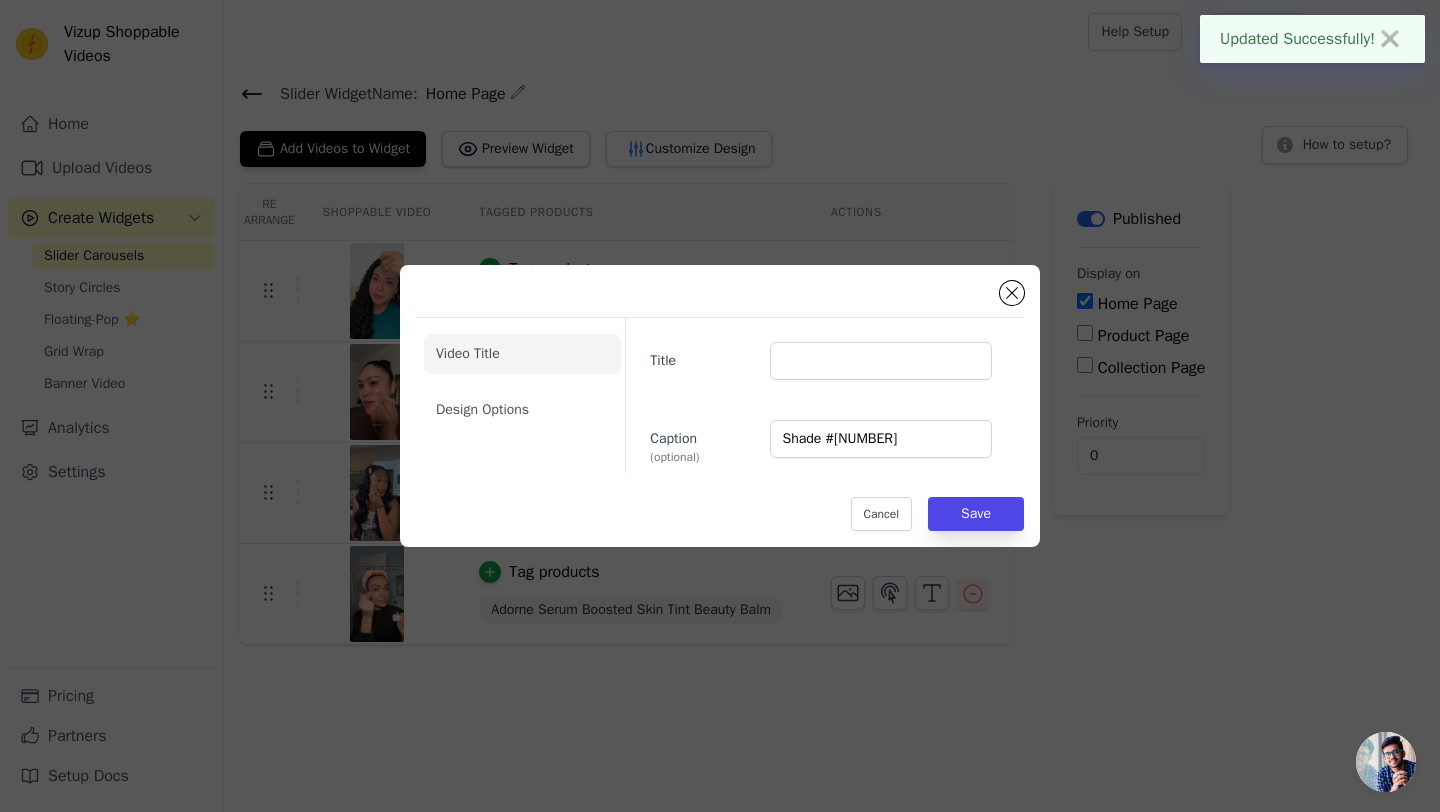 click on "Caption  (optional)   Shade #5" at bounding box center (821, 442) 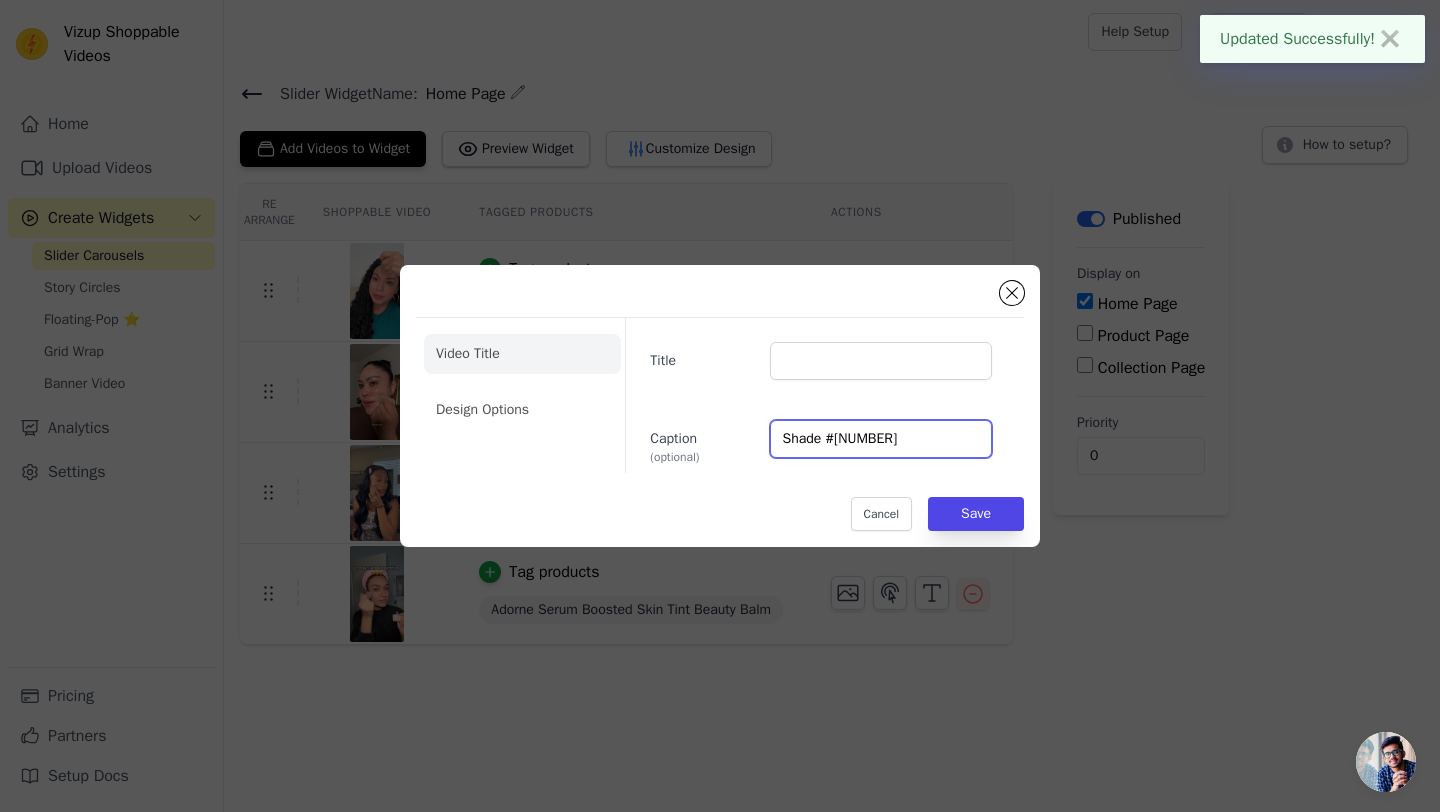click on "Shade #5" at bounding box center [881, 439] 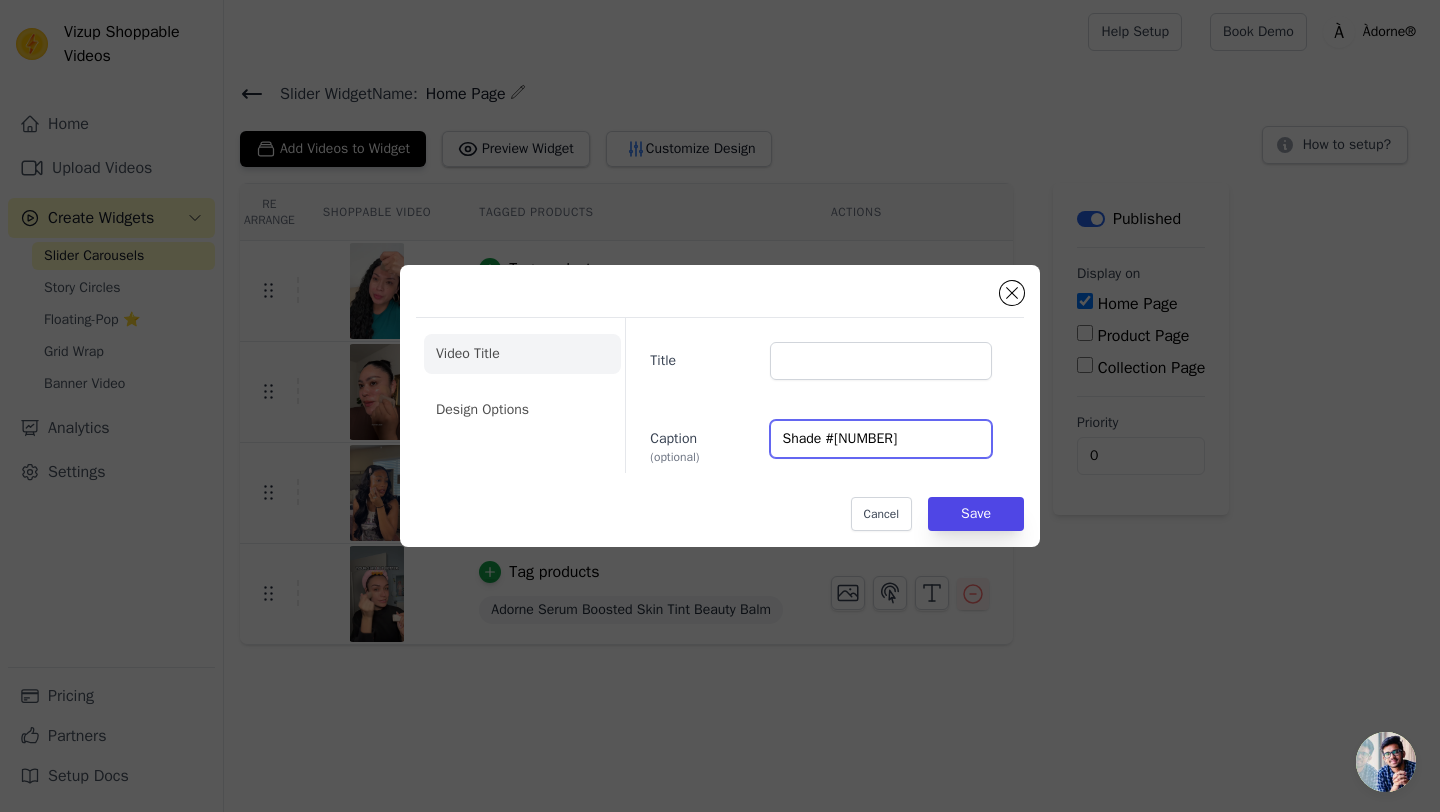 type on "Shade #[NUMBER]" 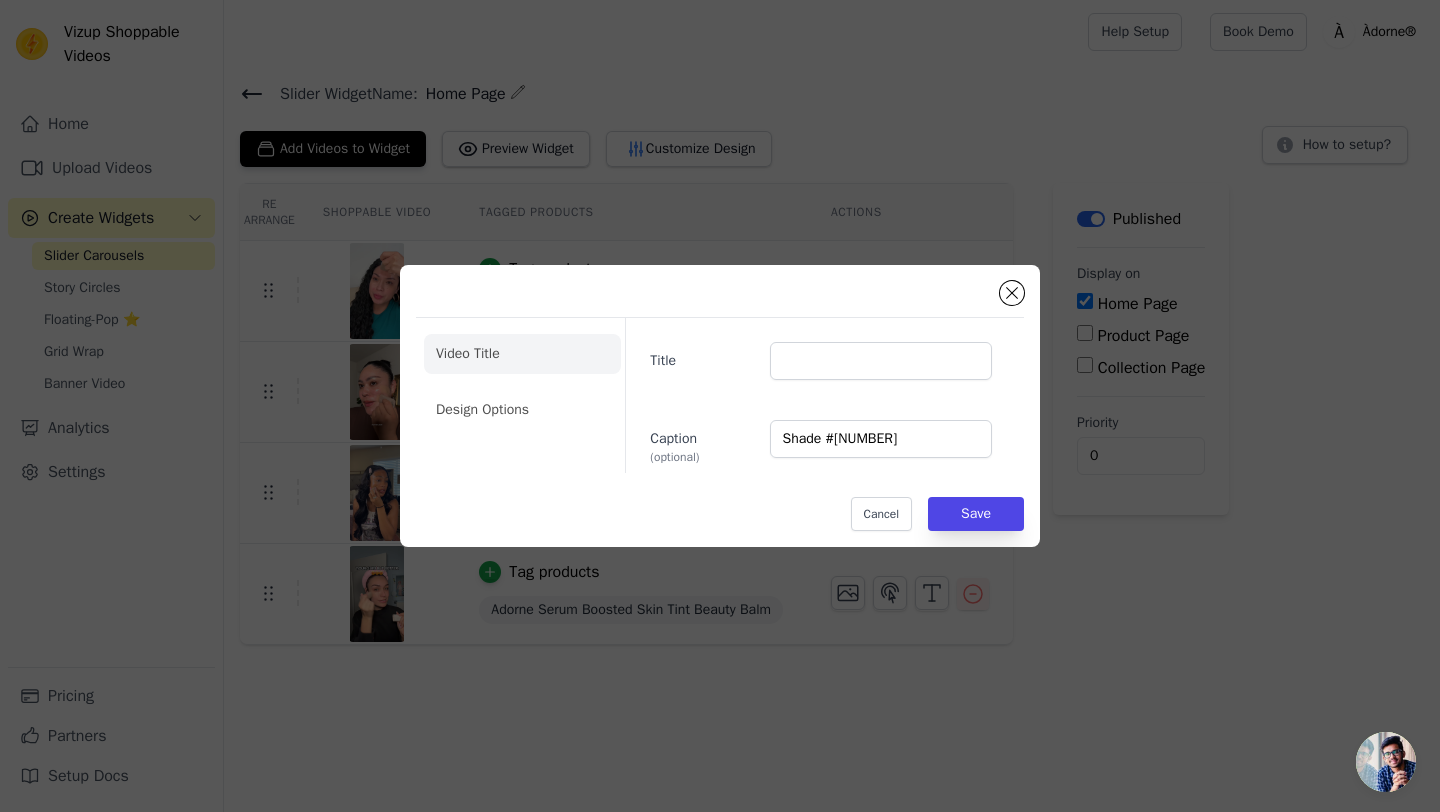 click on "Title     Caption  (optional)   Shade #4" at bounding box center [816, 395] 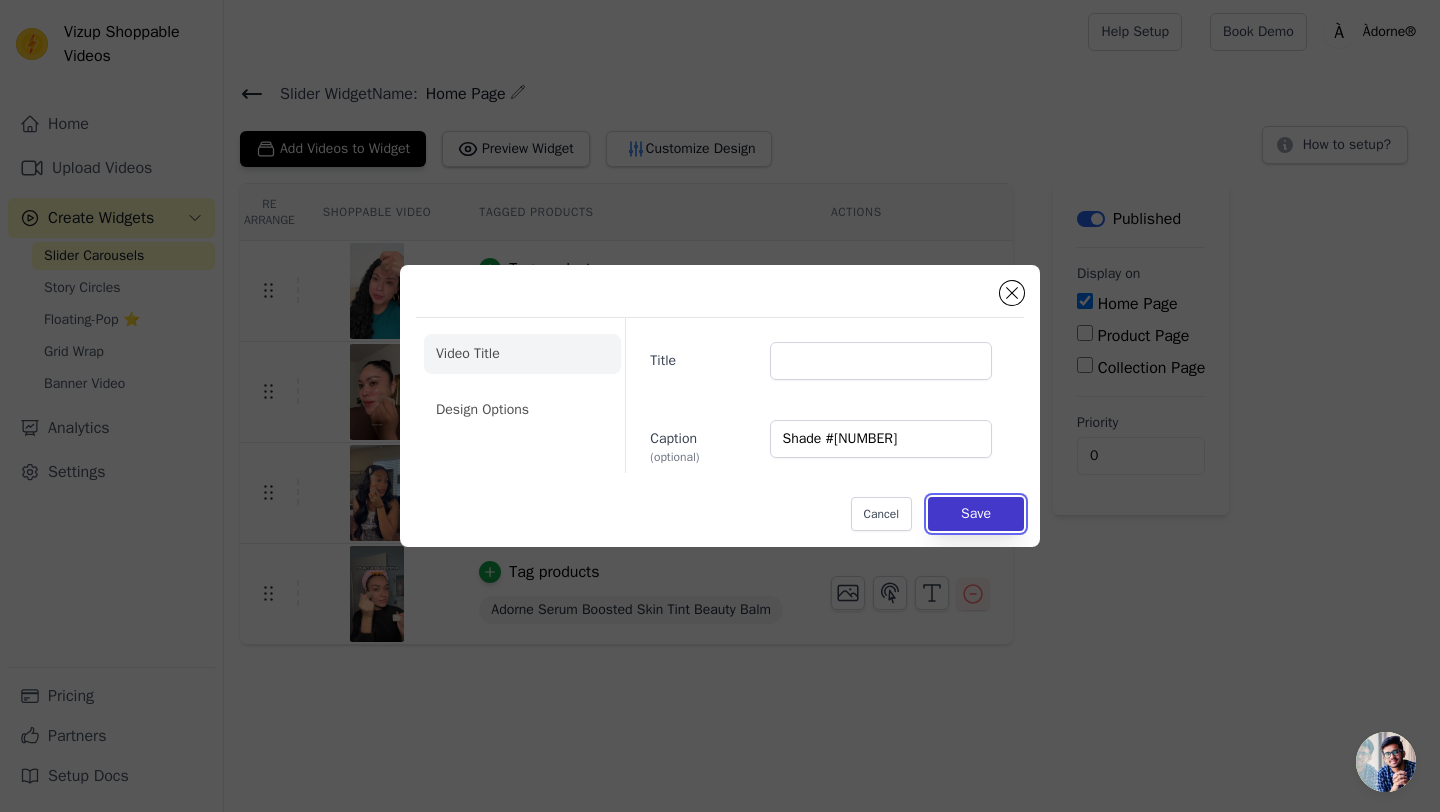 click on "Save" at bounding box center (976, 514) 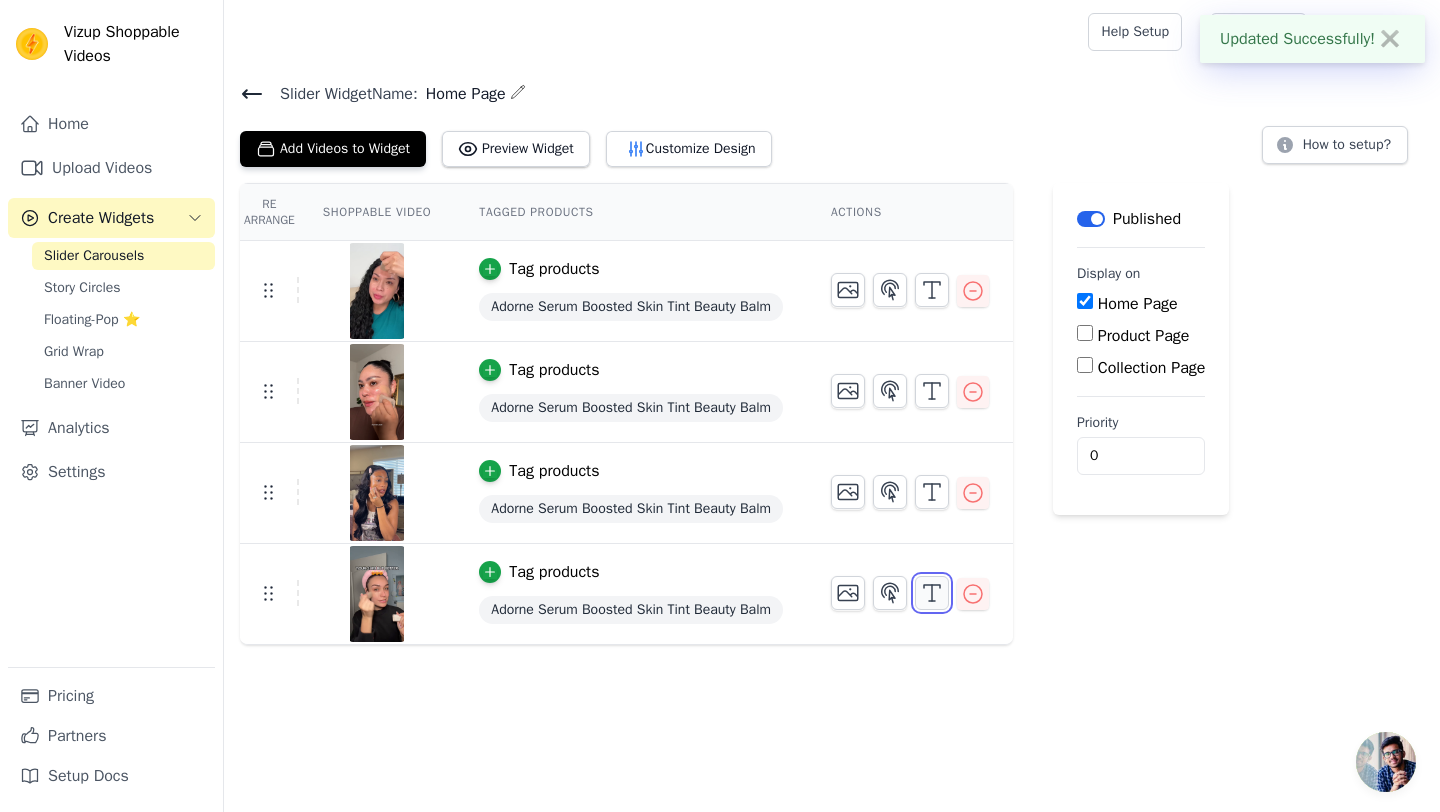 click at bounding box center [932, 593] 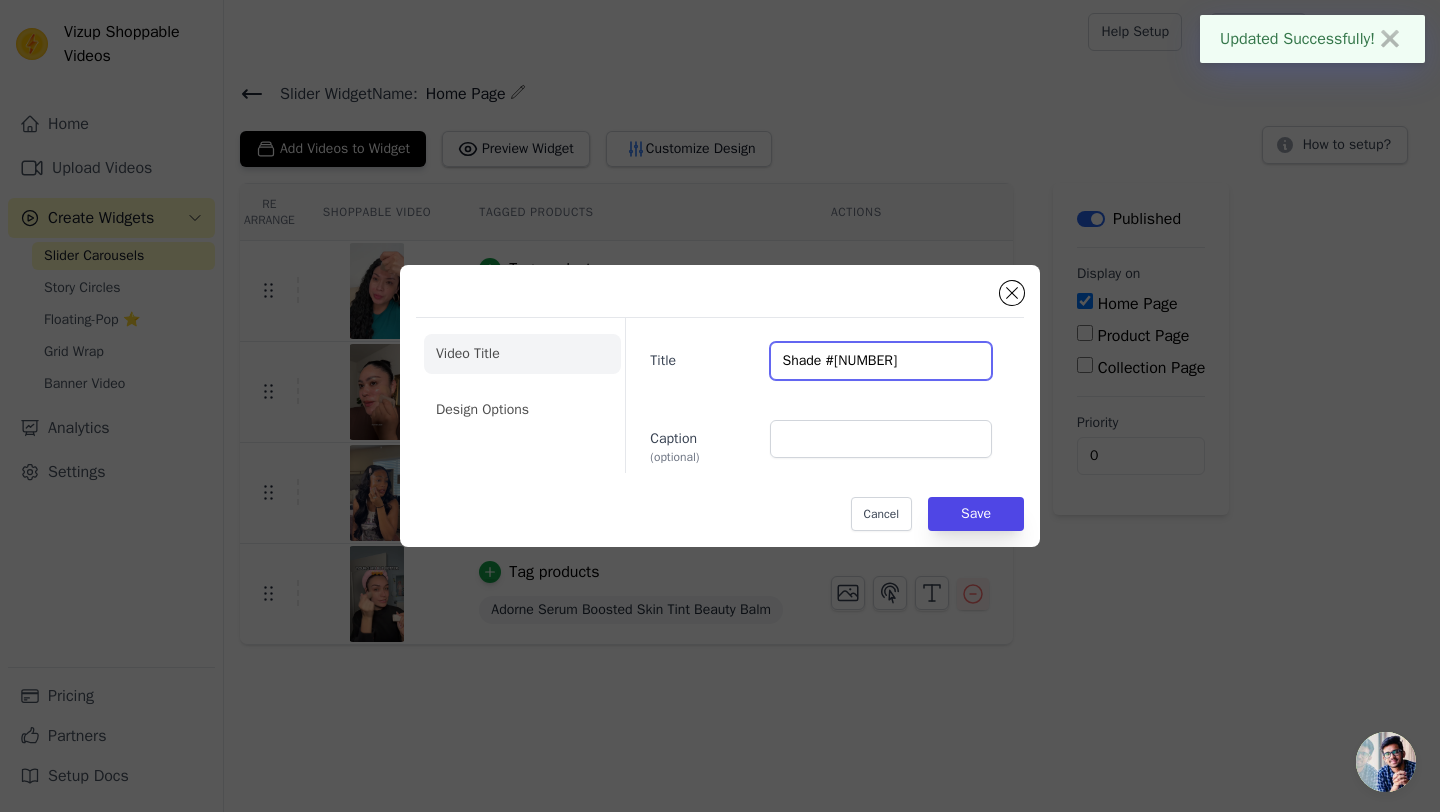 click on "Shade #[NUMBER]" at bounding box center [881, 361] 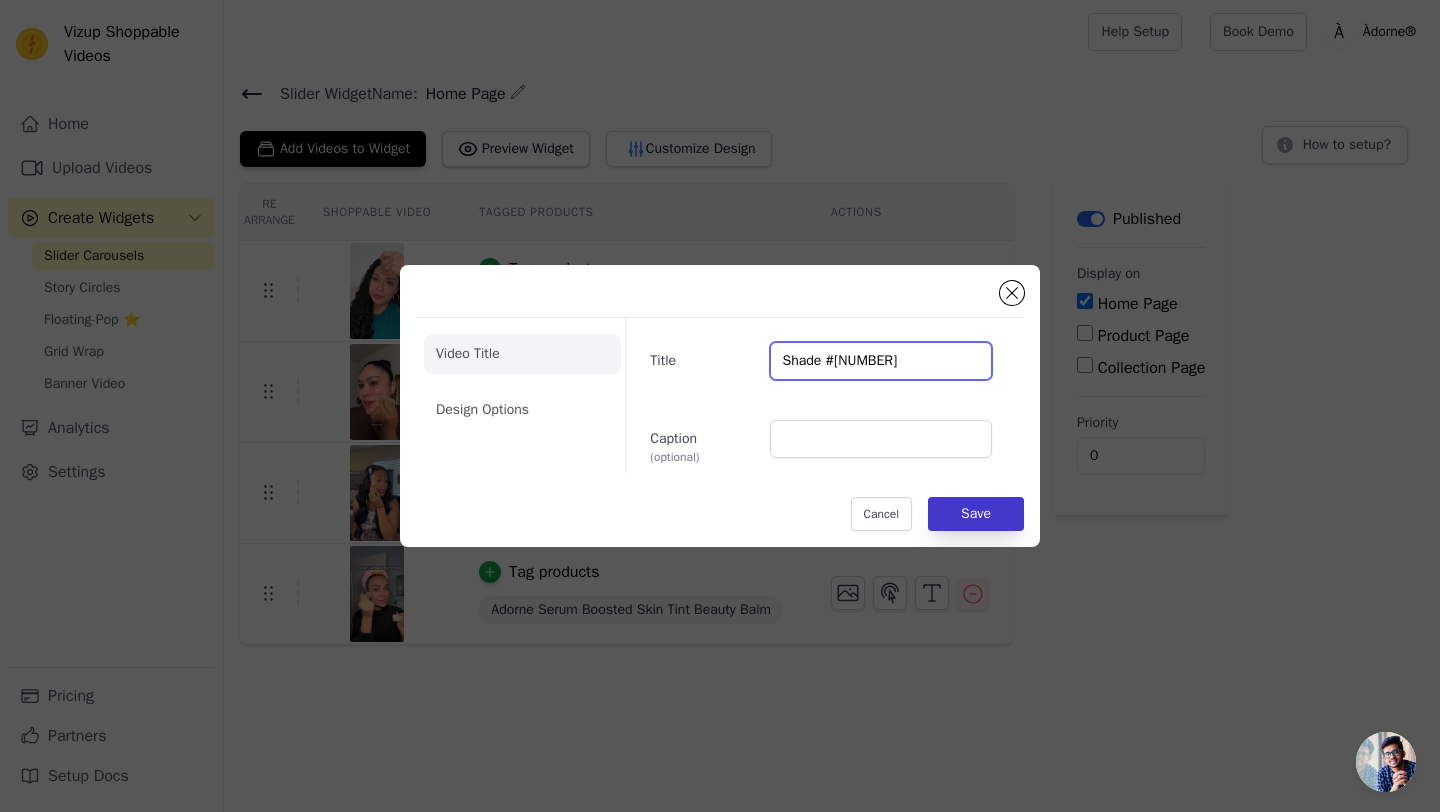 type on "Shade #5" 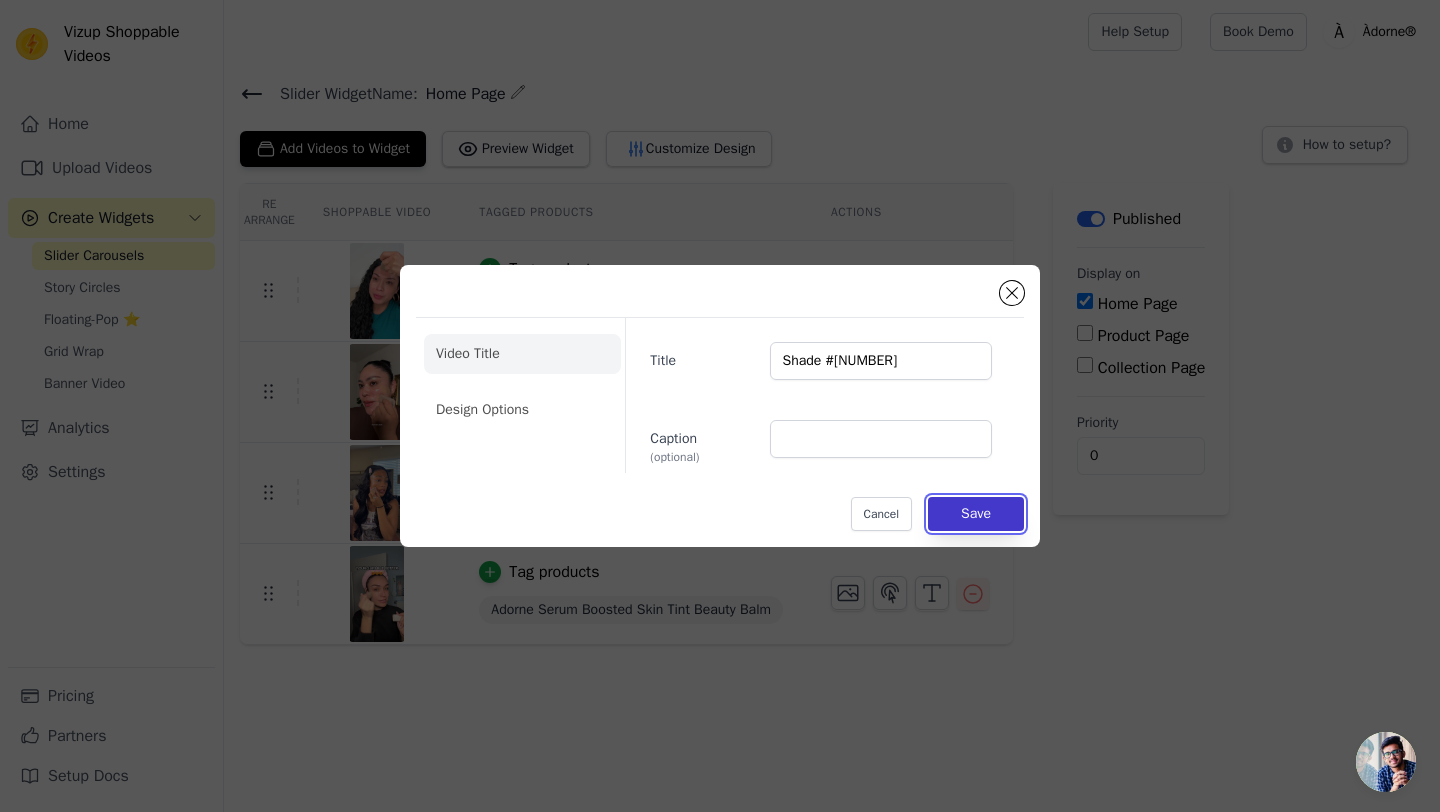 click on "Save" at bounding box center [976, 514] 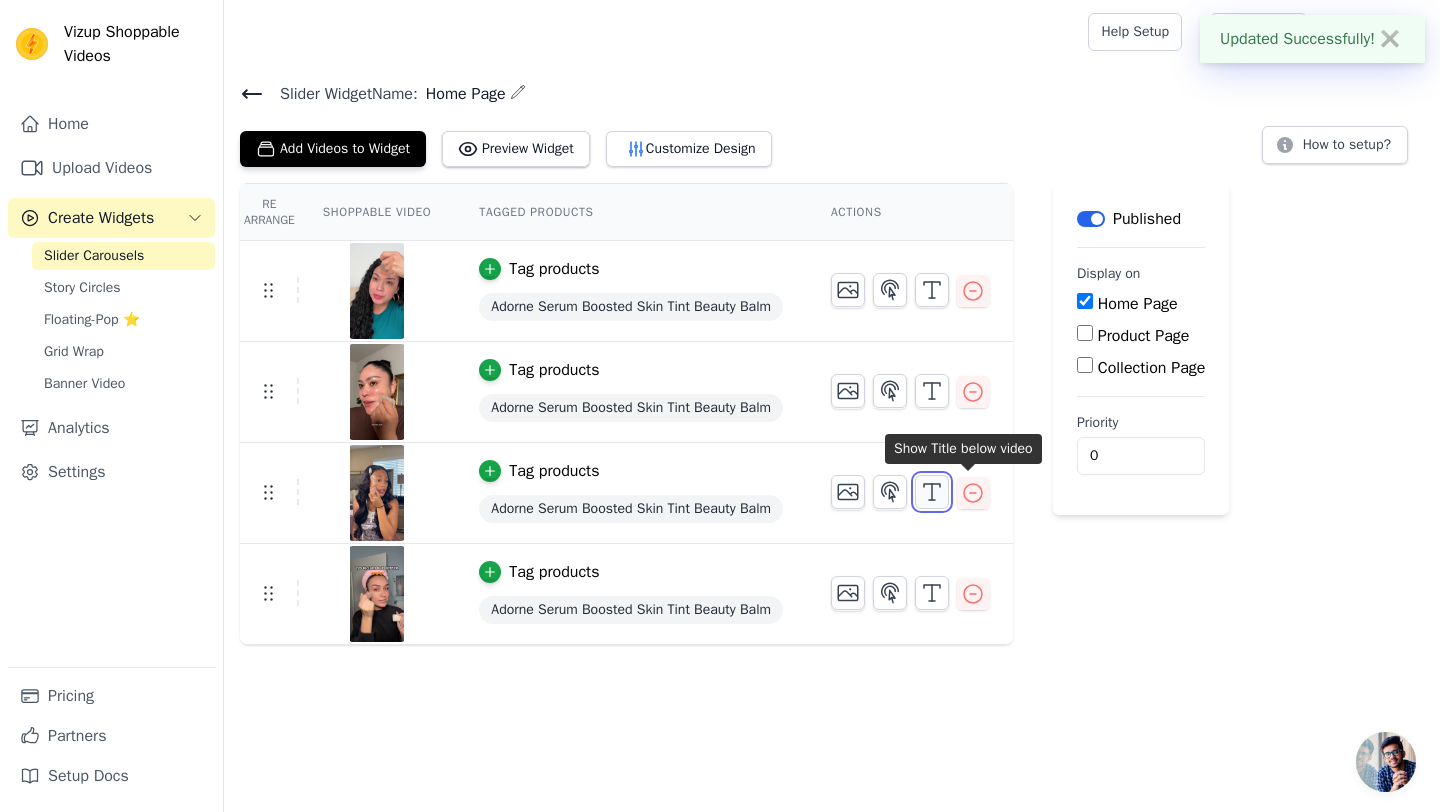 click 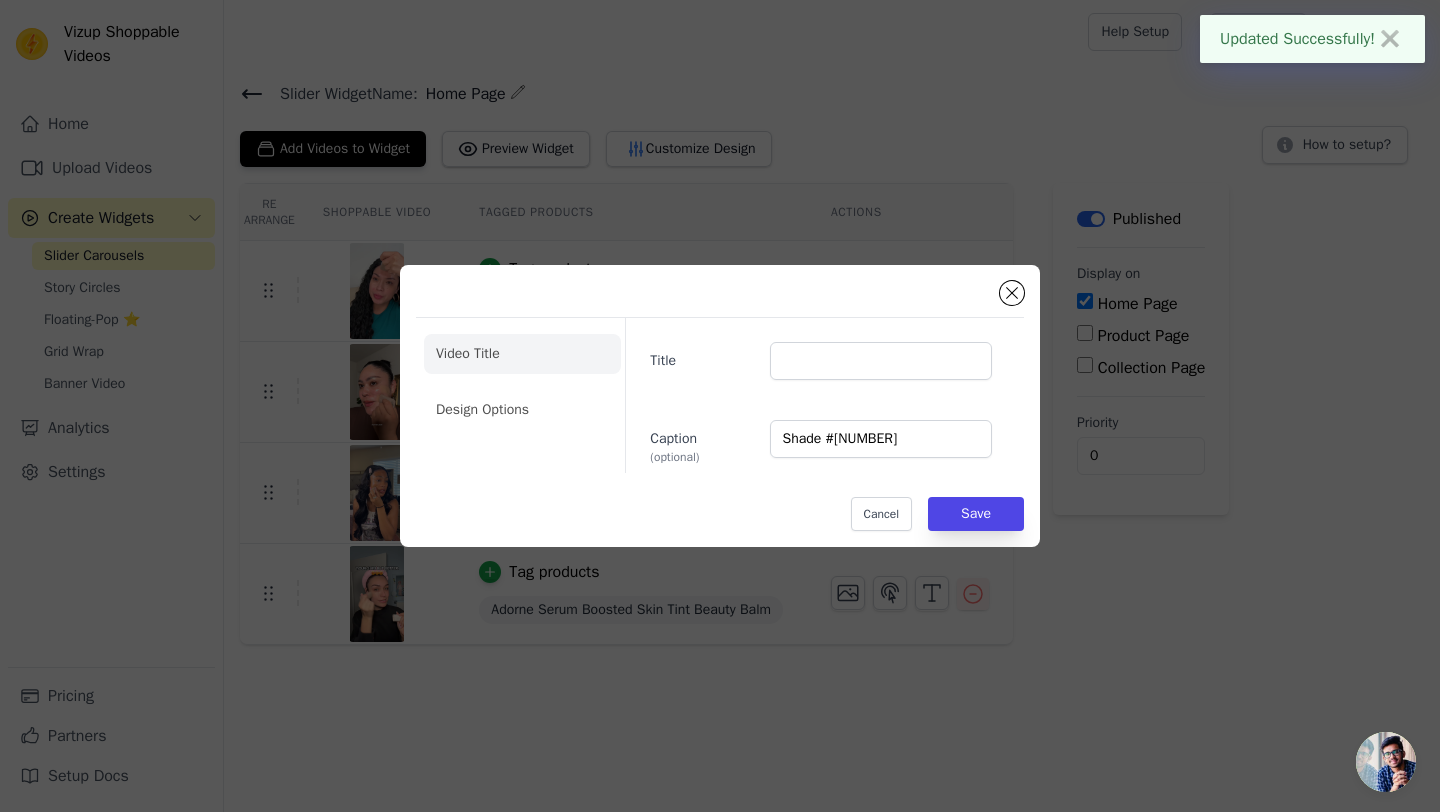 click on "Video Title Design Options   Title     Caption  (optional)   Shade #3   Cancel   Save" at bounding box center (720, 406) 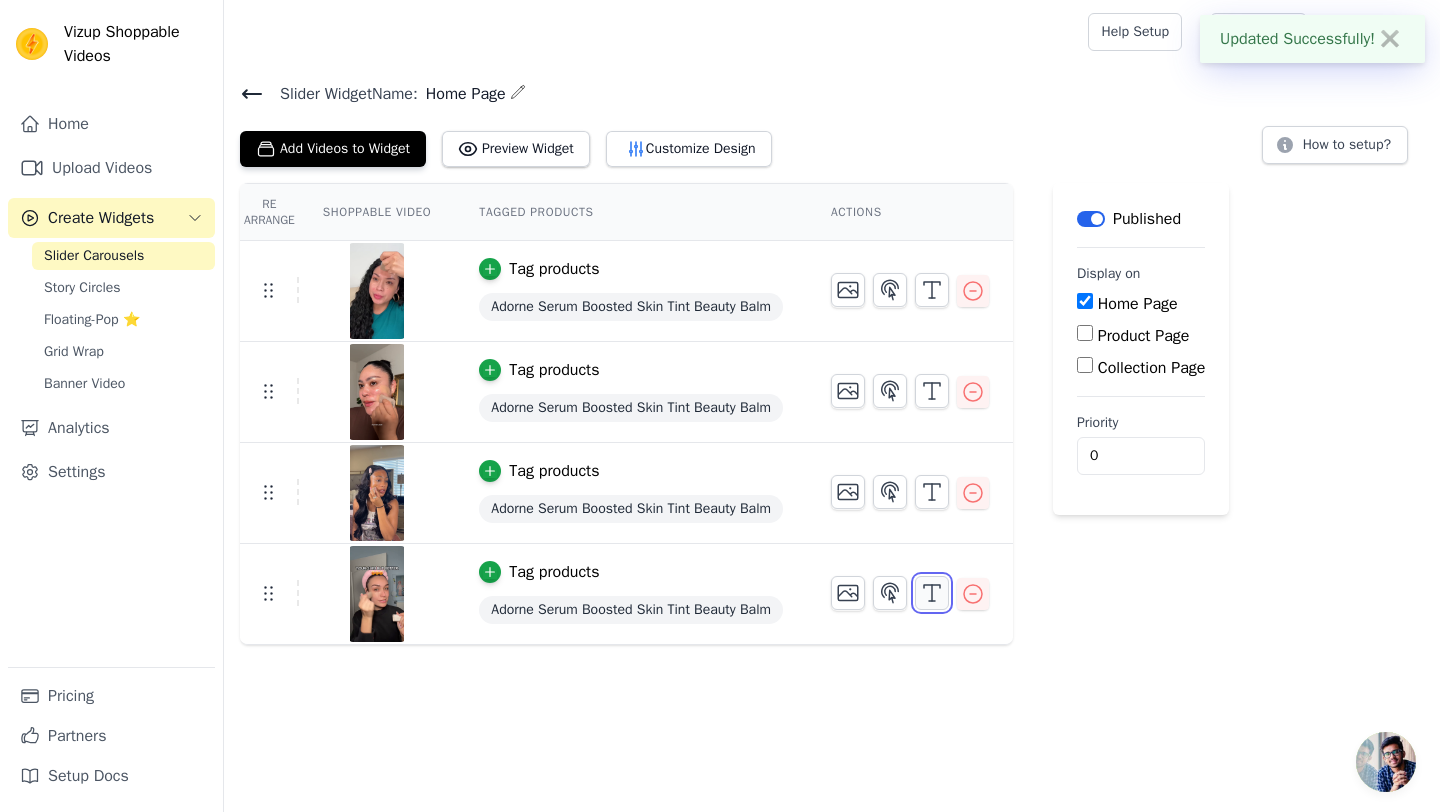 click 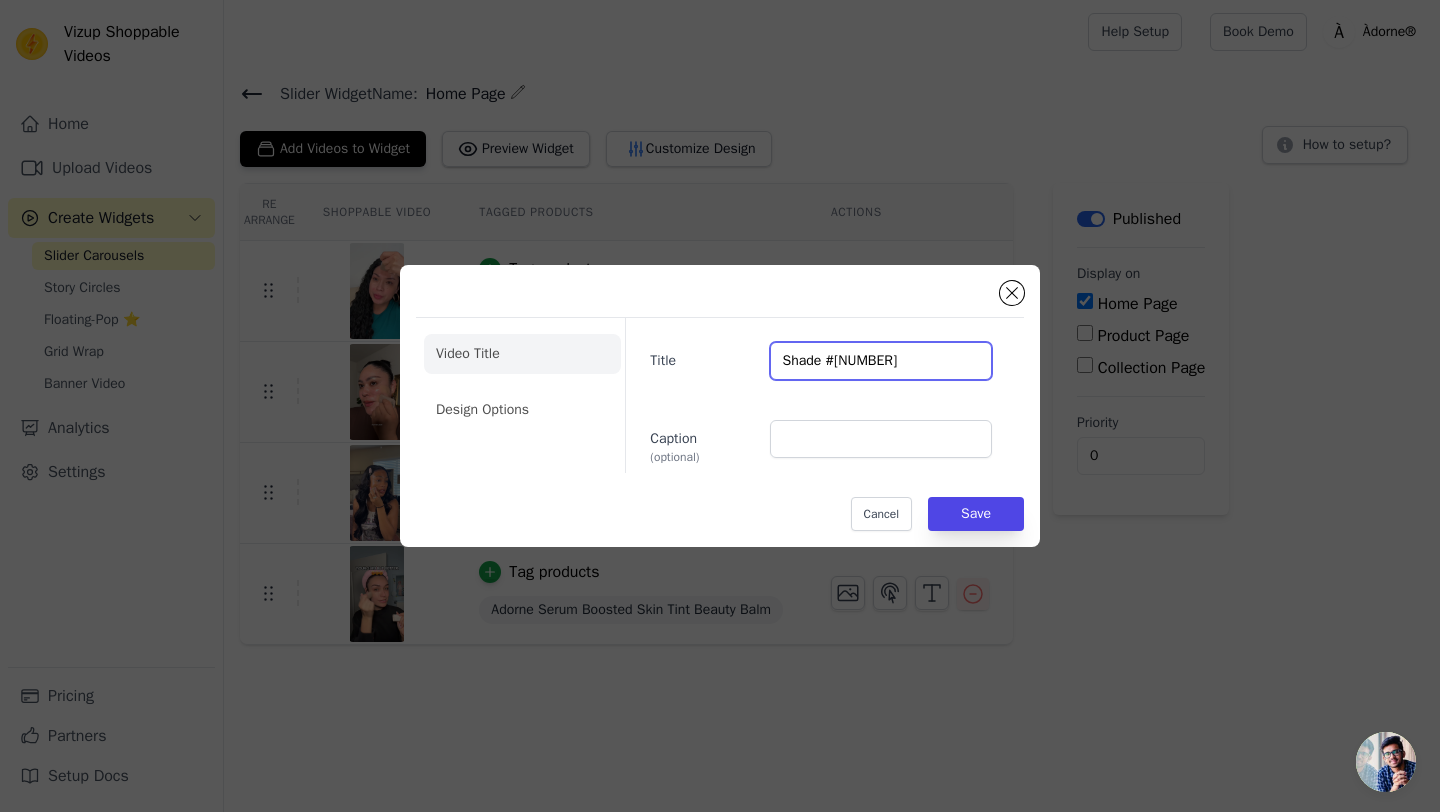 click on "Shade #5" at bounding box center [881, 361] 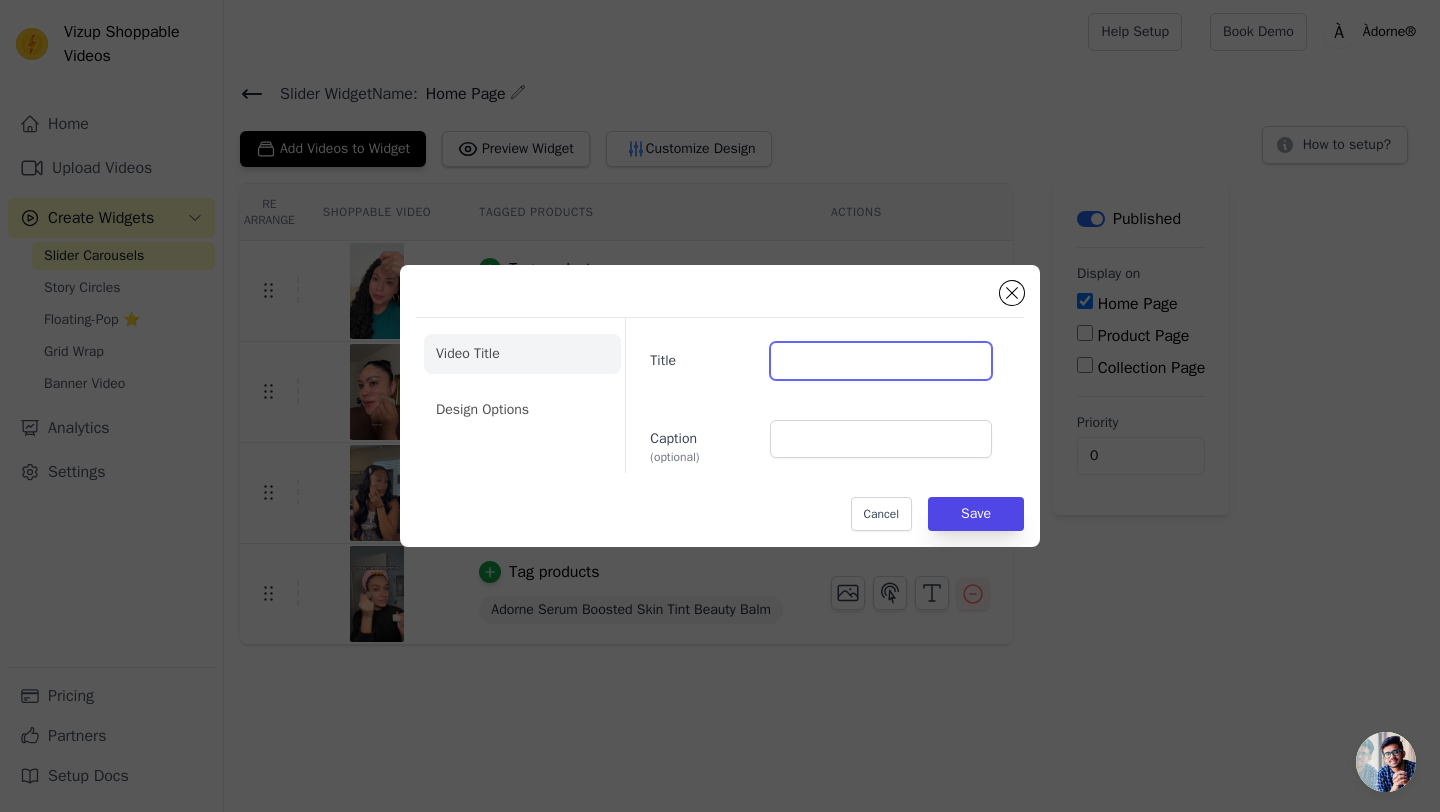 type 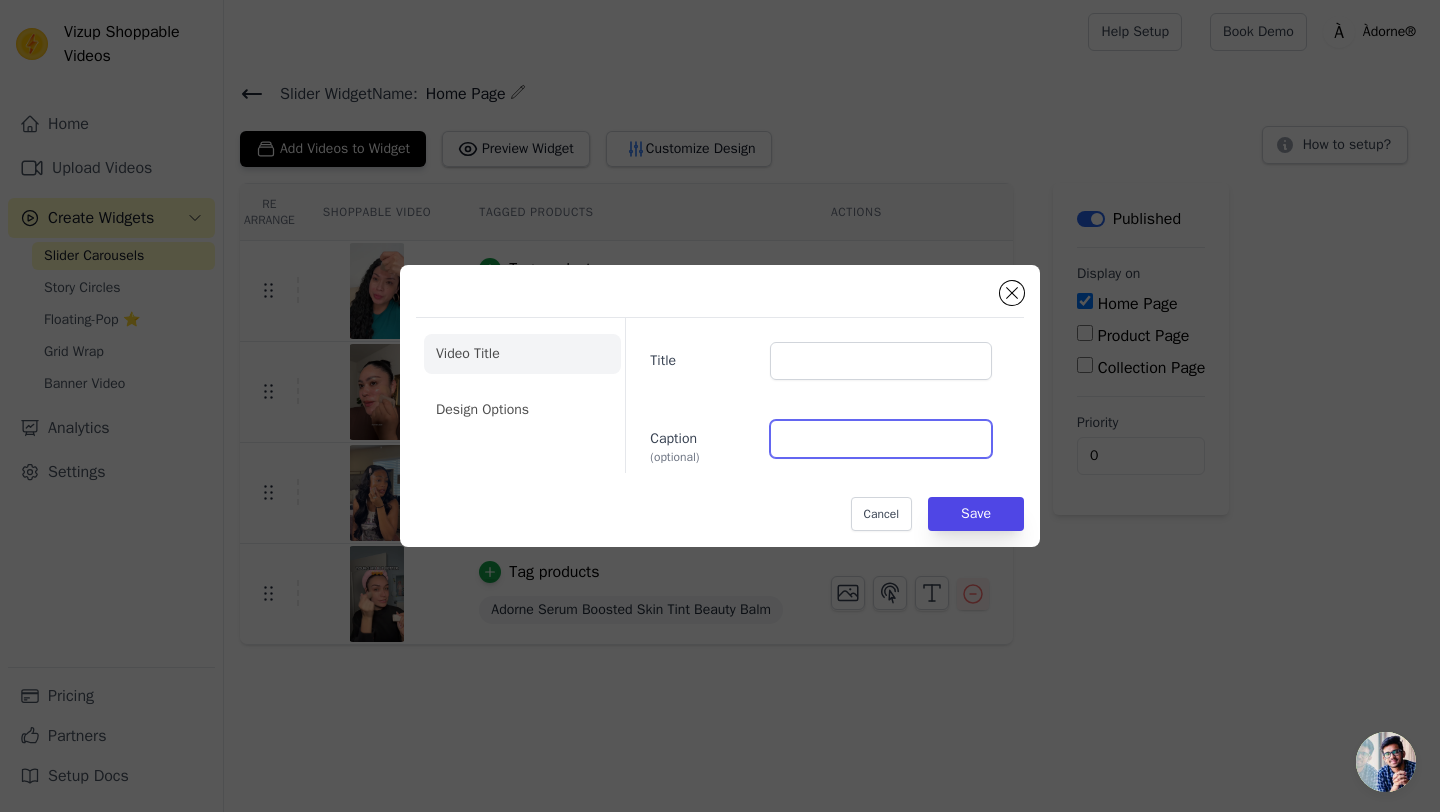 click on "Caption  (optional)" at bounding box center (881, 439) 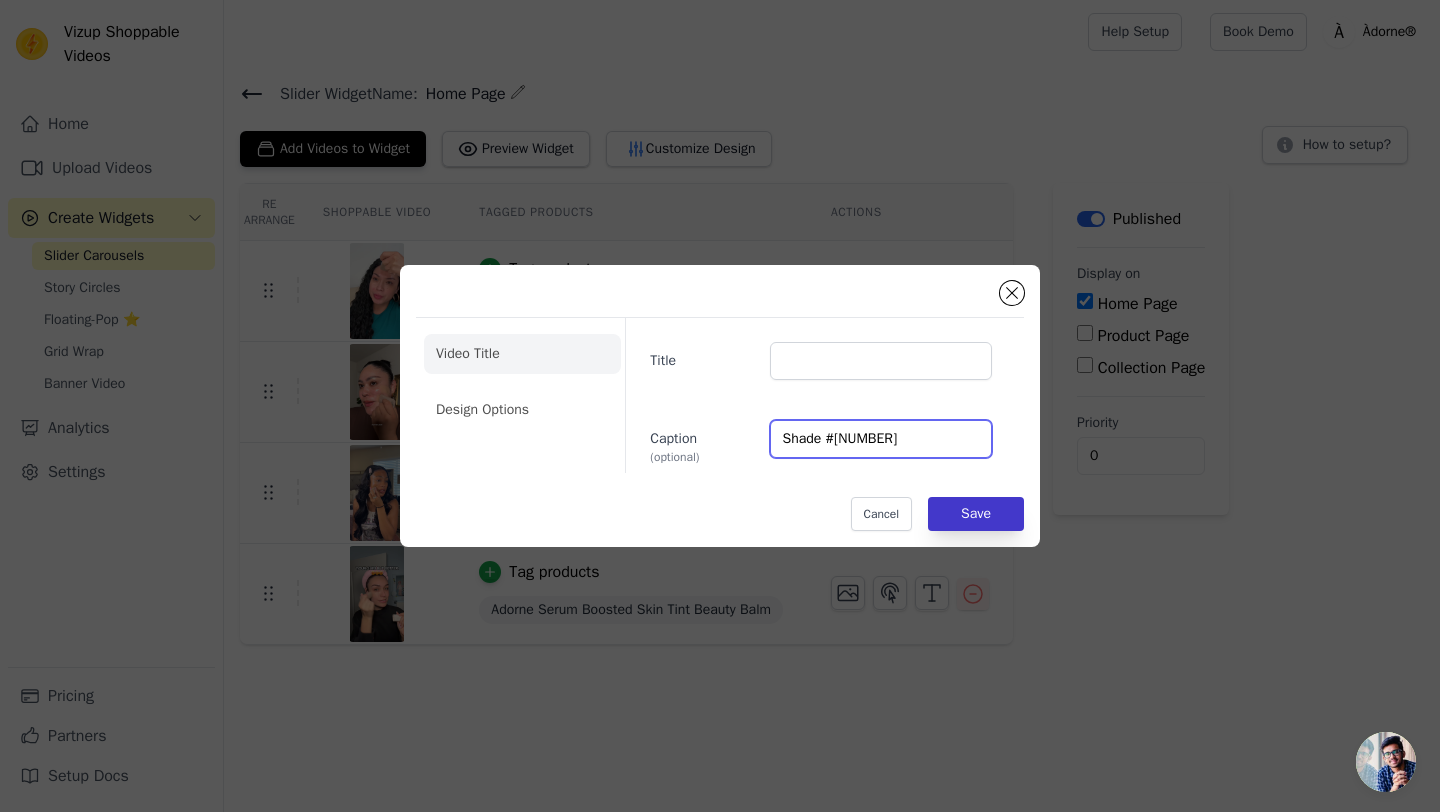 type on "Shade #5" 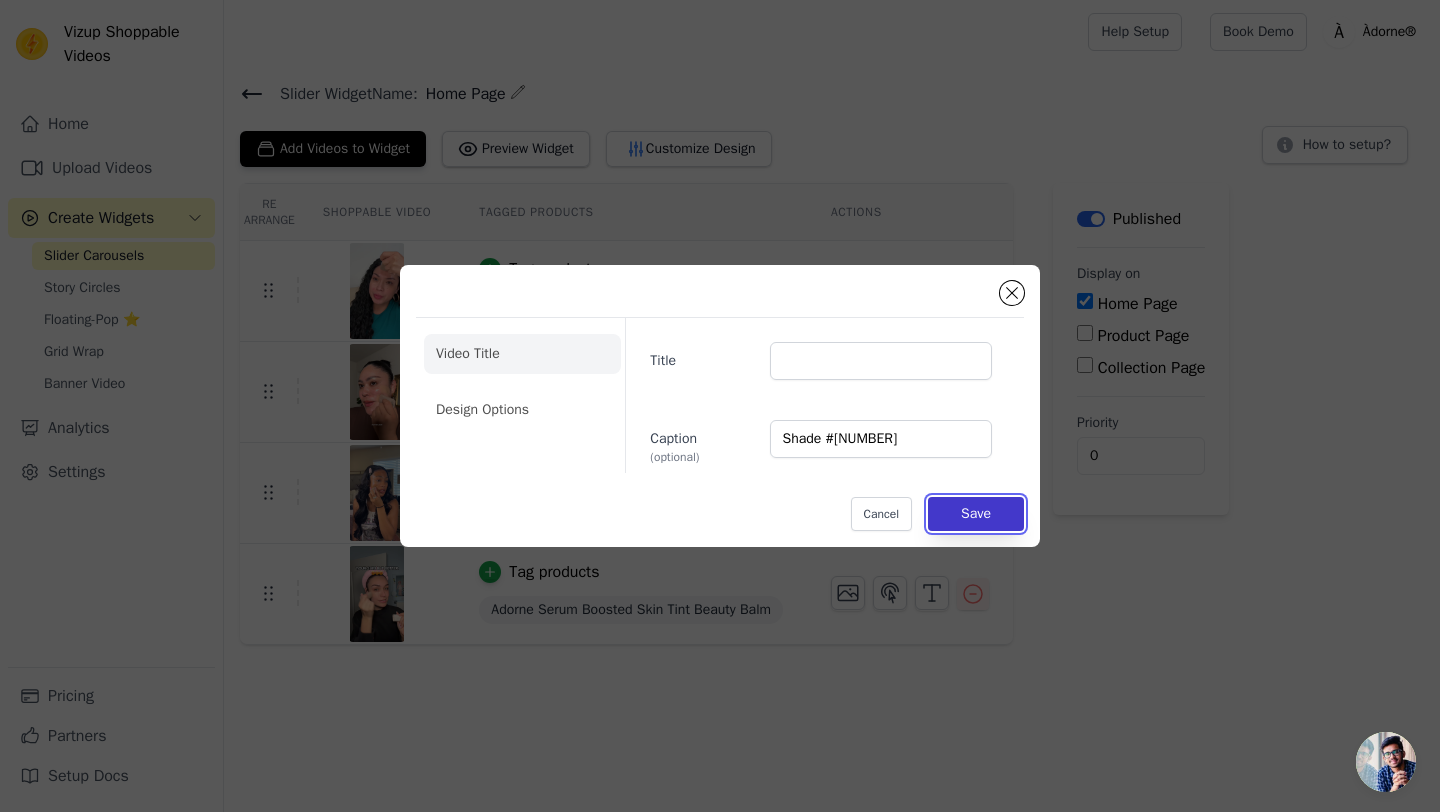 click on "Save" at bounding box center (976, 514) 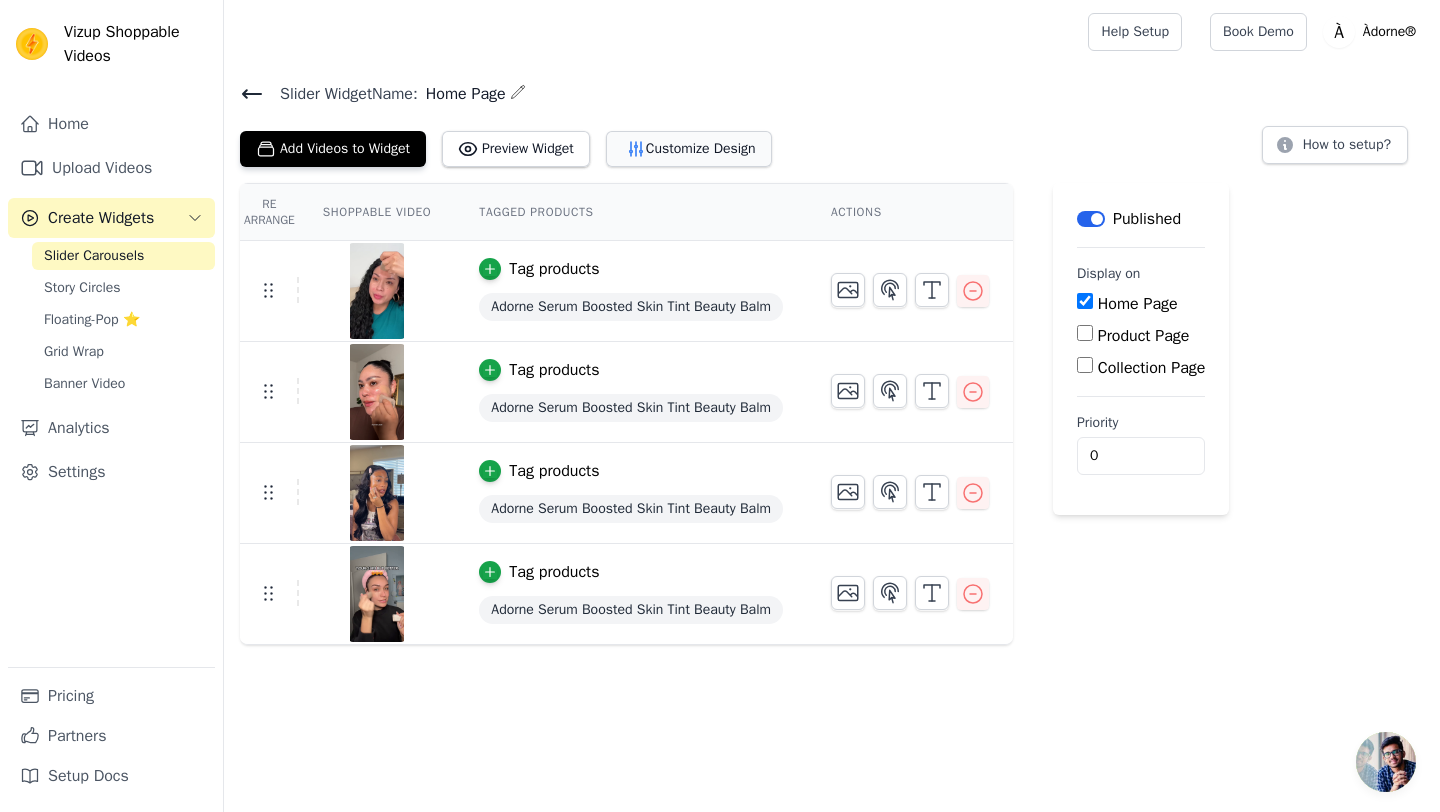 click on "Customize Design" at bounding box center (689, 149) 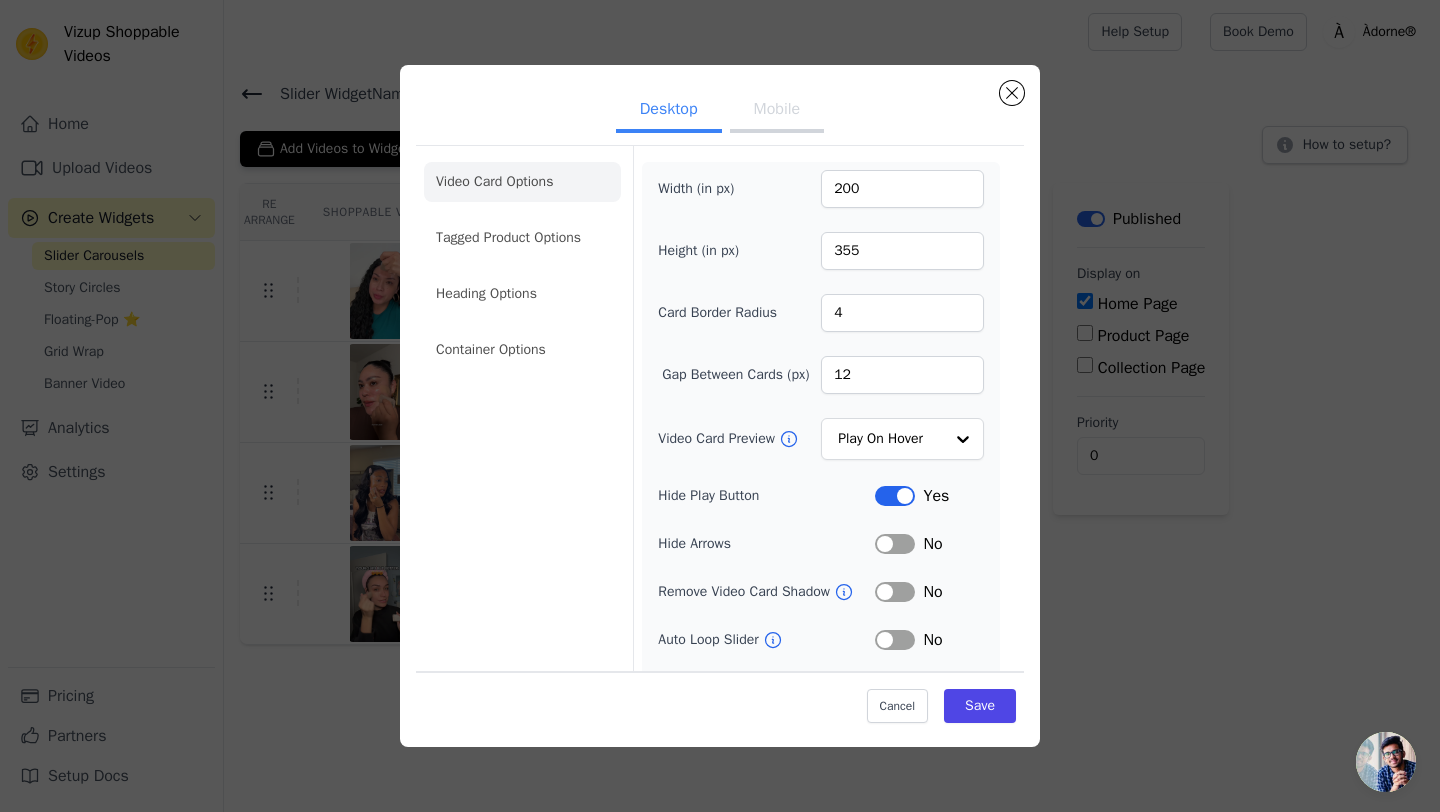 scroll, scrollTop: 95, scrollLeft: 0, axis: vertical 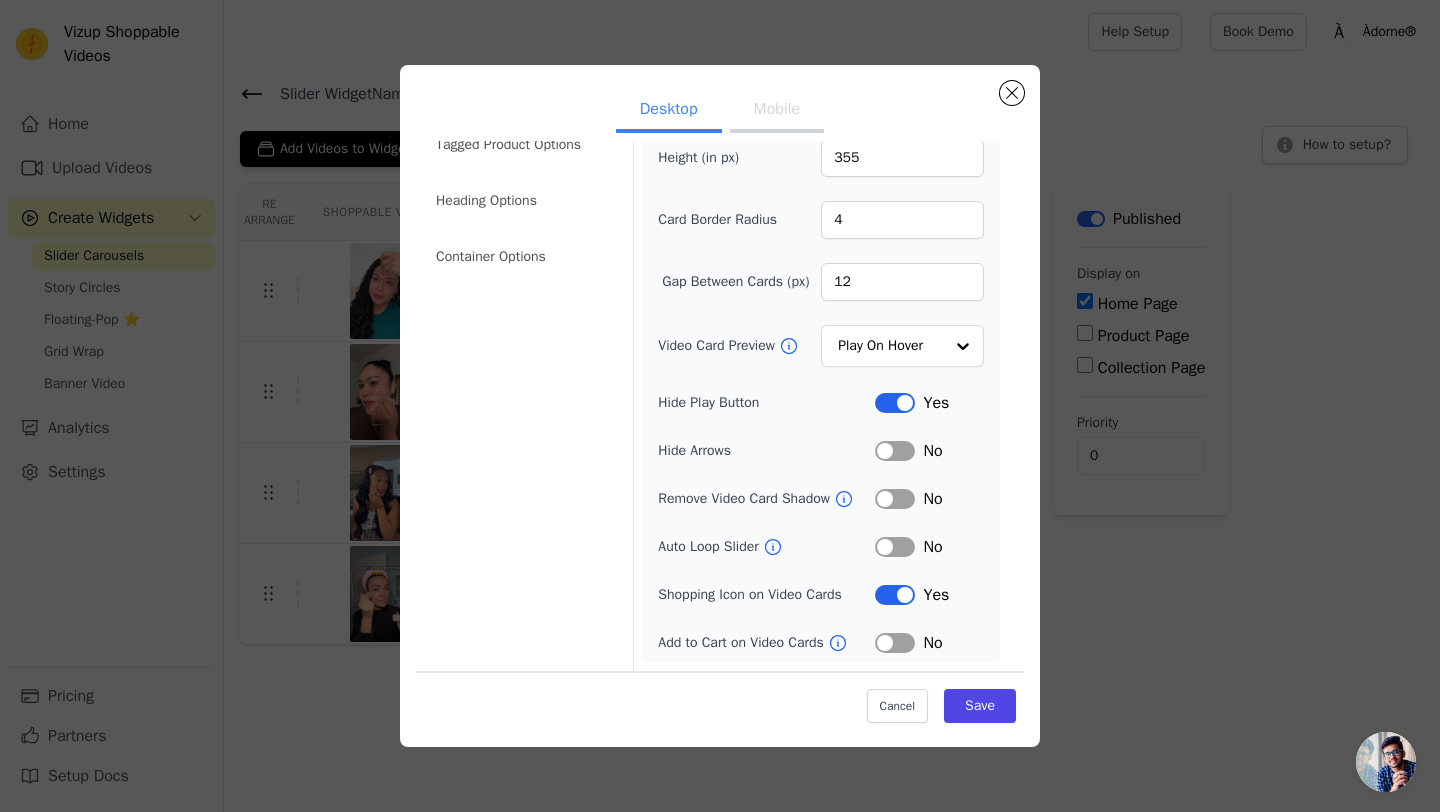 click on "Mobile" at bounding box center [777, 111] 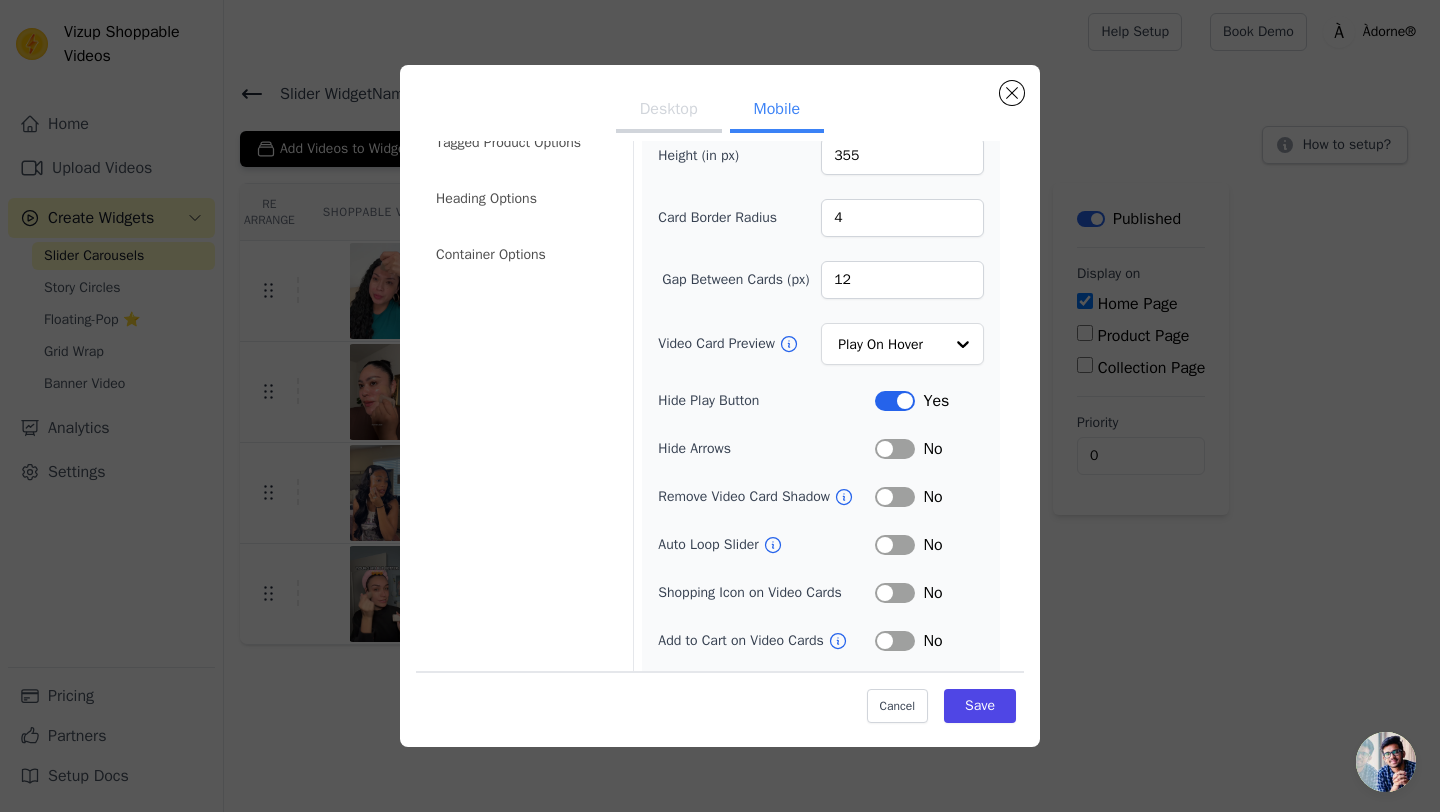 click on "Desktop" at bounding box center [669, 111] 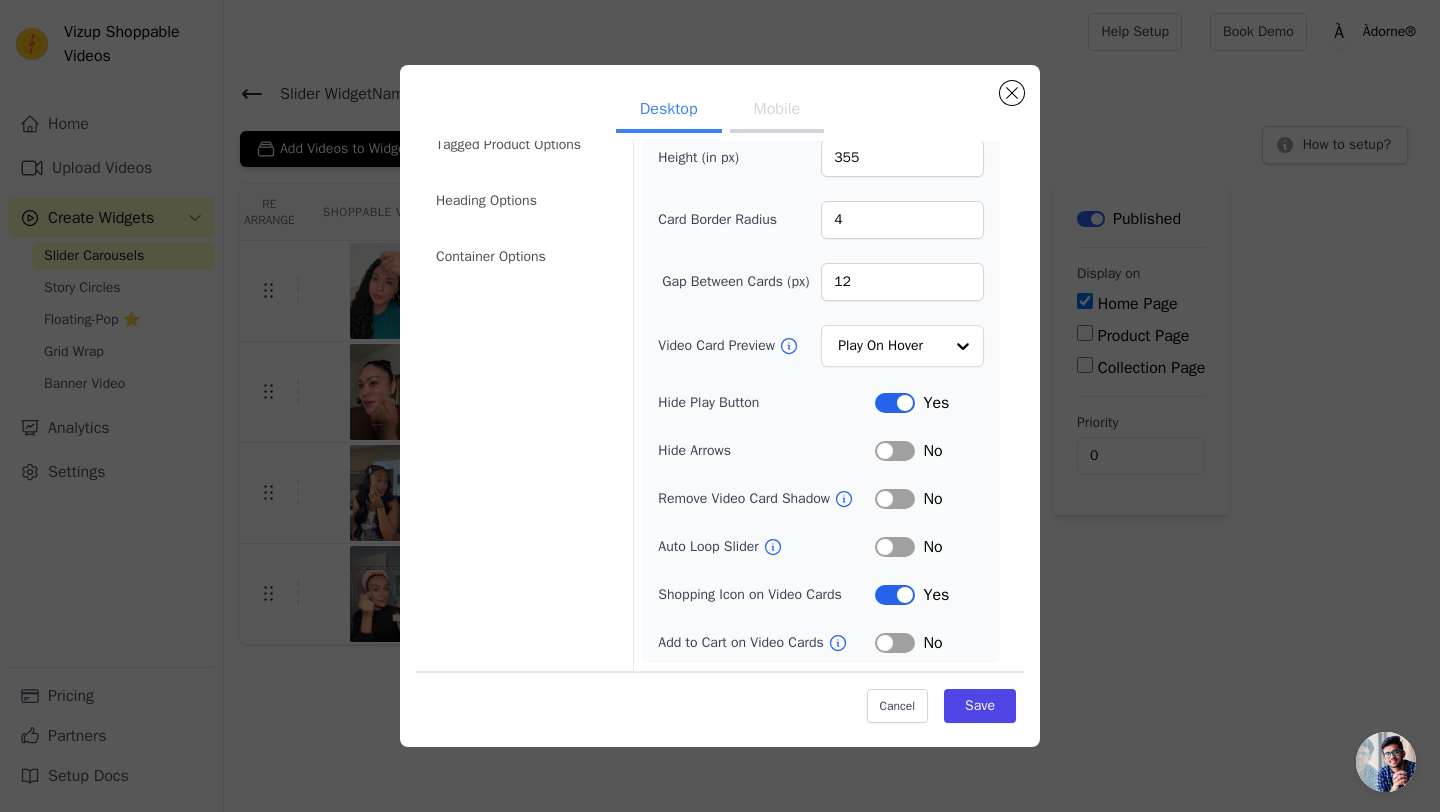 click on "Mobile" at bounding box center [777, 111] 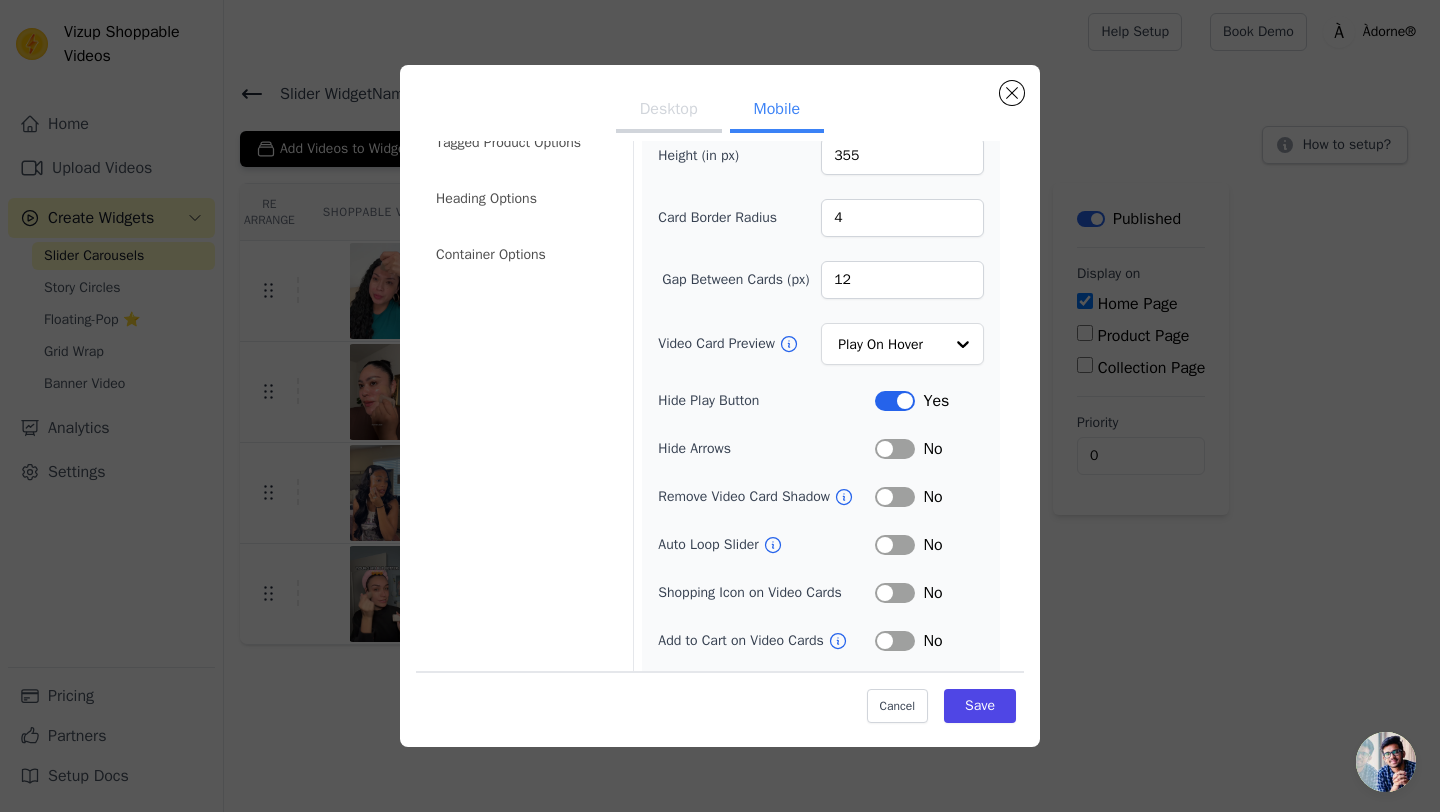 click on "No" at bounding box center [929, 593] 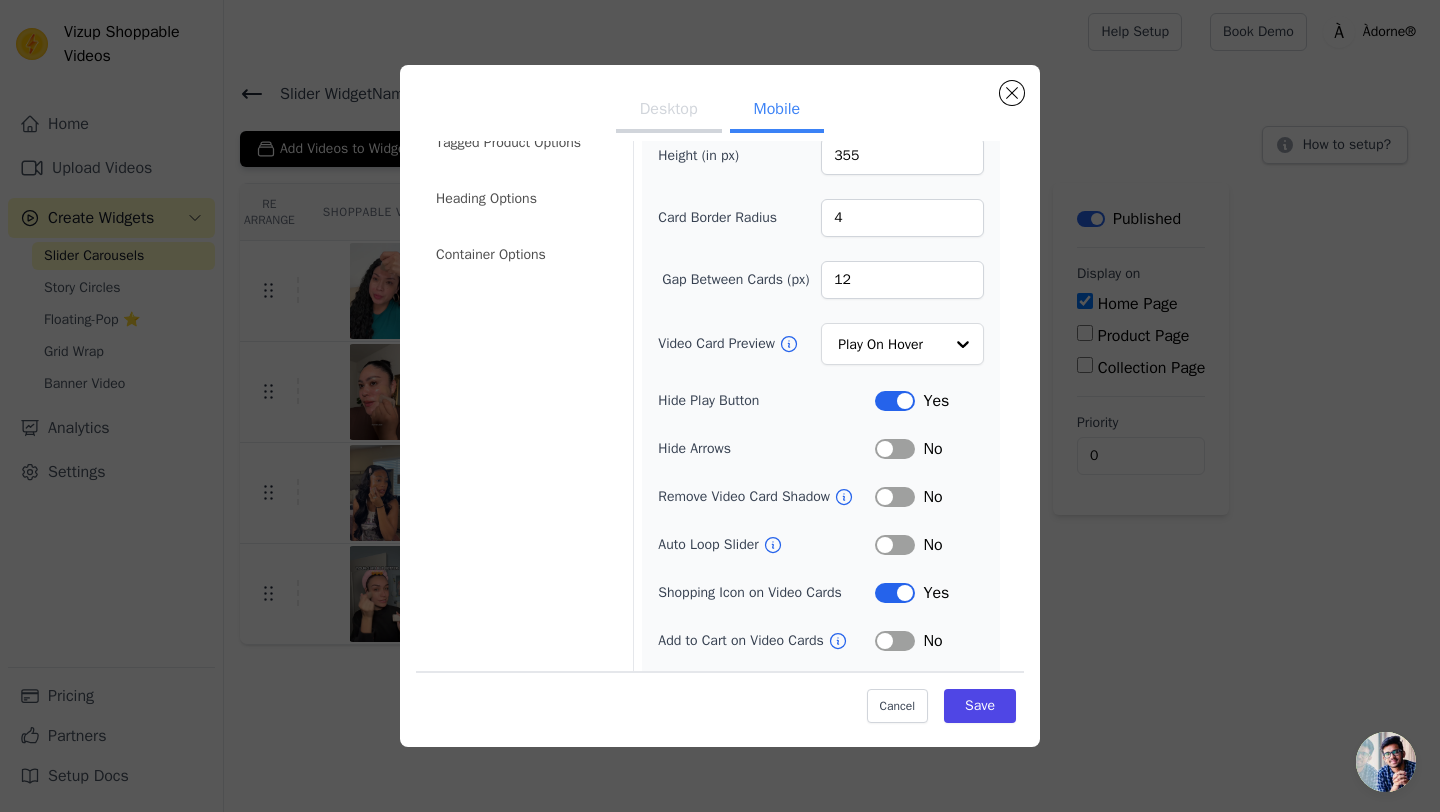 scroll, scrollTop: 0, scrollLeft: 0, axis: both 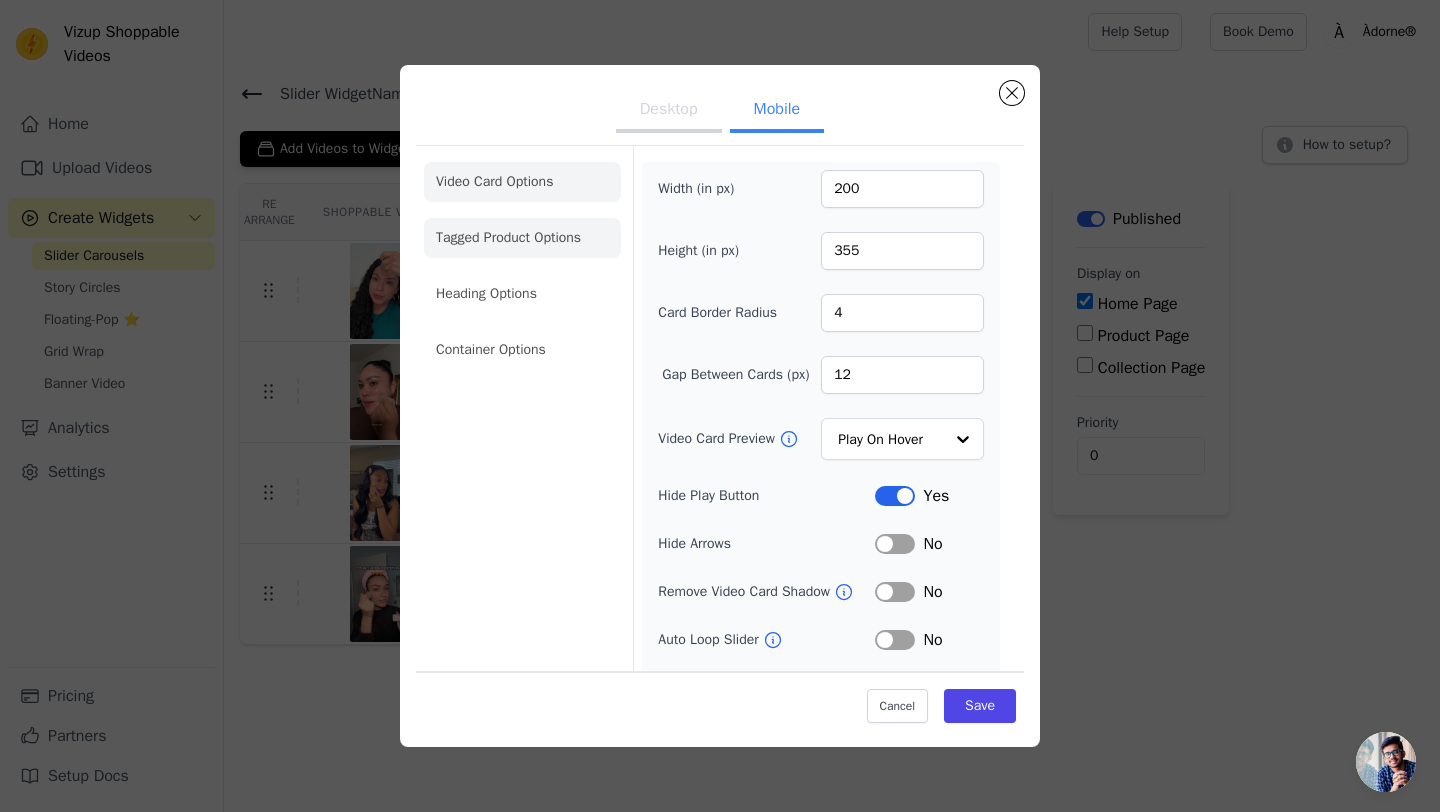 click on "Tagged Product Options" 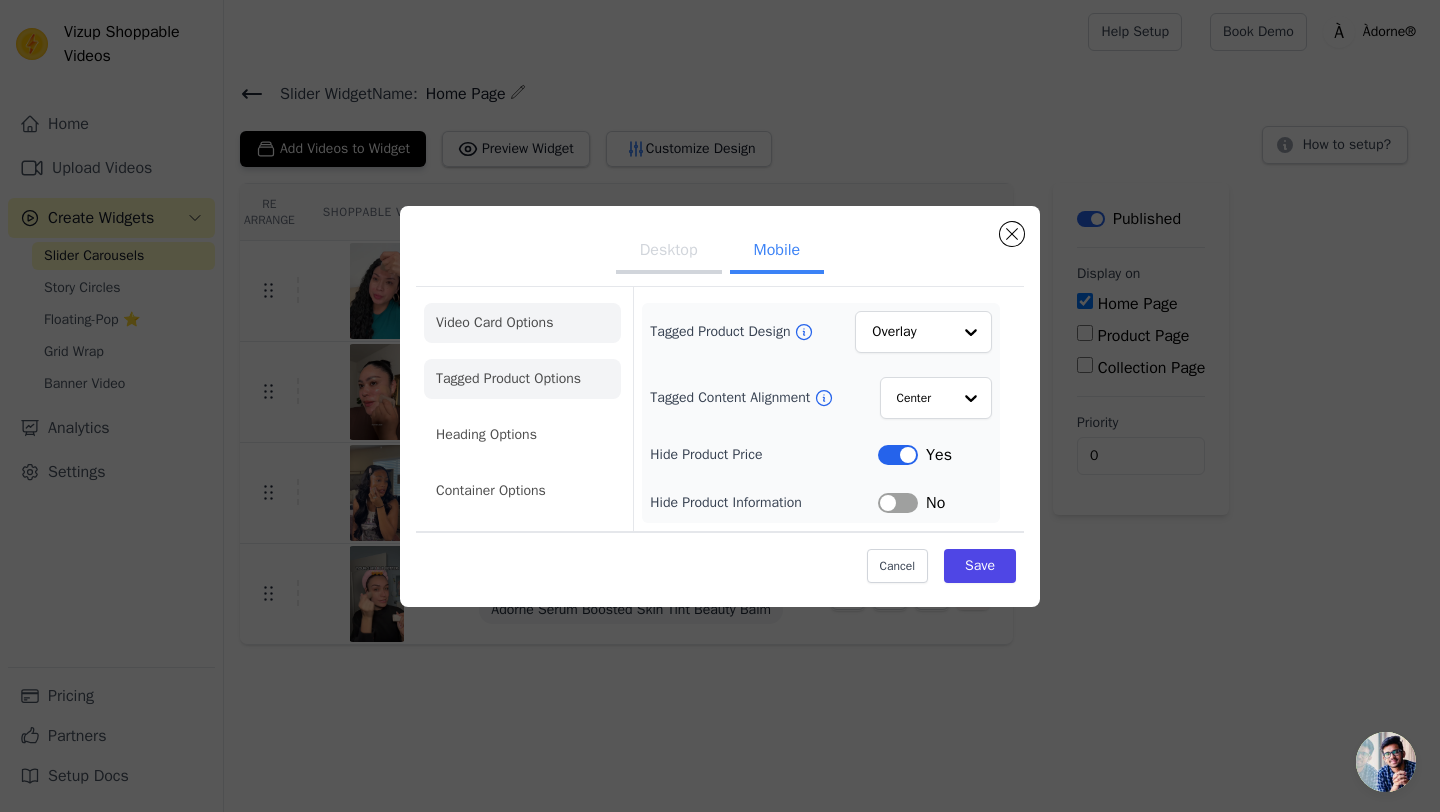 click on "Video Card Options" 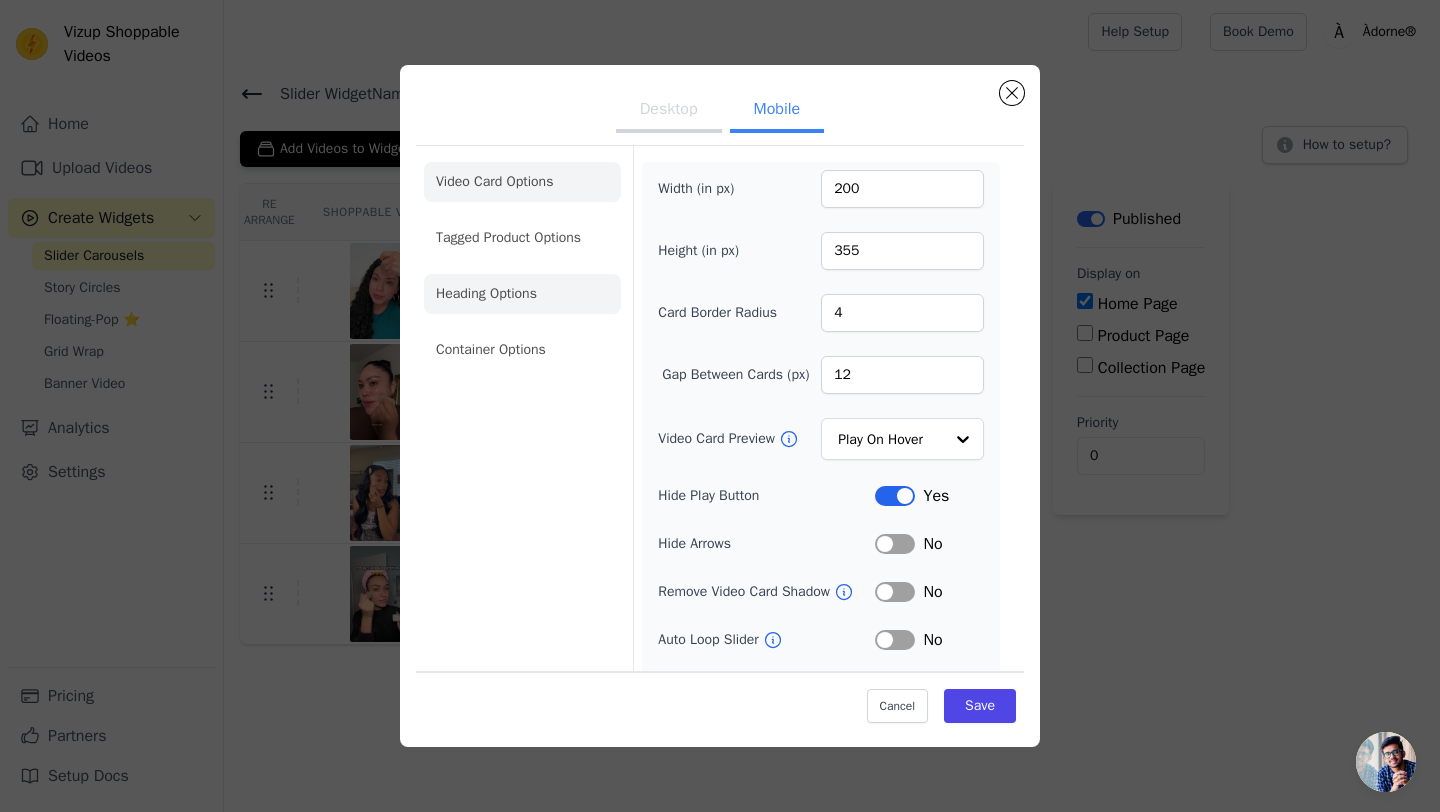 click on "Heading Options" 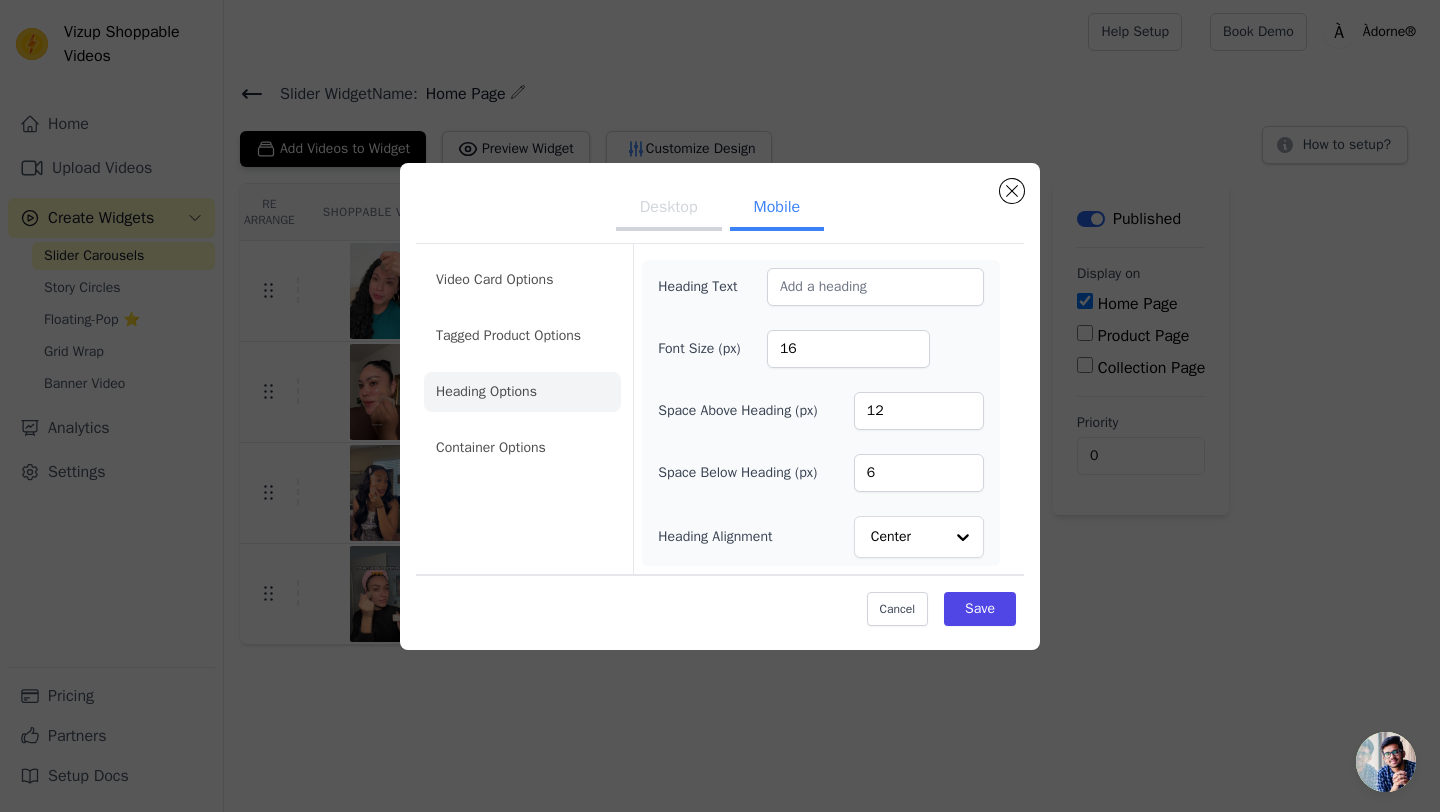 click on "Desktop" at bounding box center (669, 209) 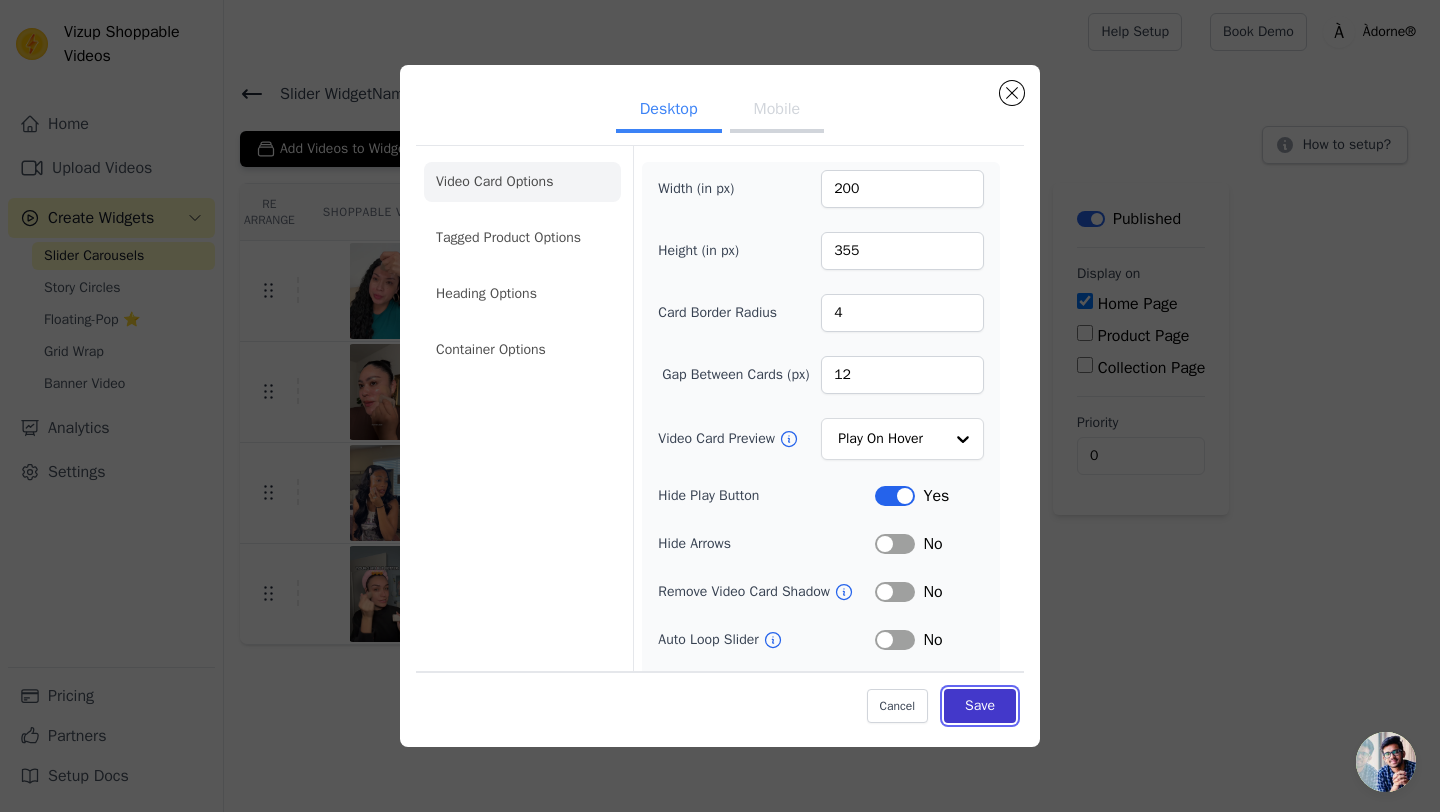 click on "Save" at bounding box center (980, 706) 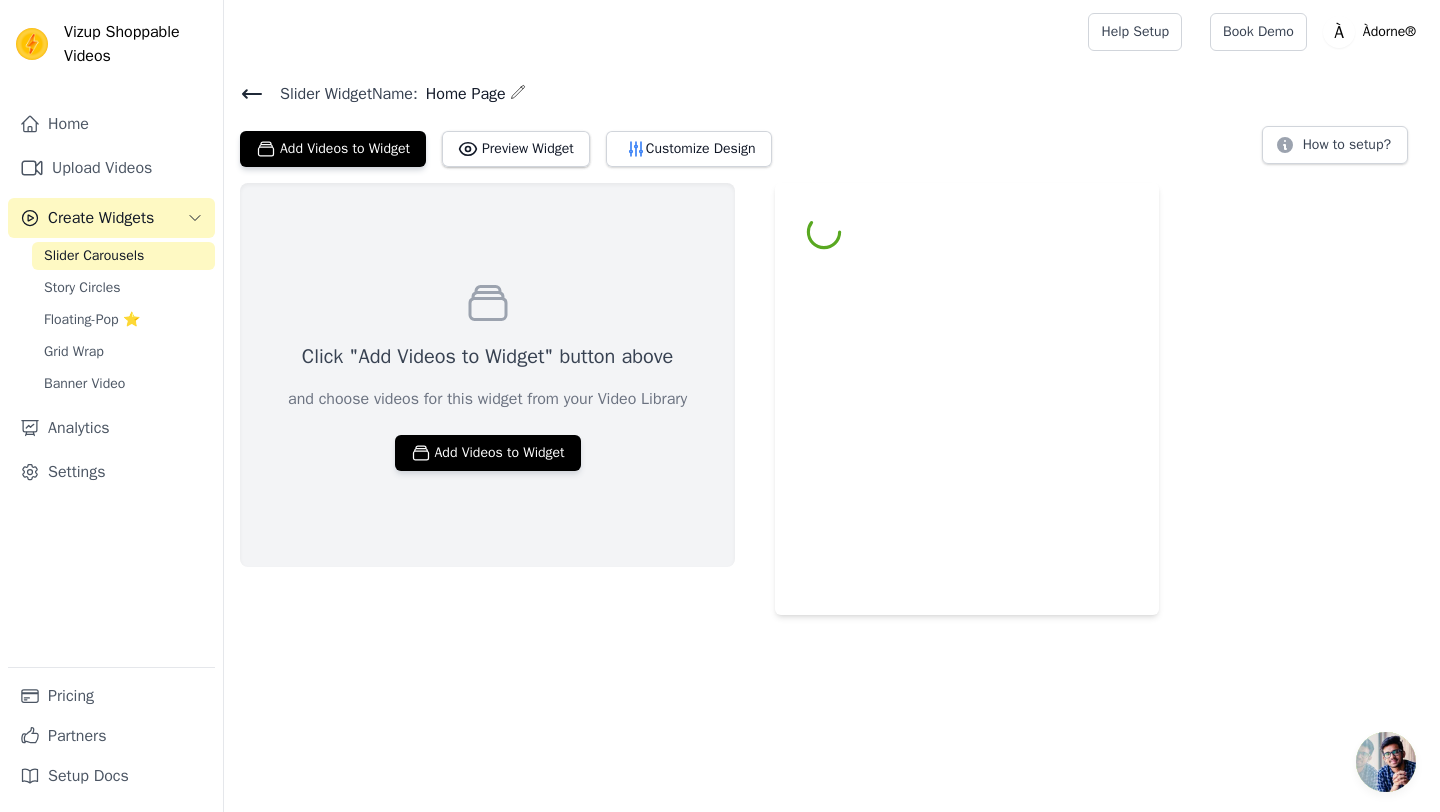 scroll, scrollTop: 0, scrollLeft: 0, axis: both 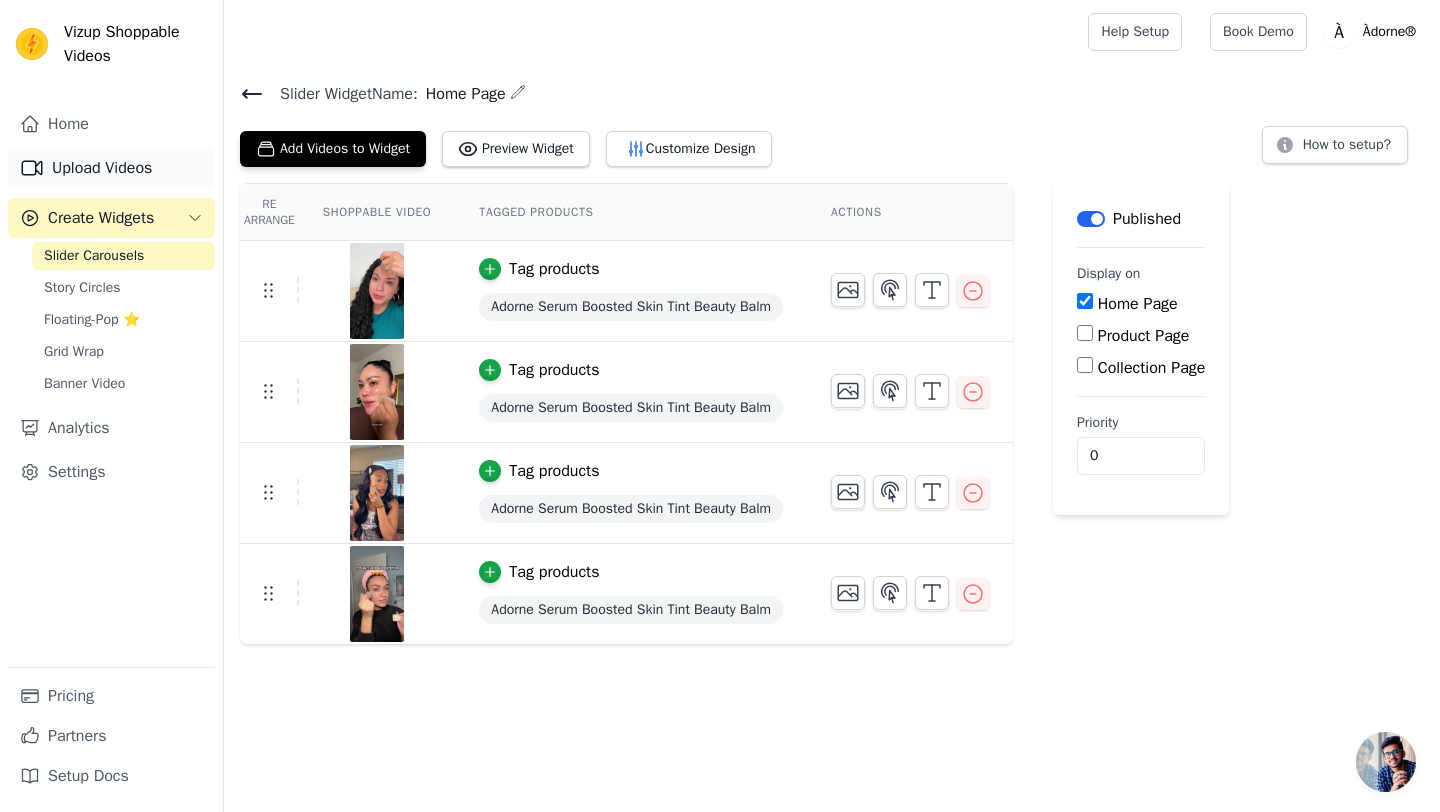 click on "Upload Videos" at bounding box center [111, 168] 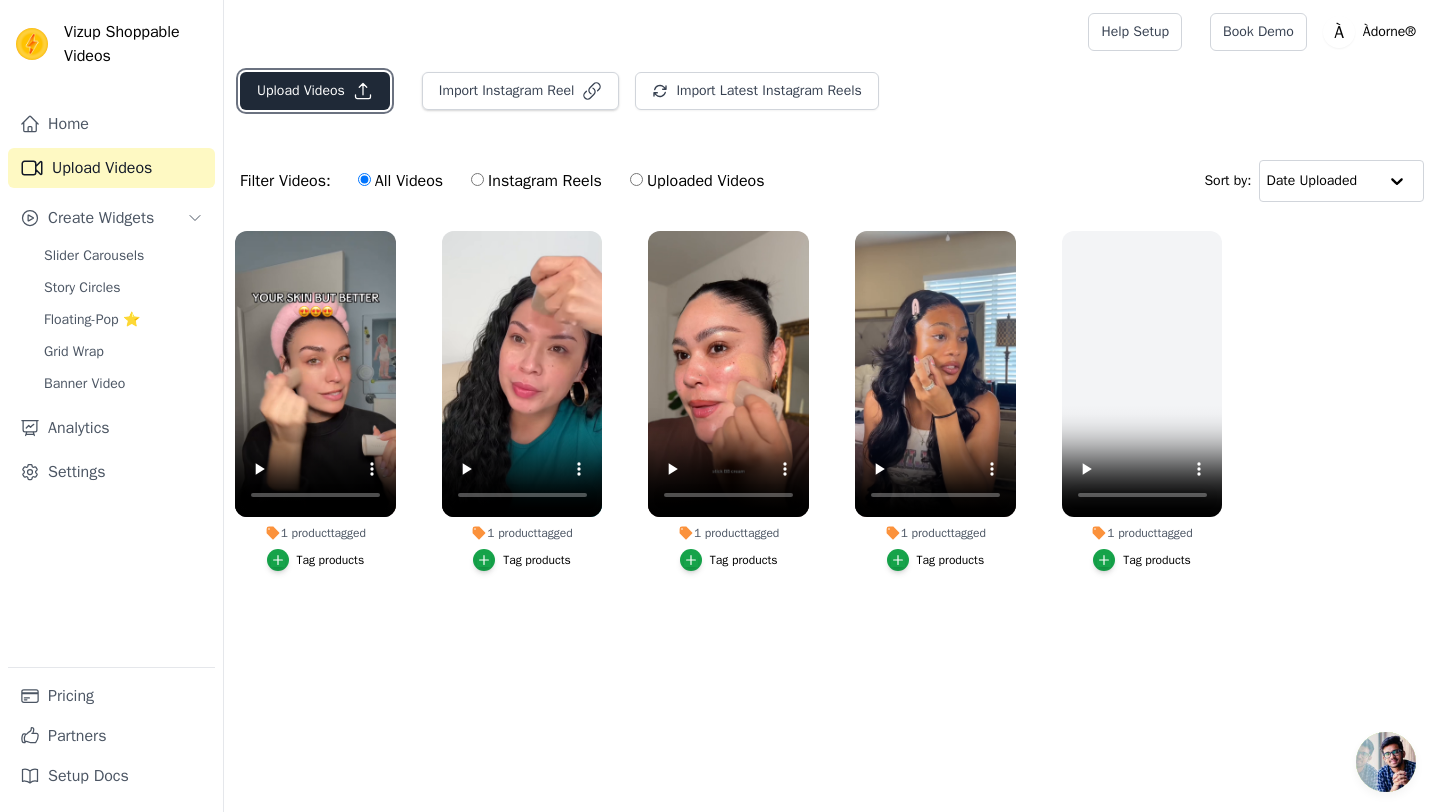 click on "Upload Videos" at bounding box center (315, 91) 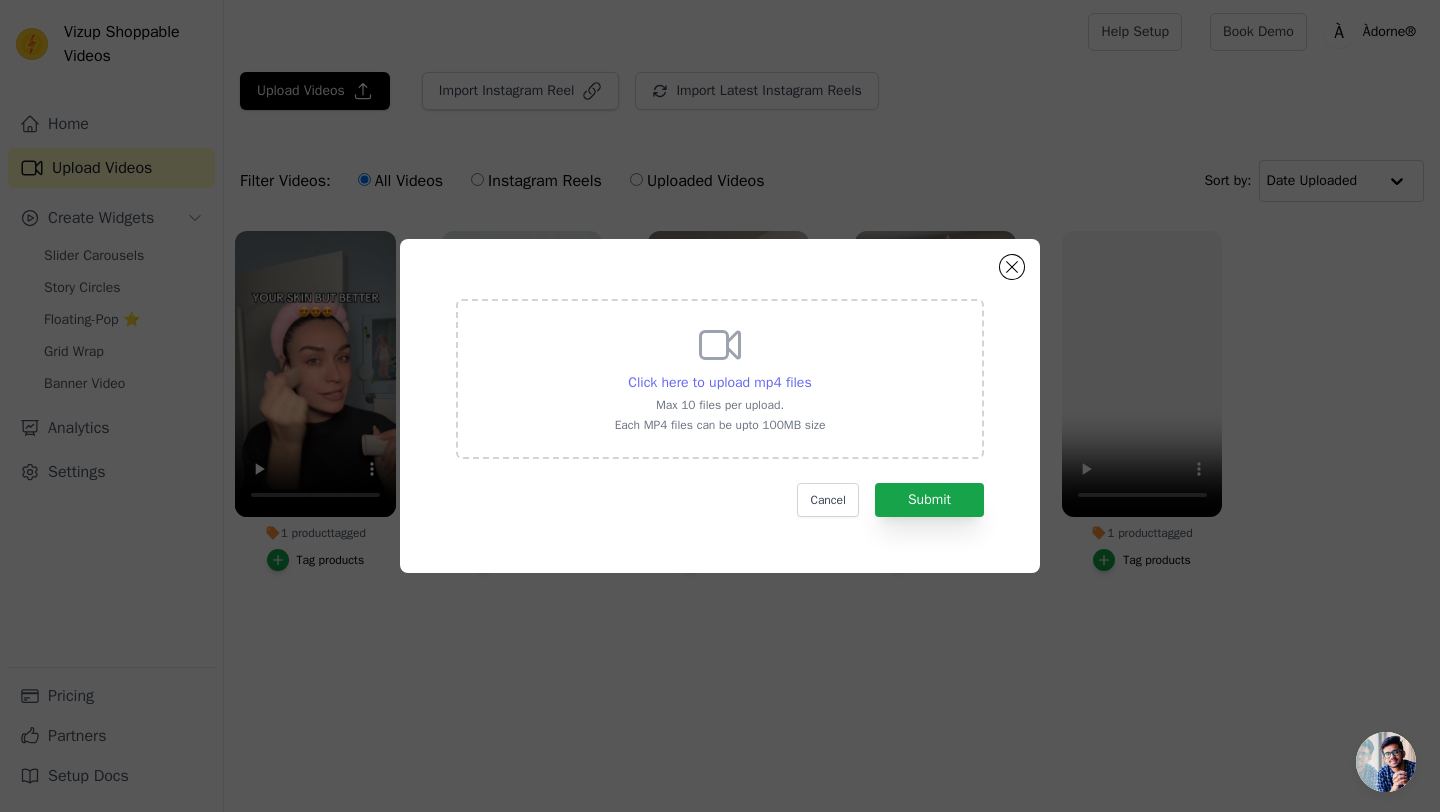 click on "Click here to upload mp4 files" at bounding box center [719, 383] 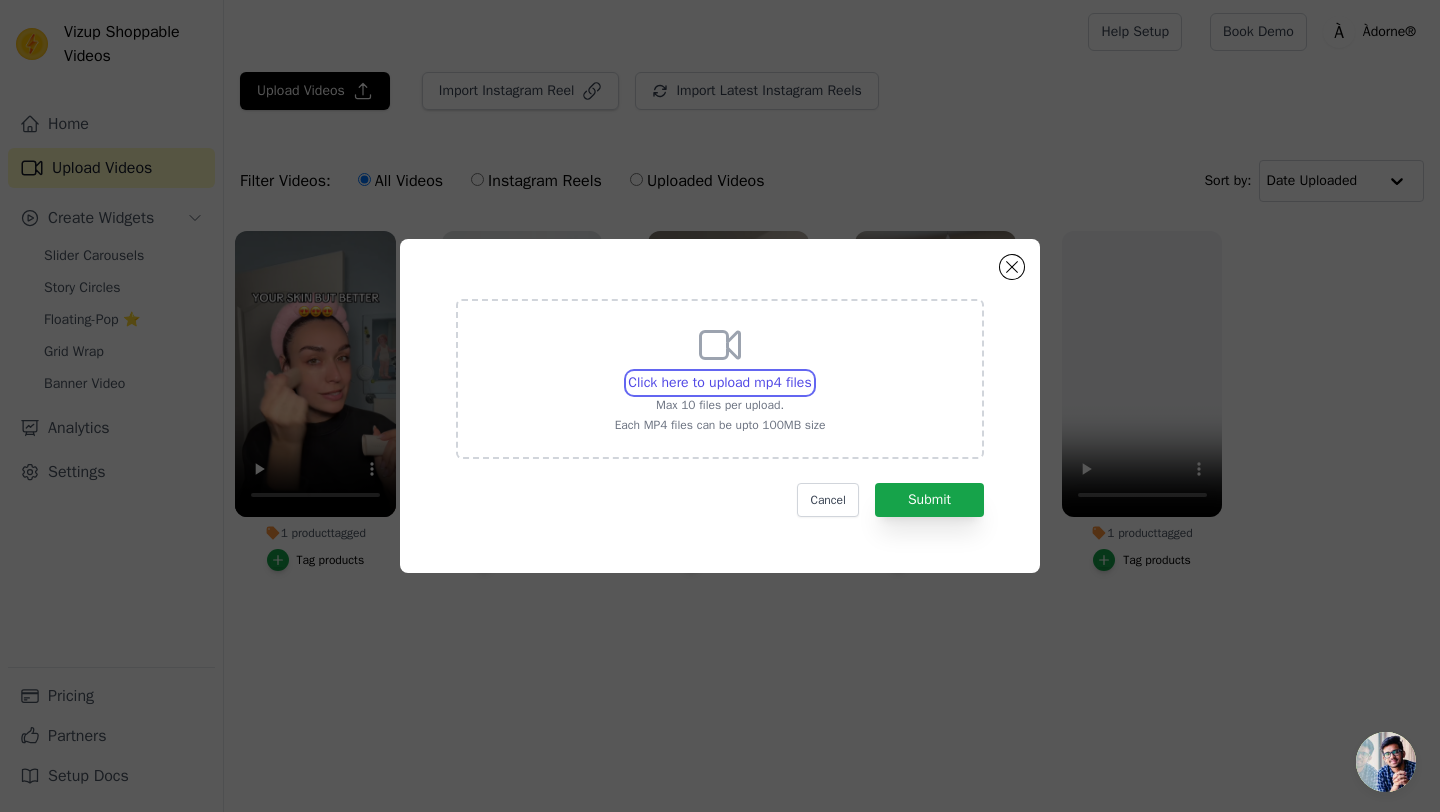 type on "C:\fakepath\Beauty Balm Black Girl Medium 3 .mp4" 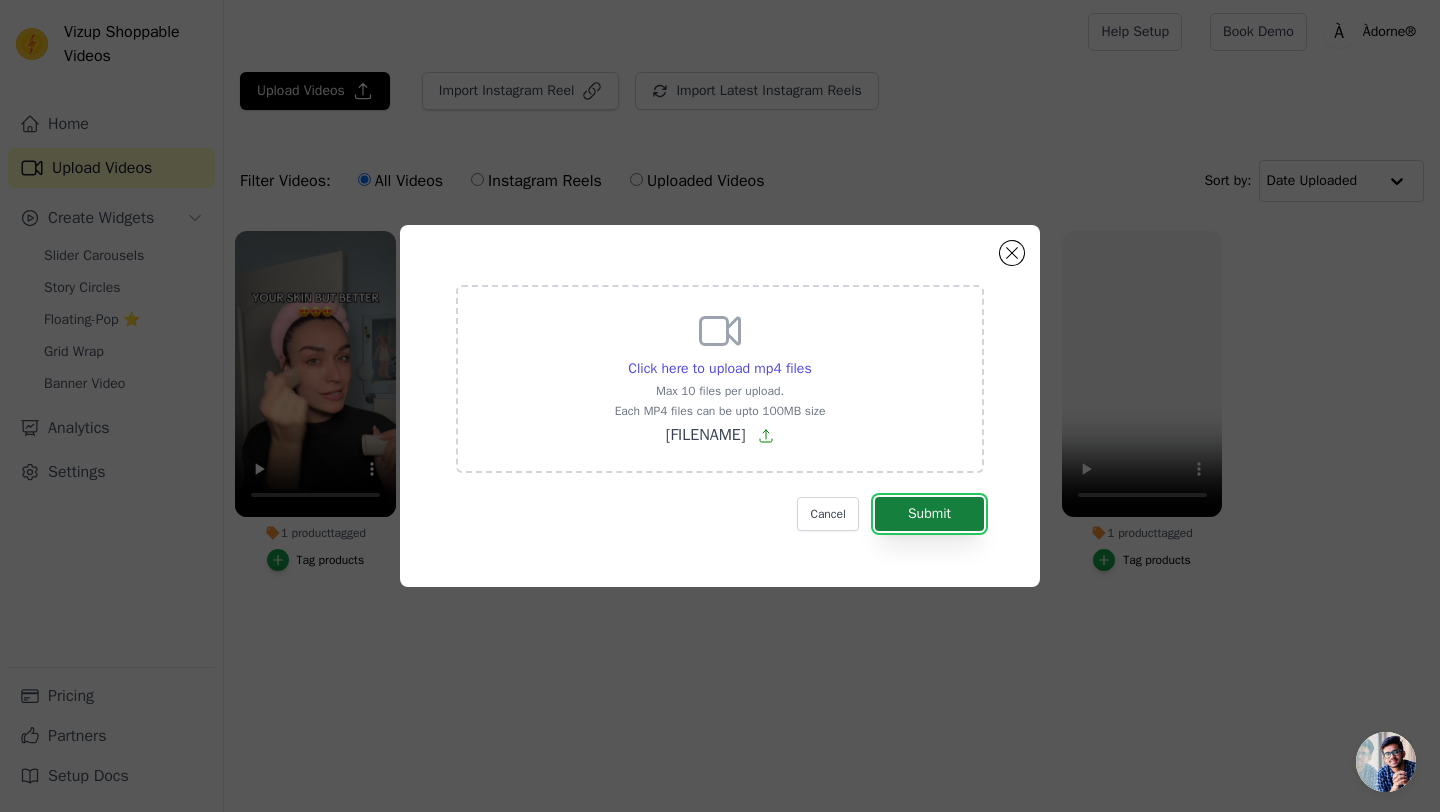 click on "Submit" at bounding box center [929, 514] 